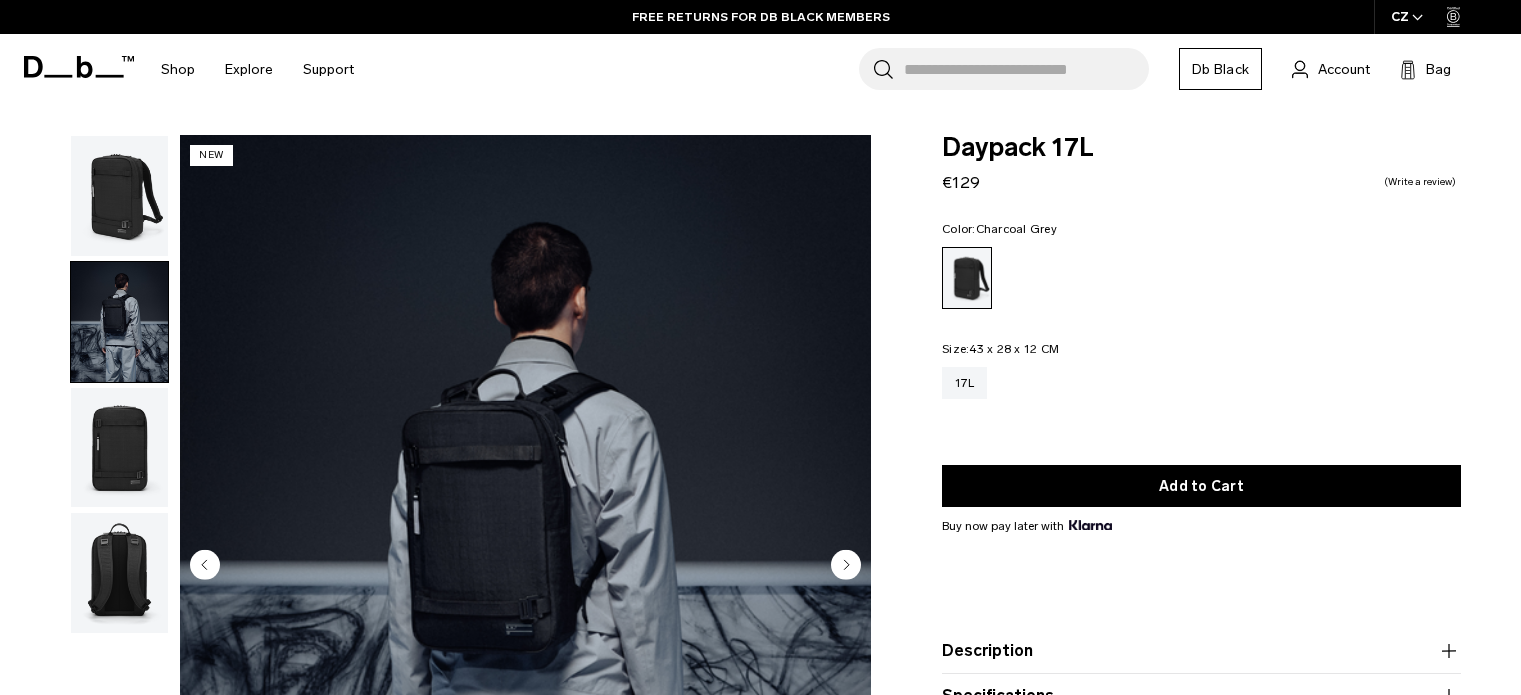 click at bounding box center (119, 196) 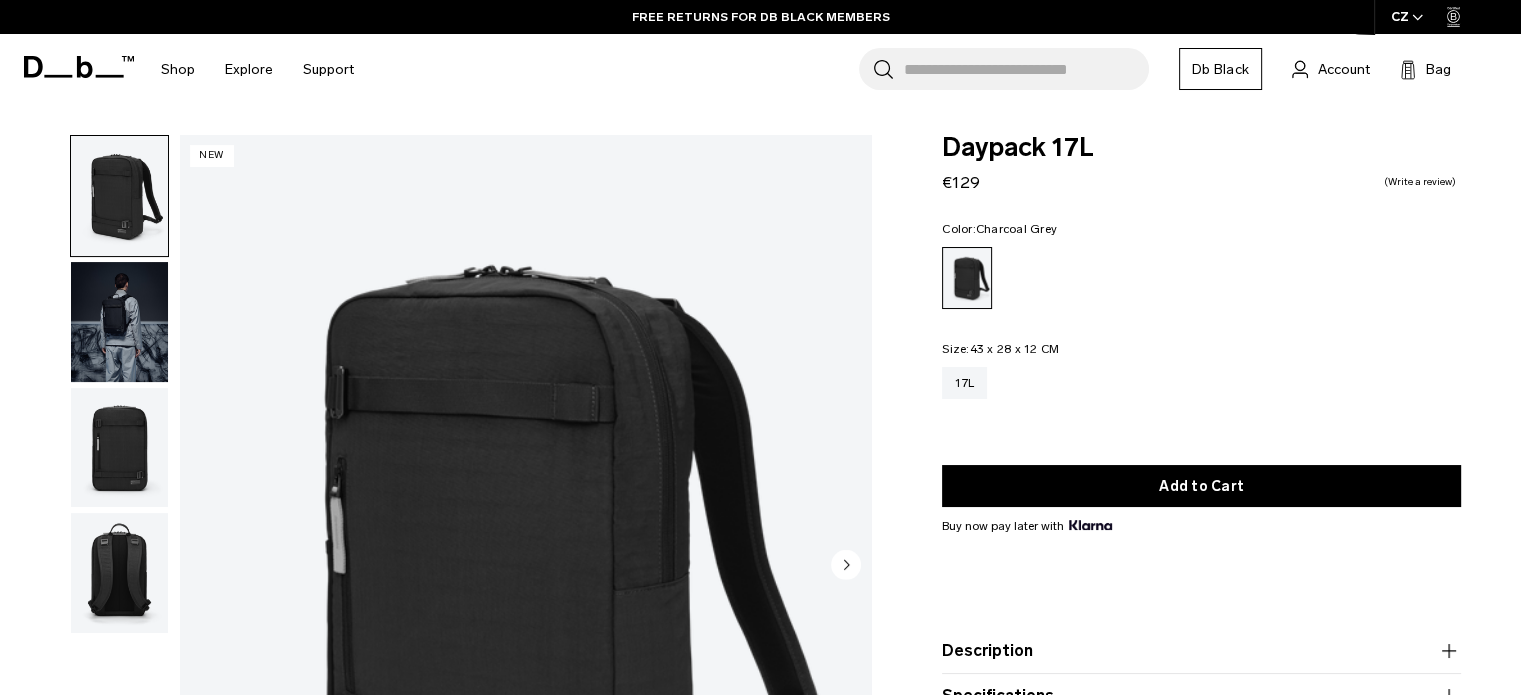 scroll, scrollTop: 0, scrollLeft: 0, axis: both 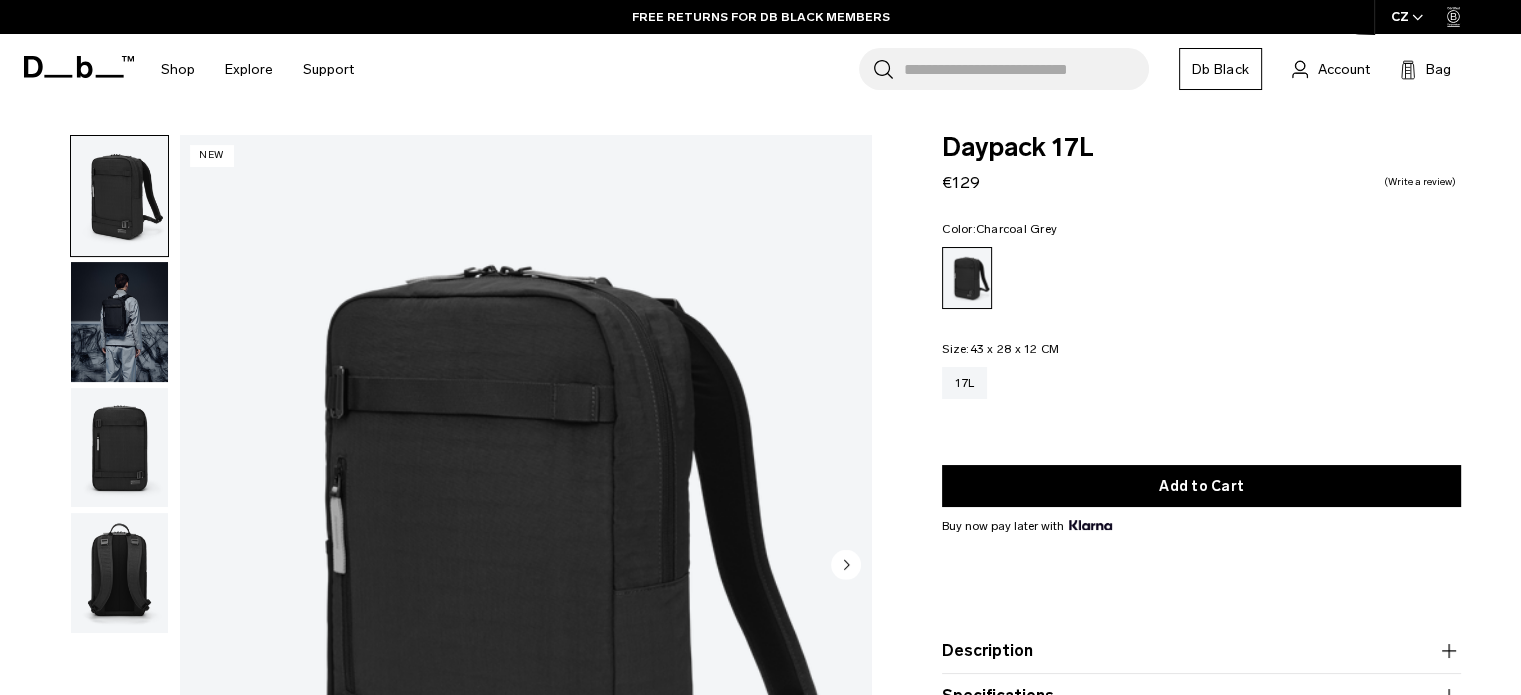 type 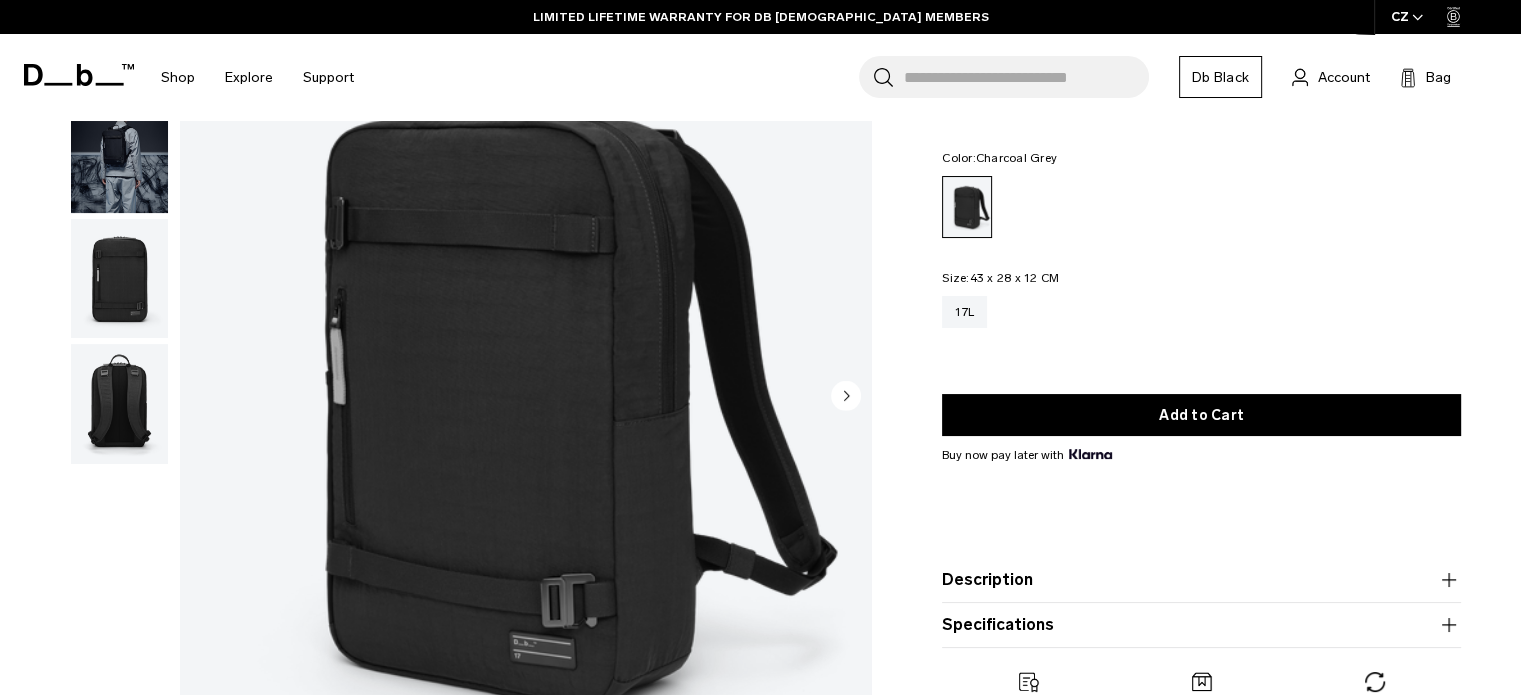 scroll, scrollTop: 171, scrollLeft: 0, axis: vertical 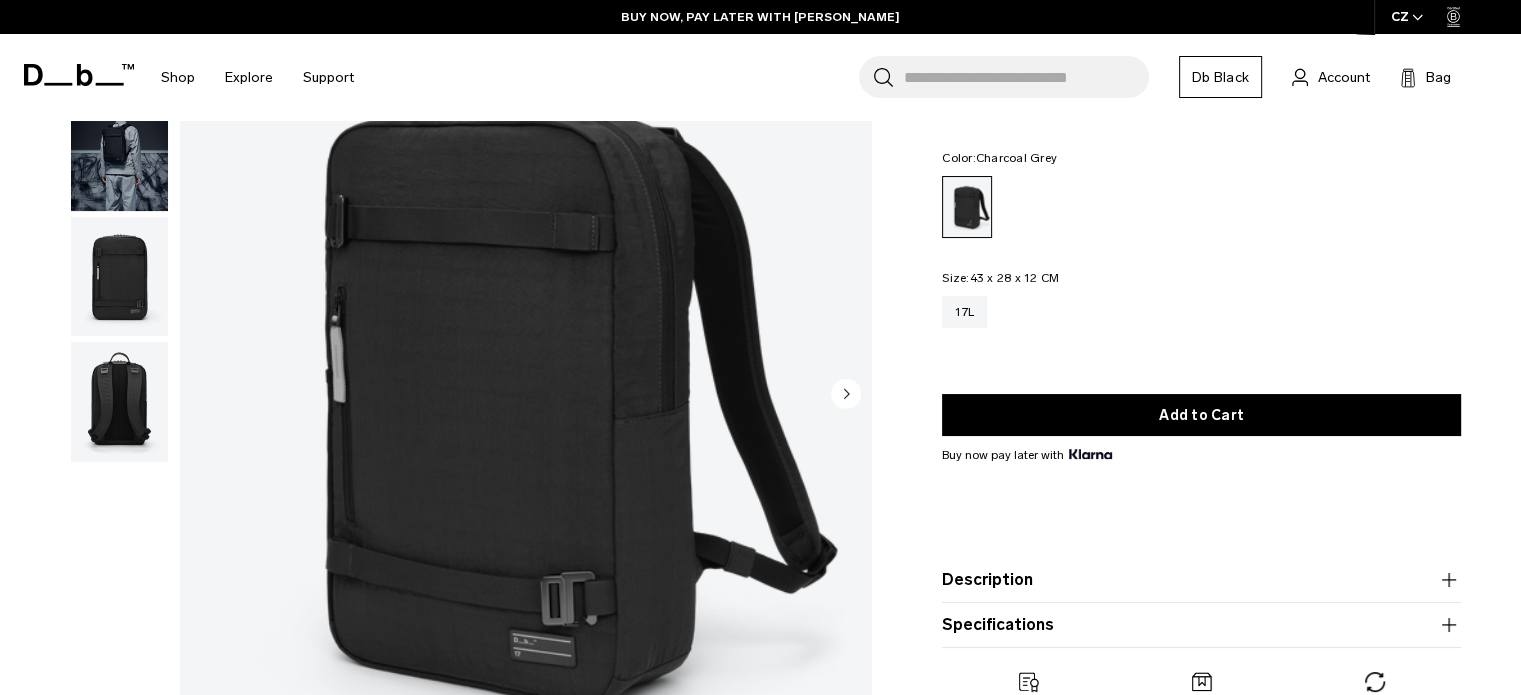 click at bounding box center [119, 151] 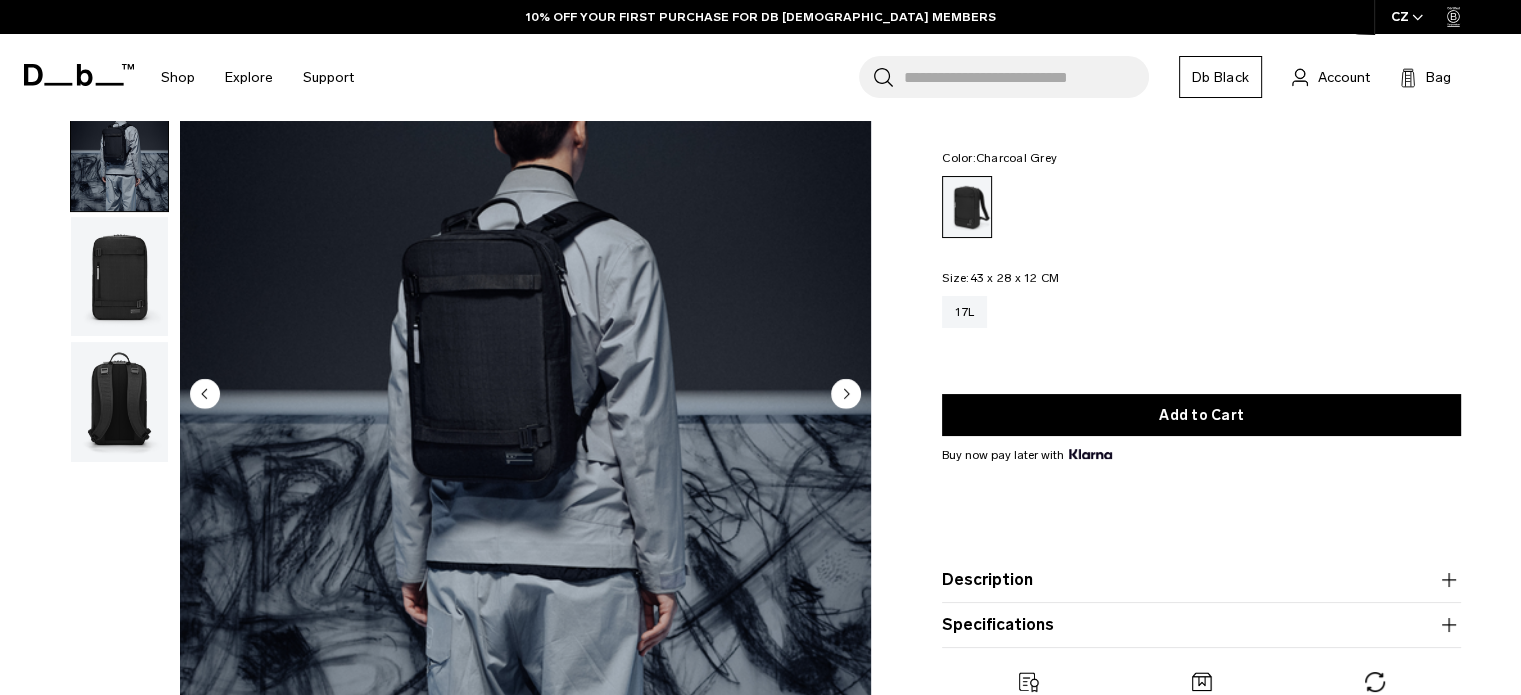 scroll, scrollTop: 0, scrollLeft: 0, axis: both 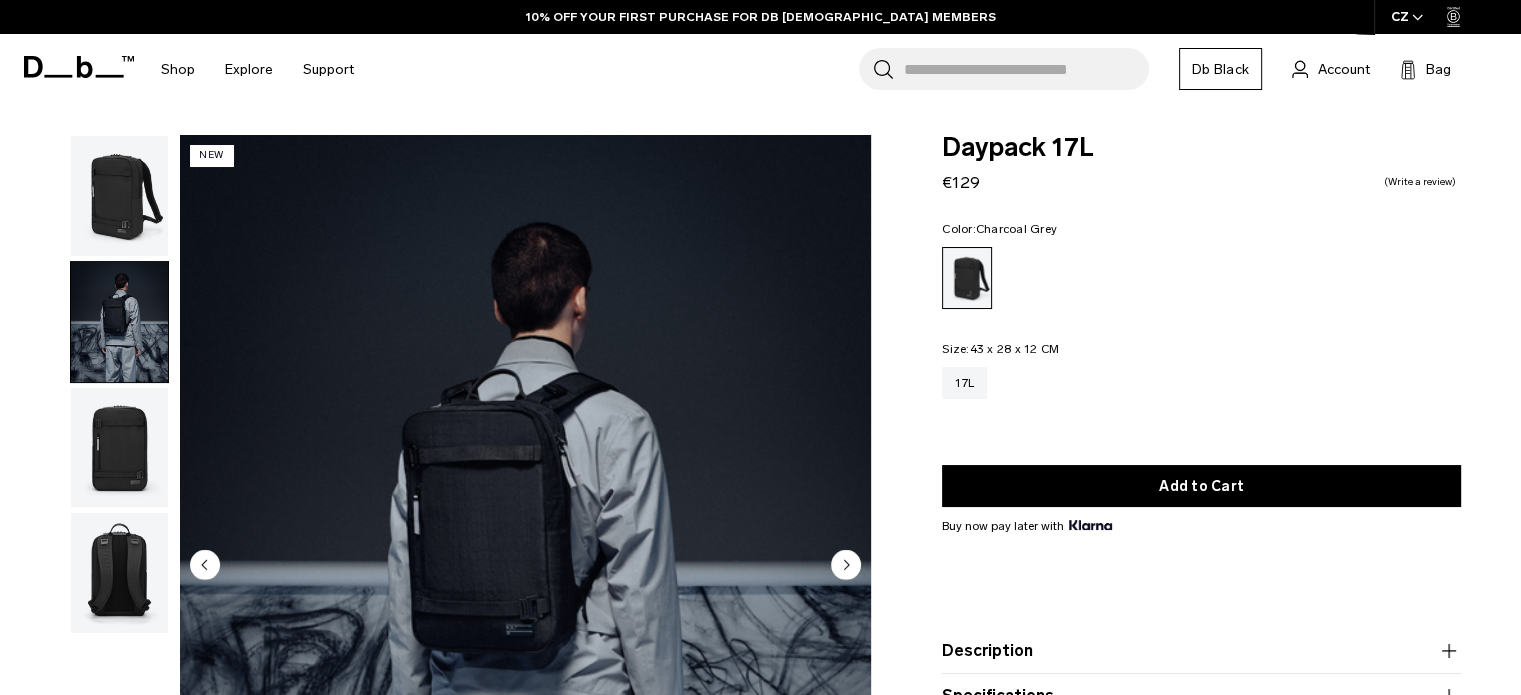 click at bounding box center [119, 448] 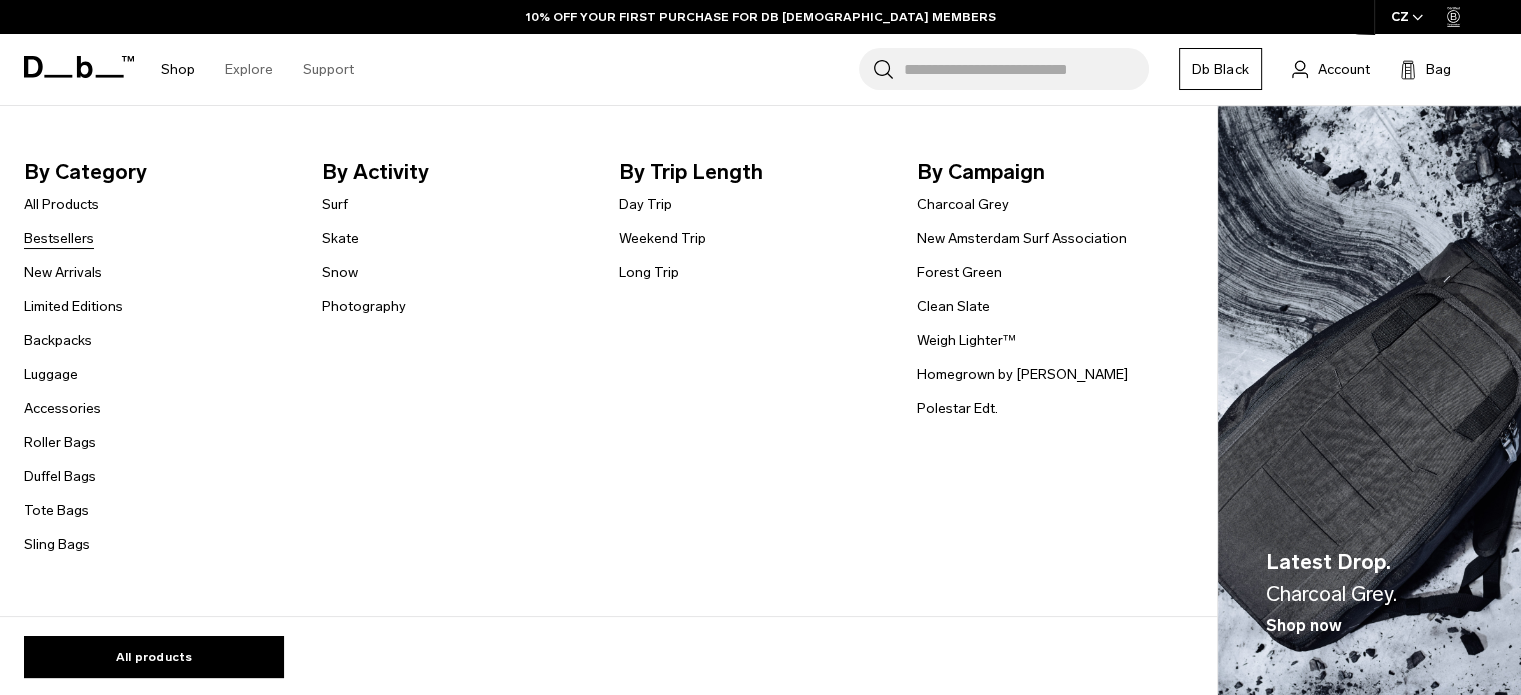 click on "Bestsellers" at bounding box center (59, 238) 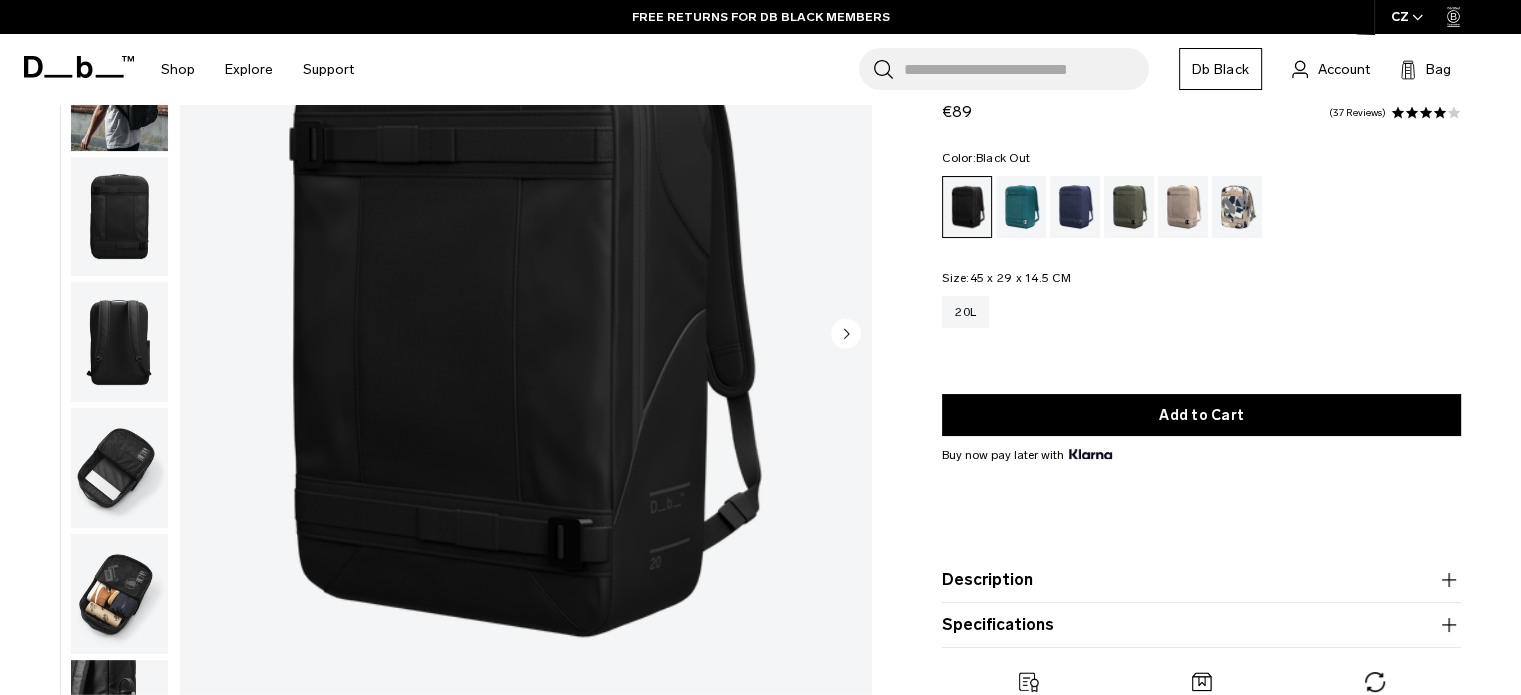 scroll, scrollTop: 139, scrollLeft: 0, axis: vertical 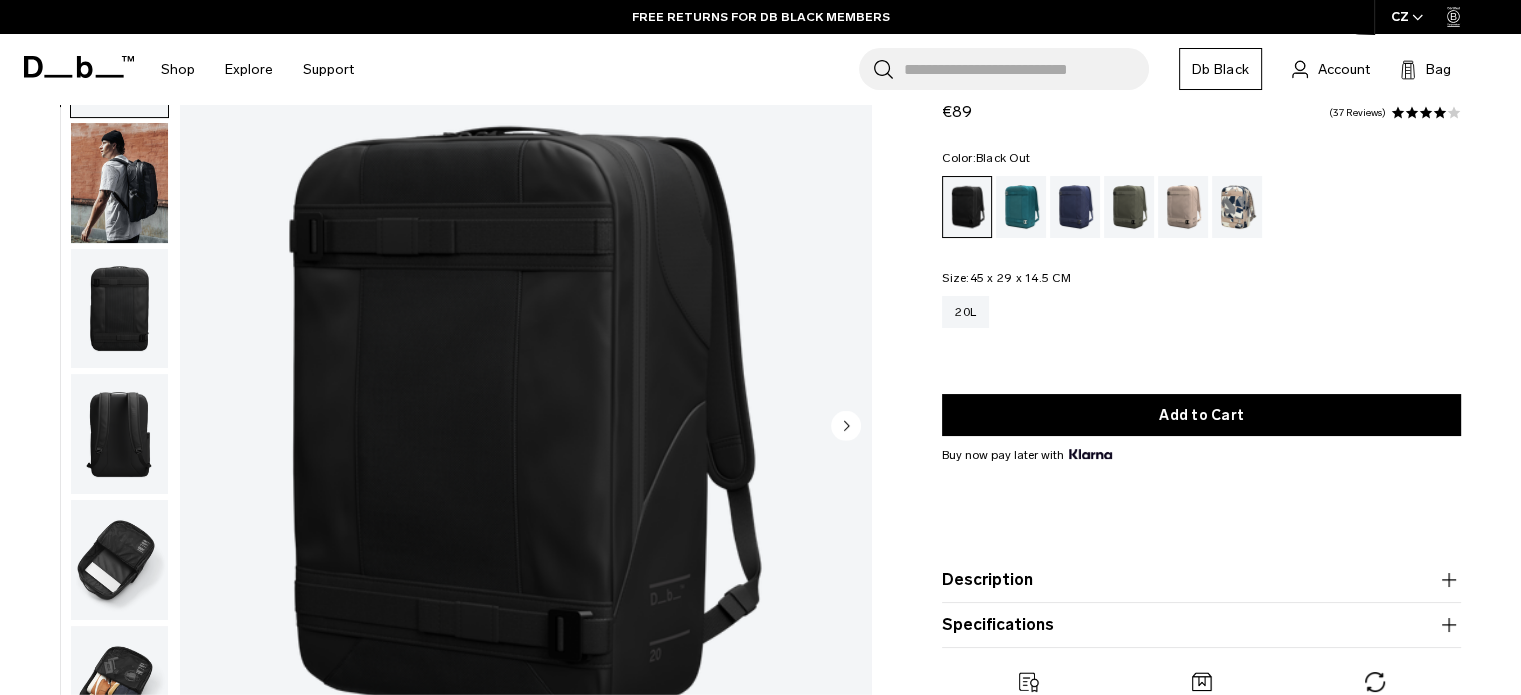 click at bounding box center (119, 183) 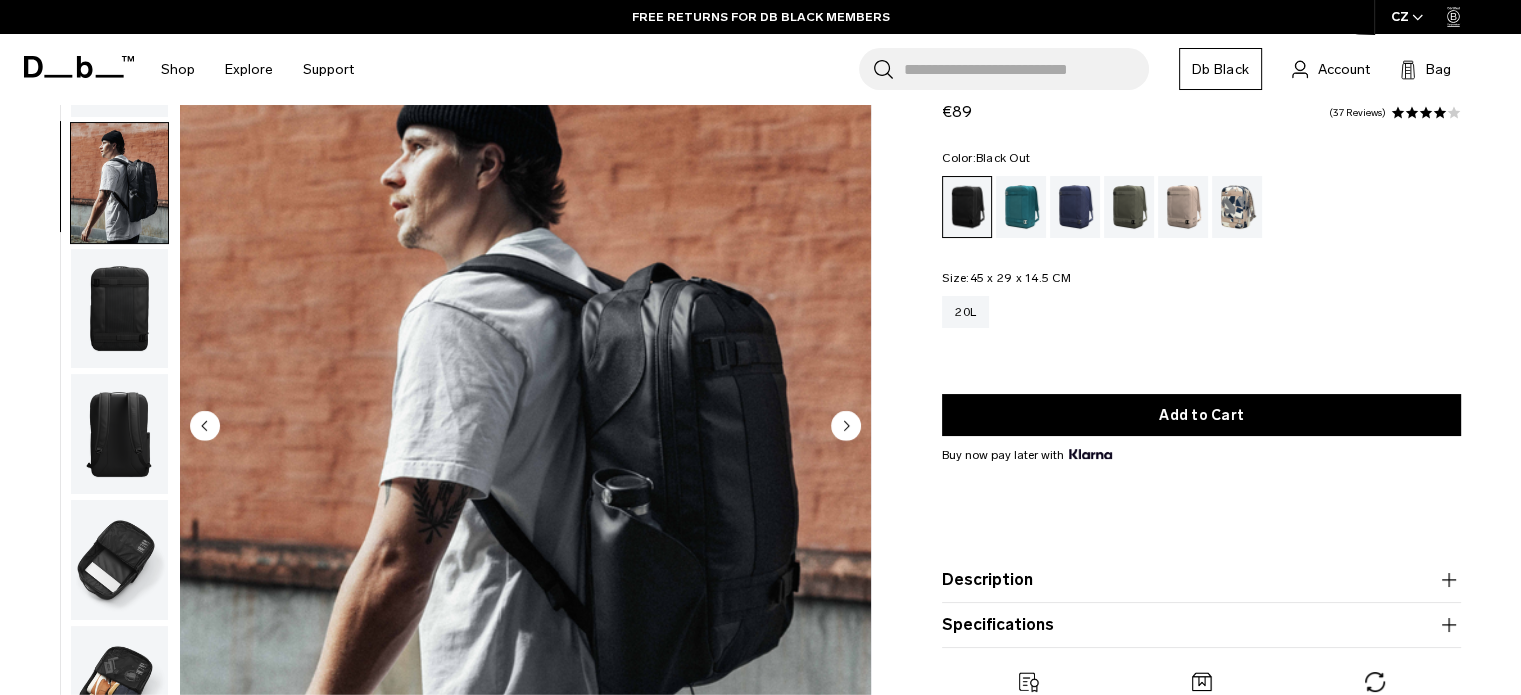 scroll, scrollTop: 14, scrollLeft: 0, axis: vertical 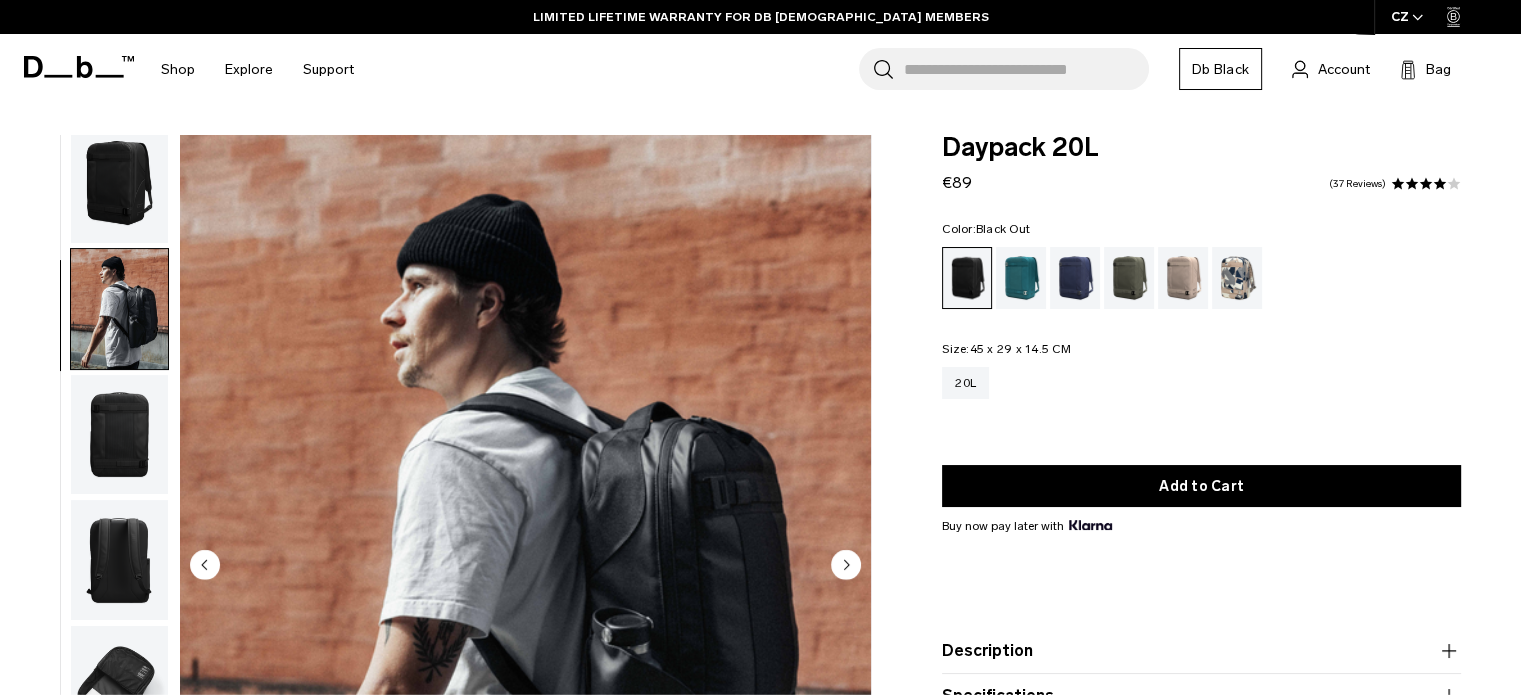 click at bounding box center (119, 183) 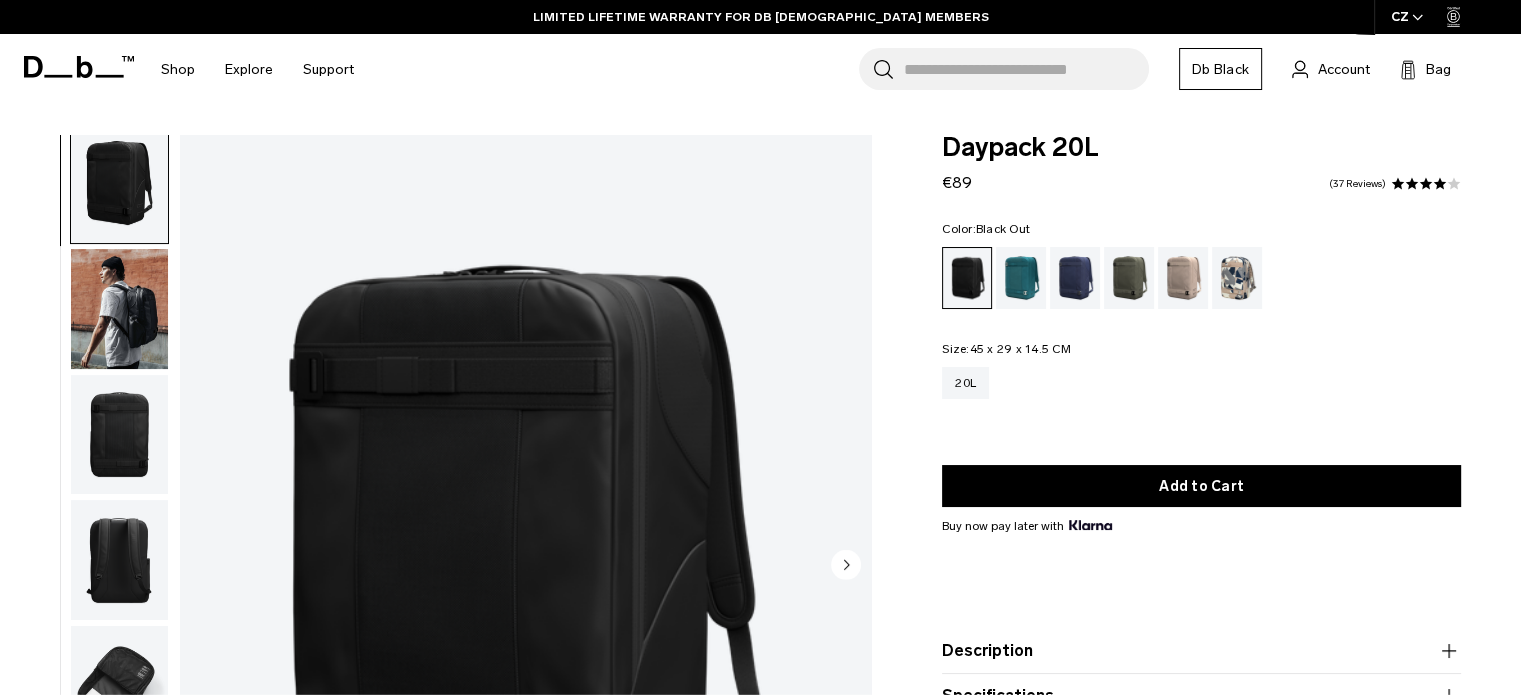 scroll, scrollTop: 0, scrollLeft: 0, axis: both 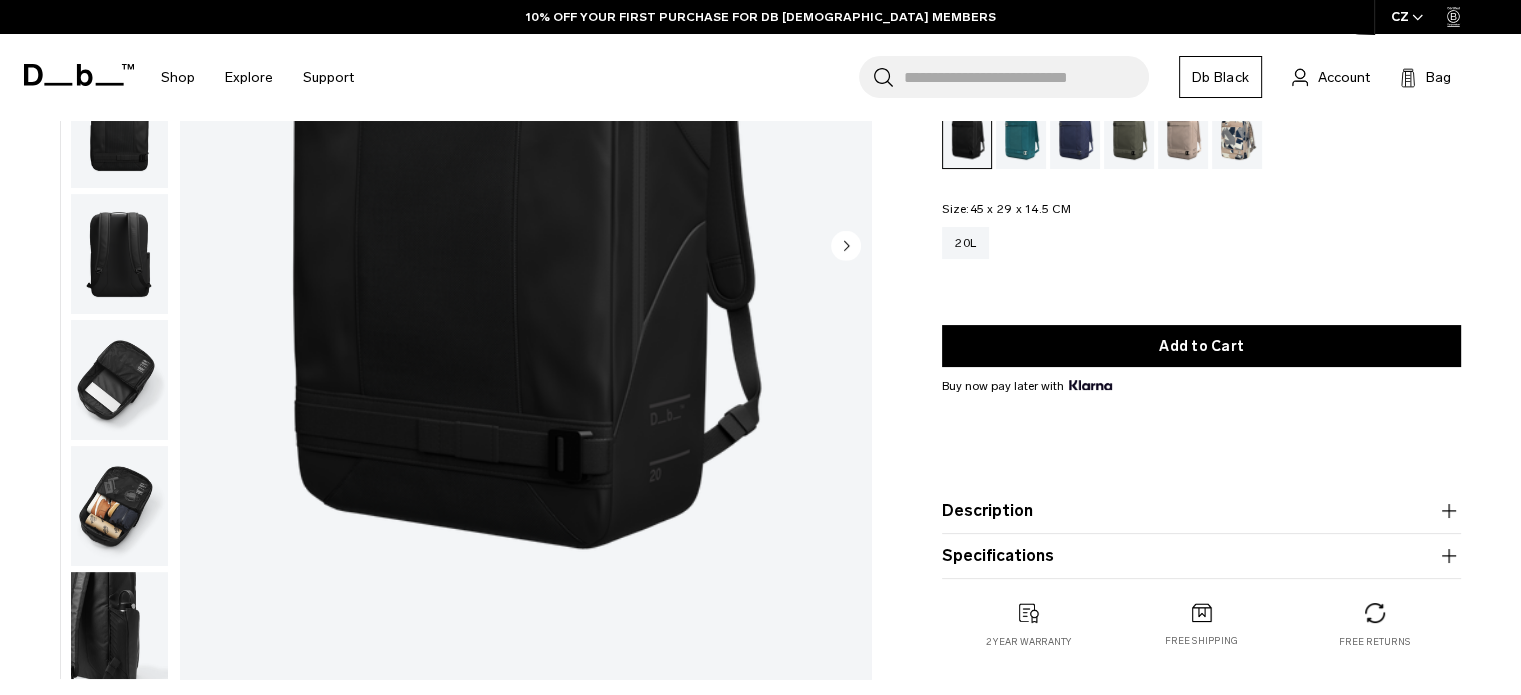 click on "Daypack 20L
€89
4.1 star rating      37 Reviews
Color:
Black Out
Out of stock
Size:
45 x 29 x 14.5 CM
Out of stock
20L
This item will be shipped approximately:" at bounding box center (1201, 342) 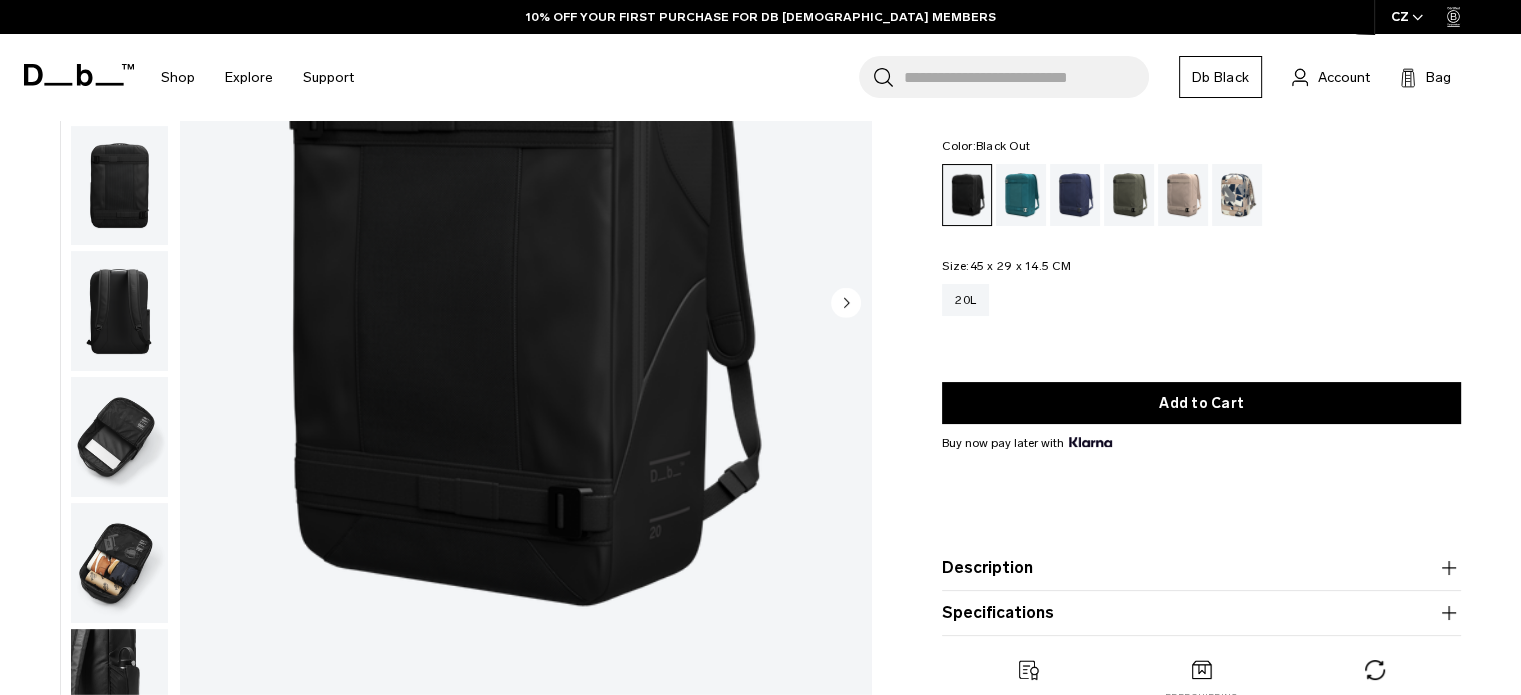 scroll, scrollTop: 230, scrollLeft: 0, axis: vertical 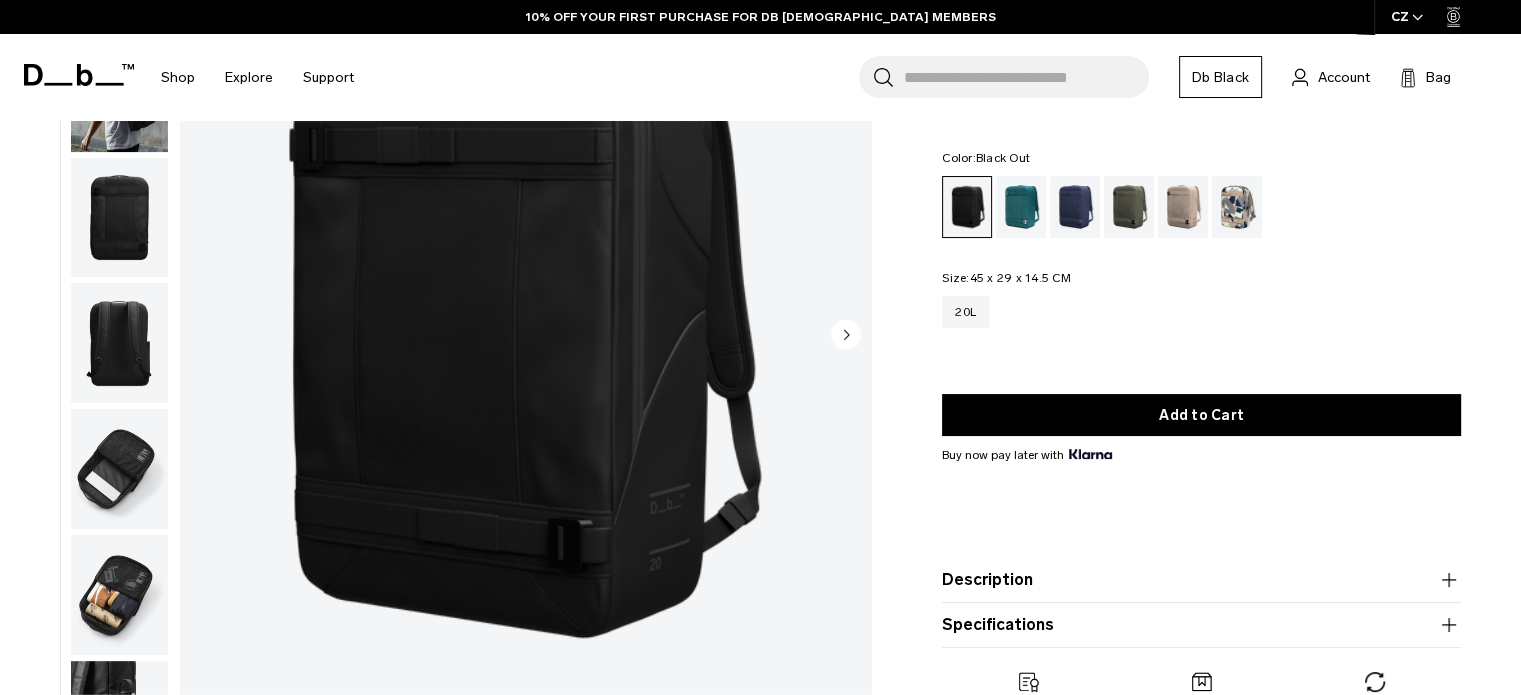 click 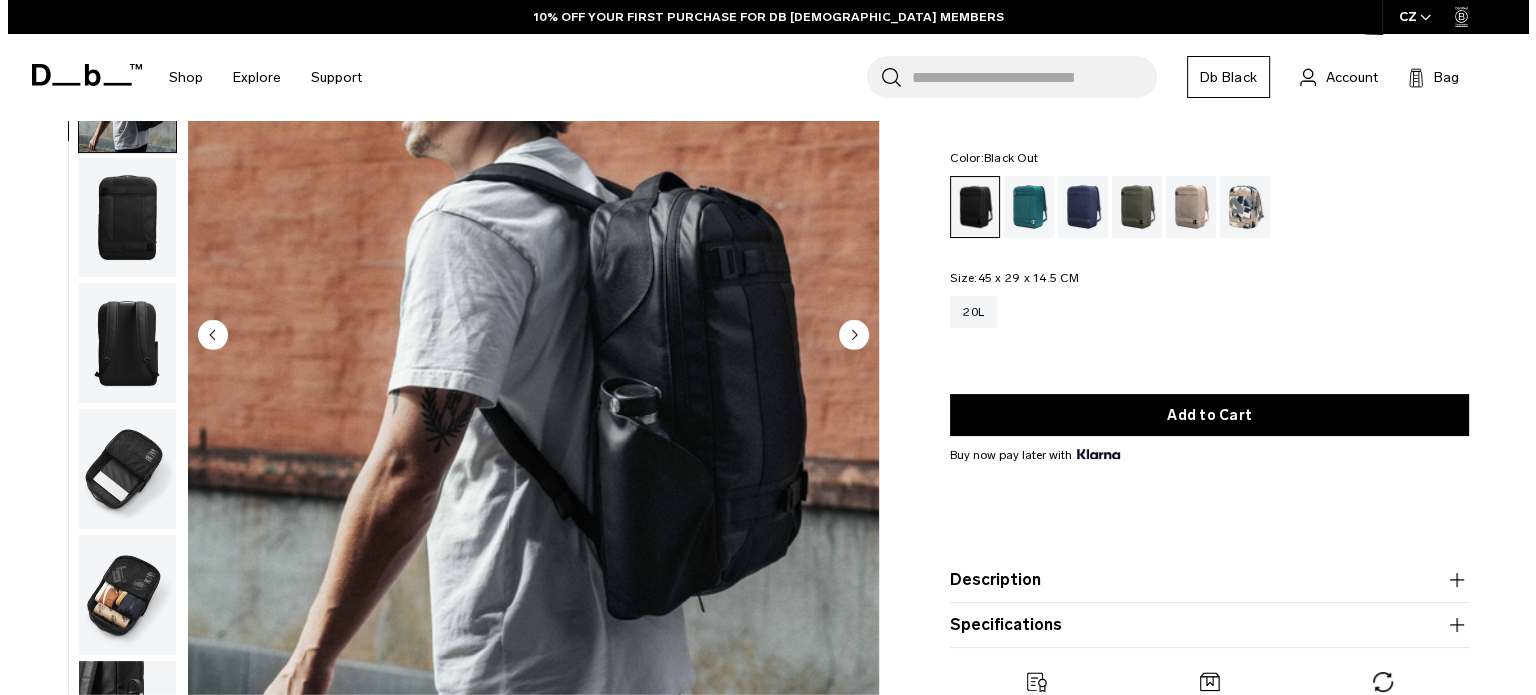scroll, scrollTop: 14, scrollLeft: 0, axis: vertical 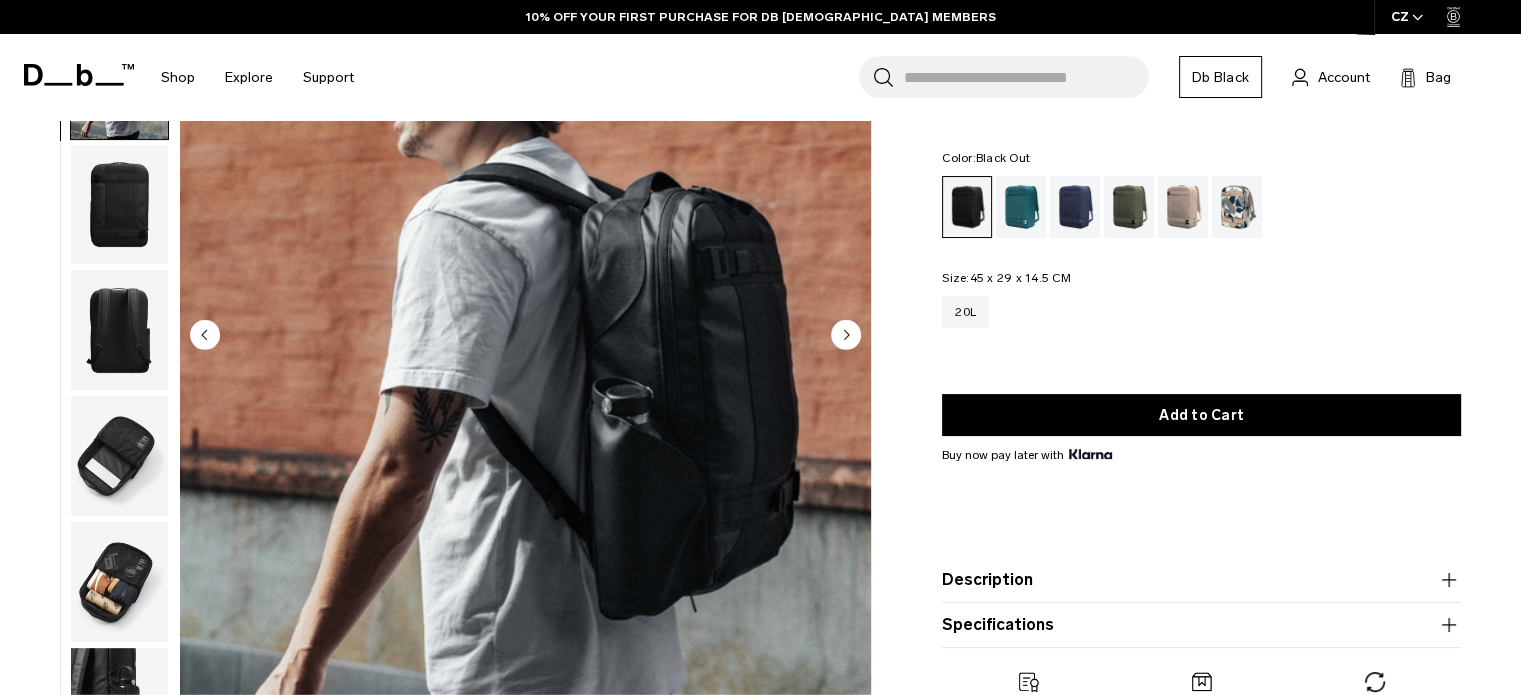 click at bounding box center [525, 336] 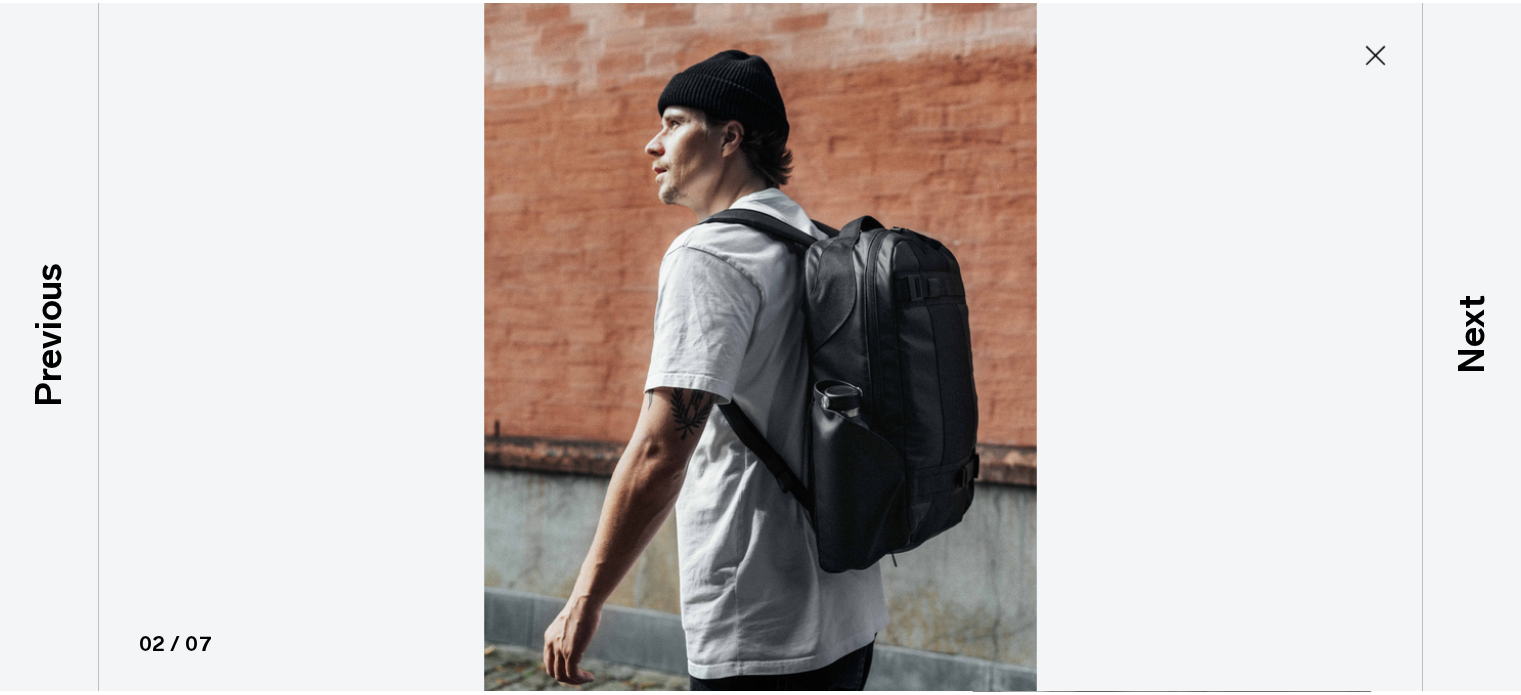 scroll, scrollTop: 3, scrollLeft: 0, axis: vertical 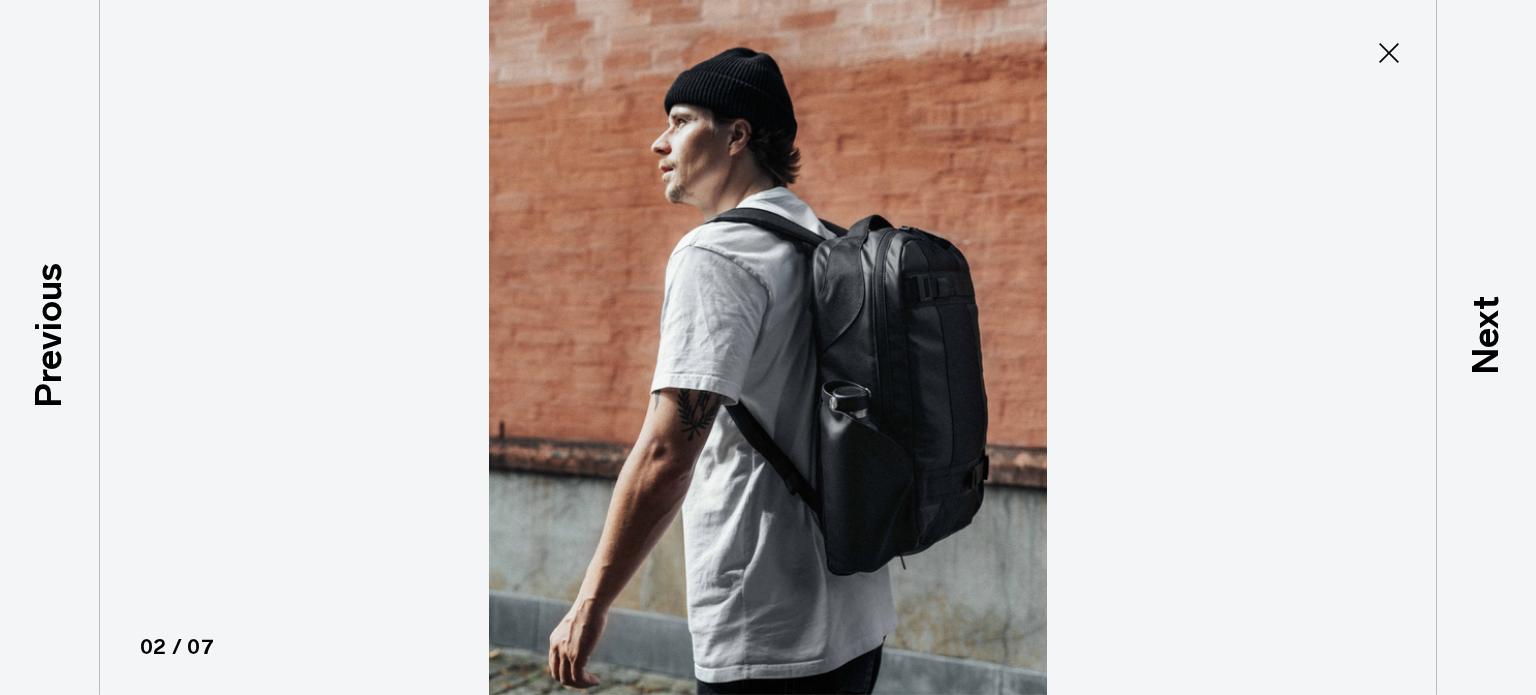 type on "Close" 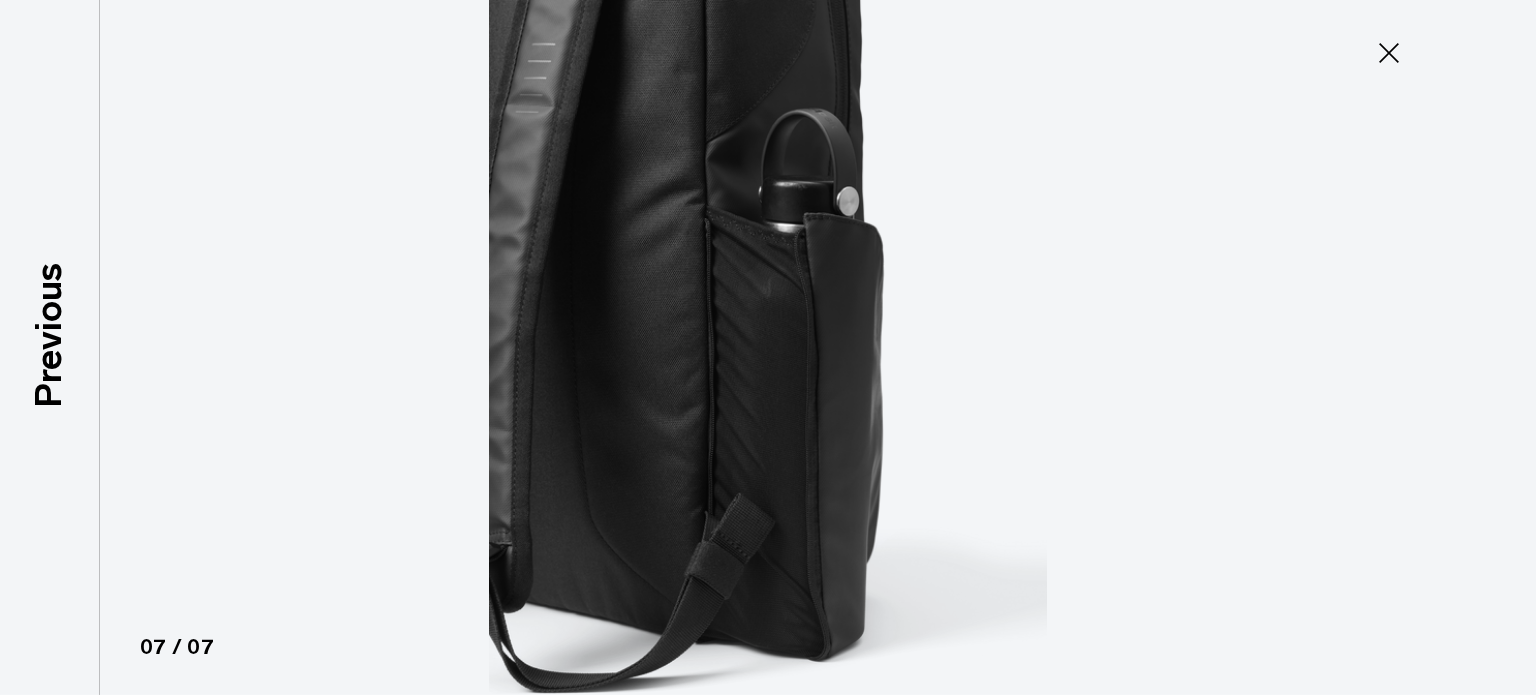 click 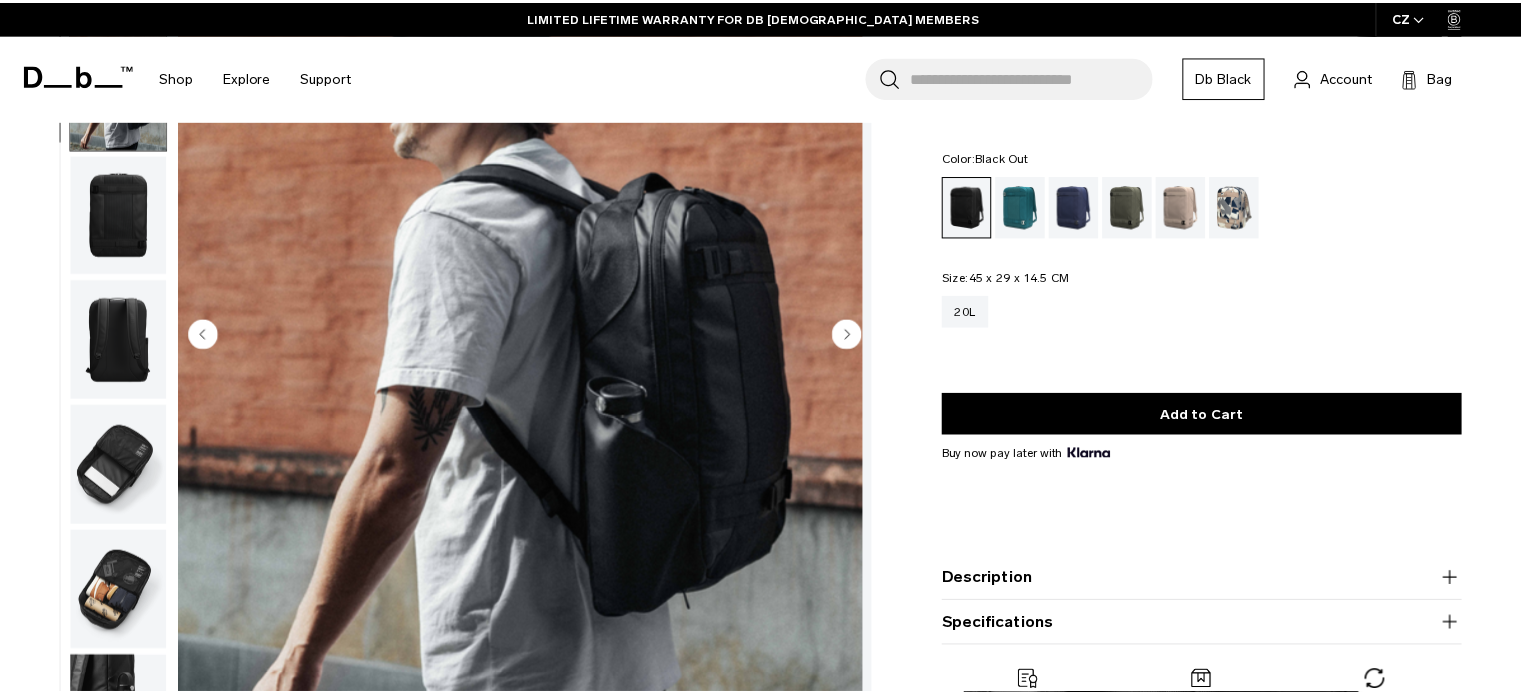 scroll, scrollTop: 14, scrollLeft: 0, axis: vertical 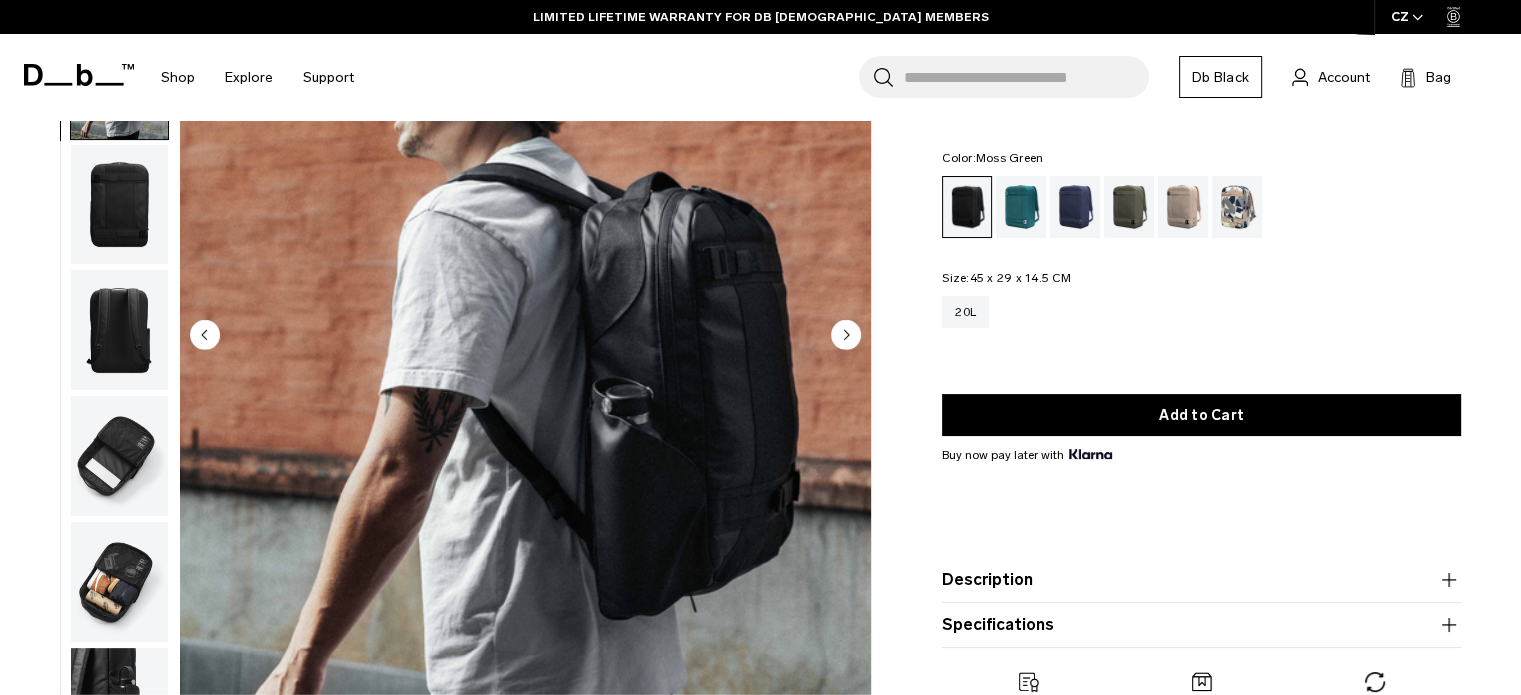 click at bounding box center [1129, 207] 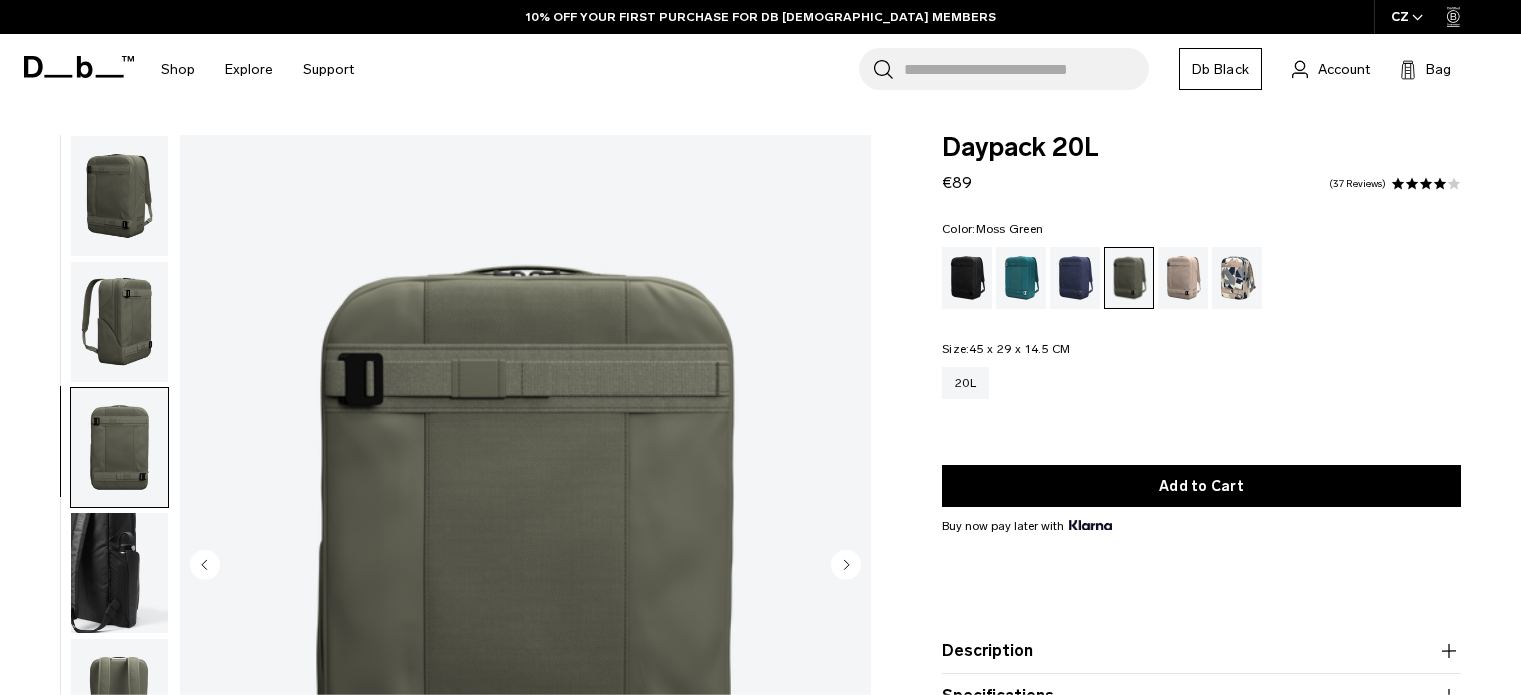 click 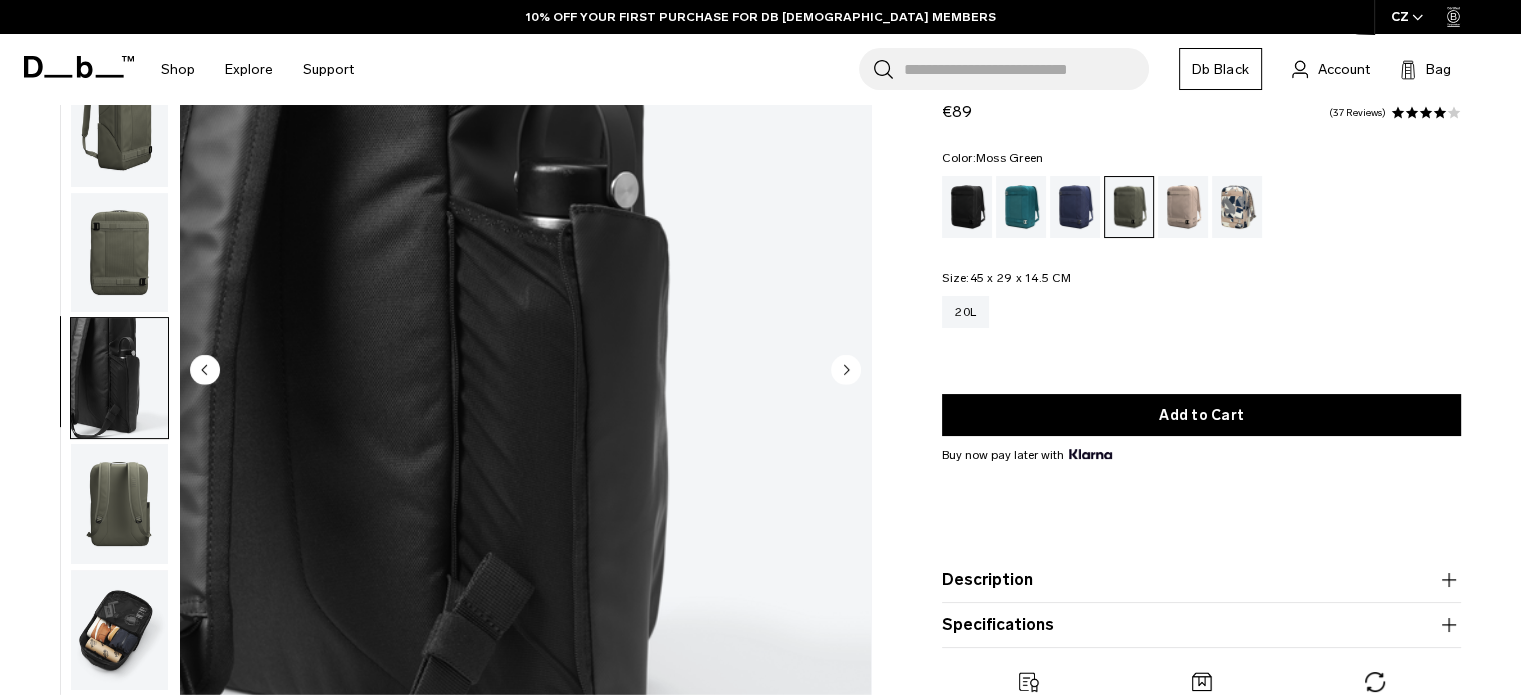 scroll, scrollTop: 195, scrollLeft: 0, axis: vertical 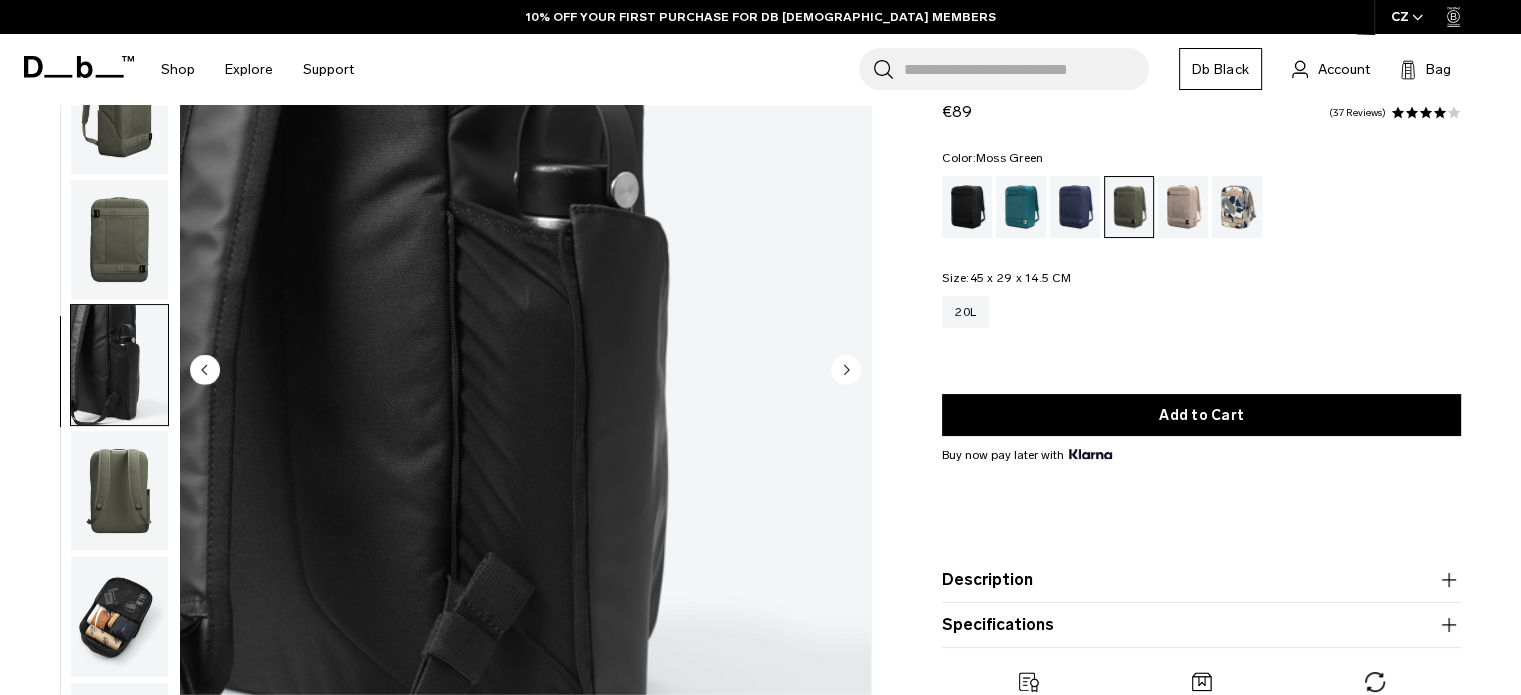 click 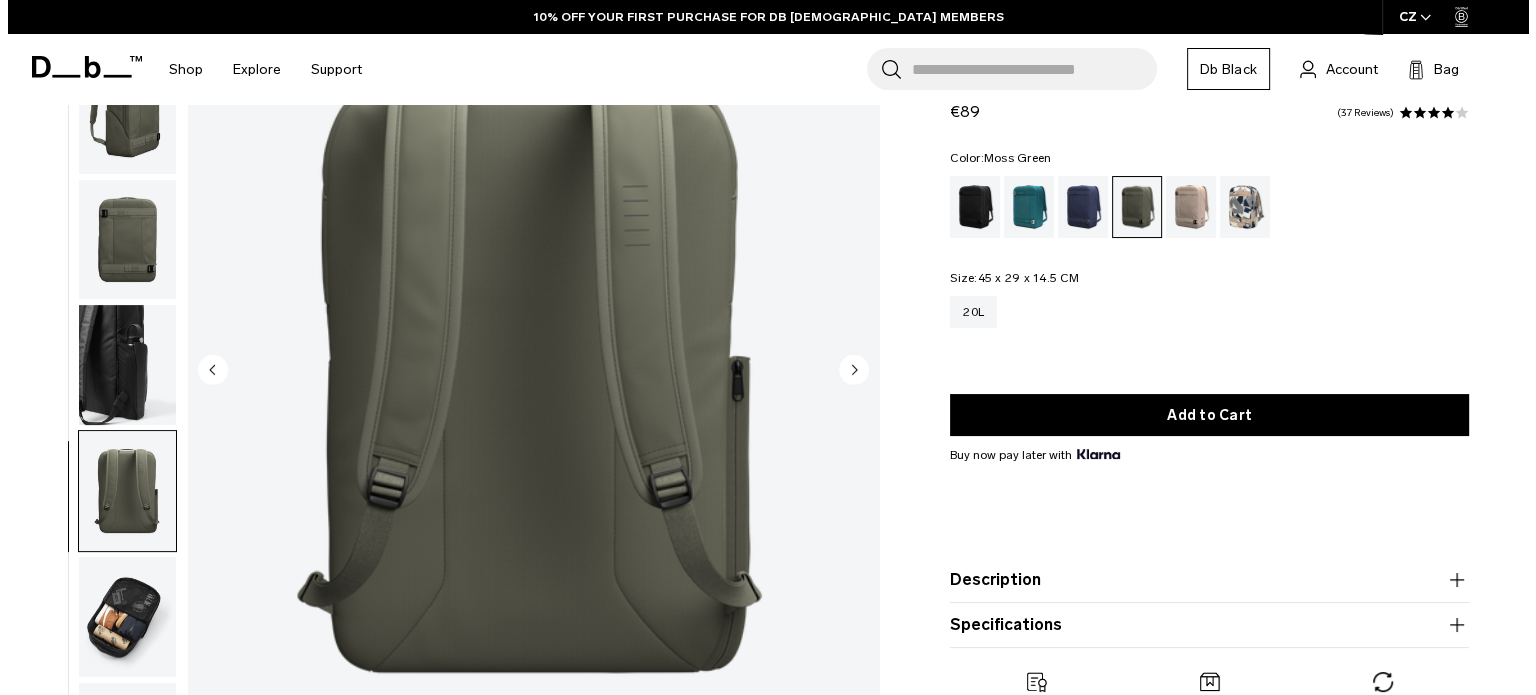 scroll, scrollTop: 0, scrollLeft: 0, axis: both 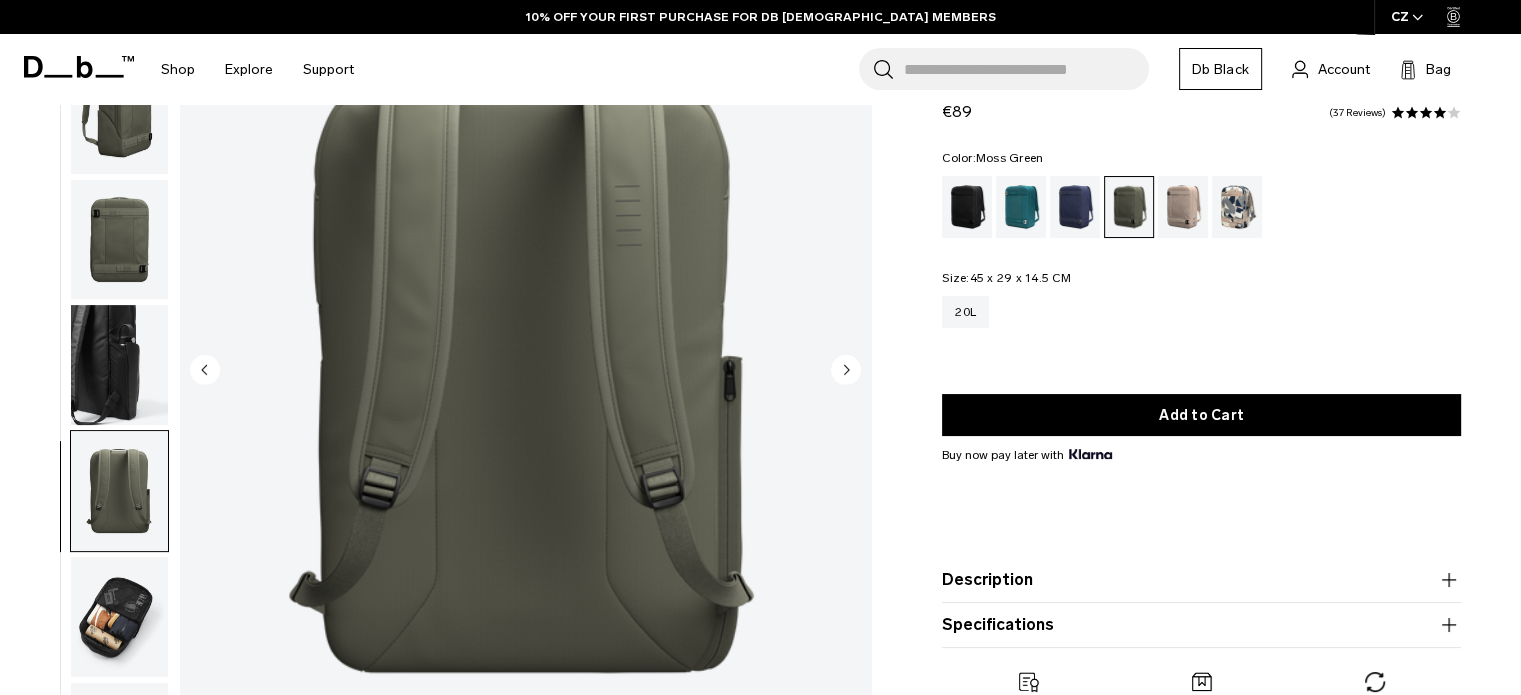 click 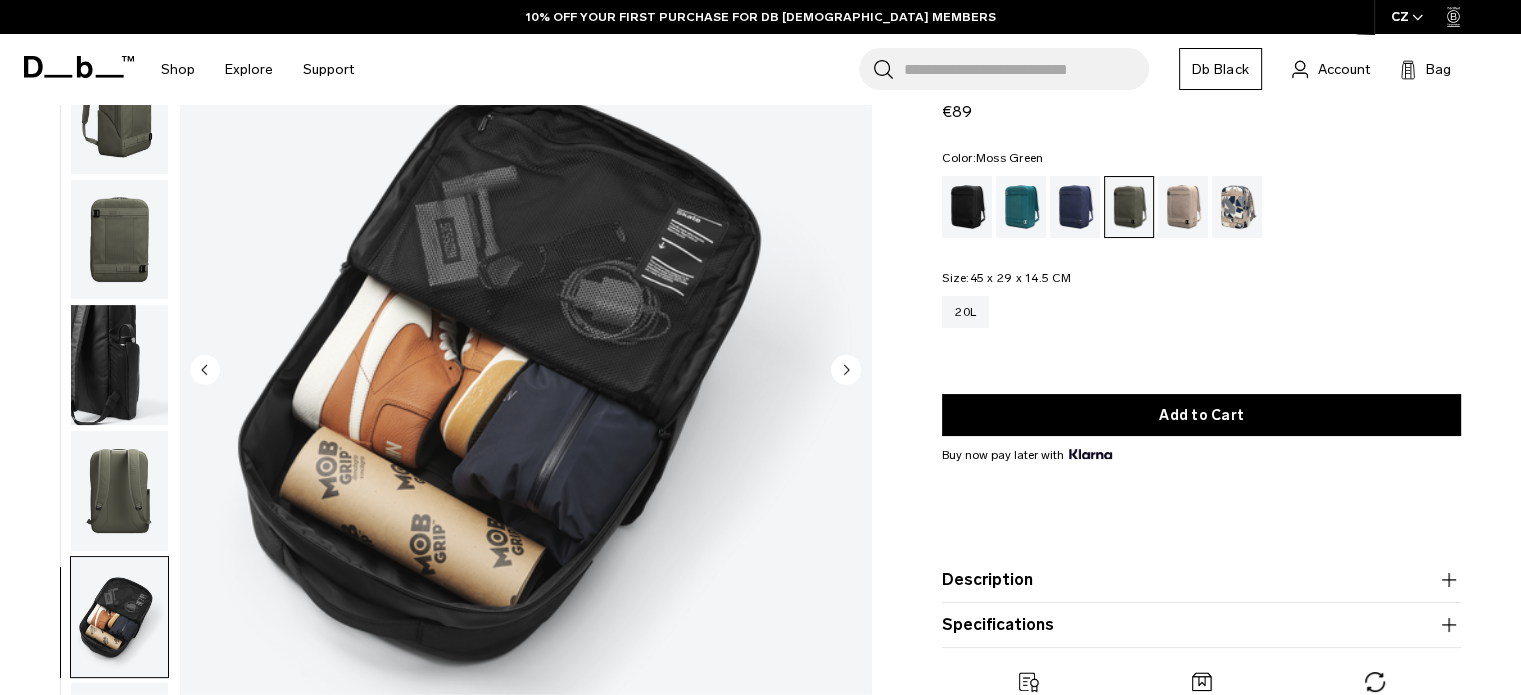 click 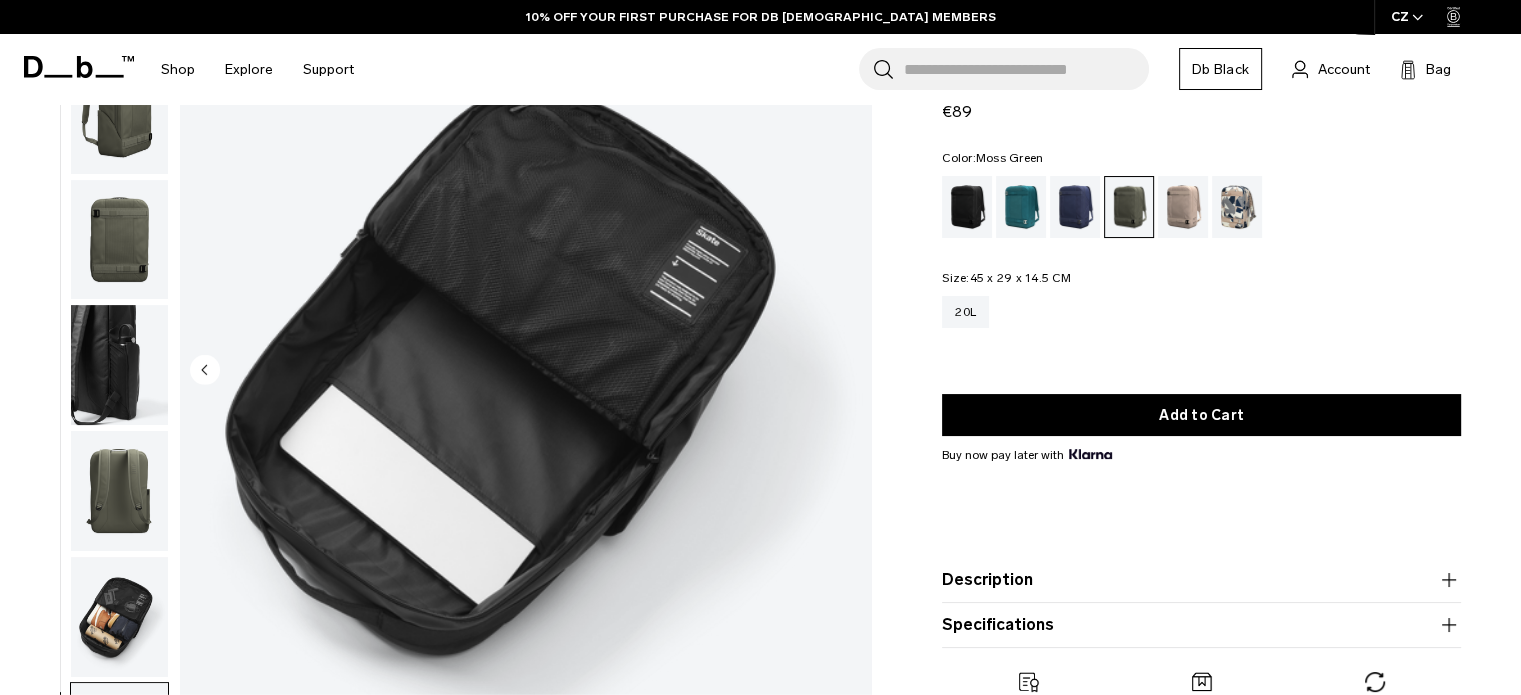 click at bounding box center [525, 371] 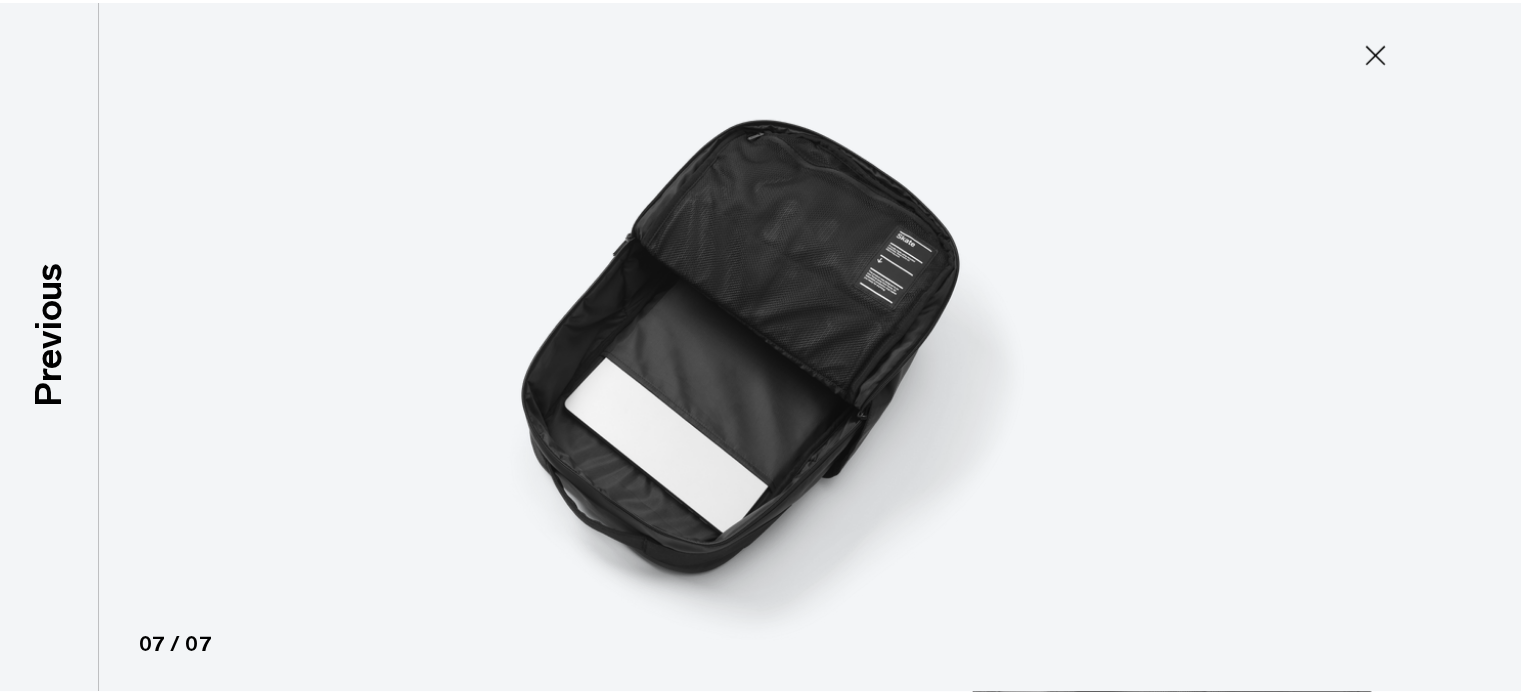 scroll, scrollTop: 3, scrollLeft: 0, axis: vertical 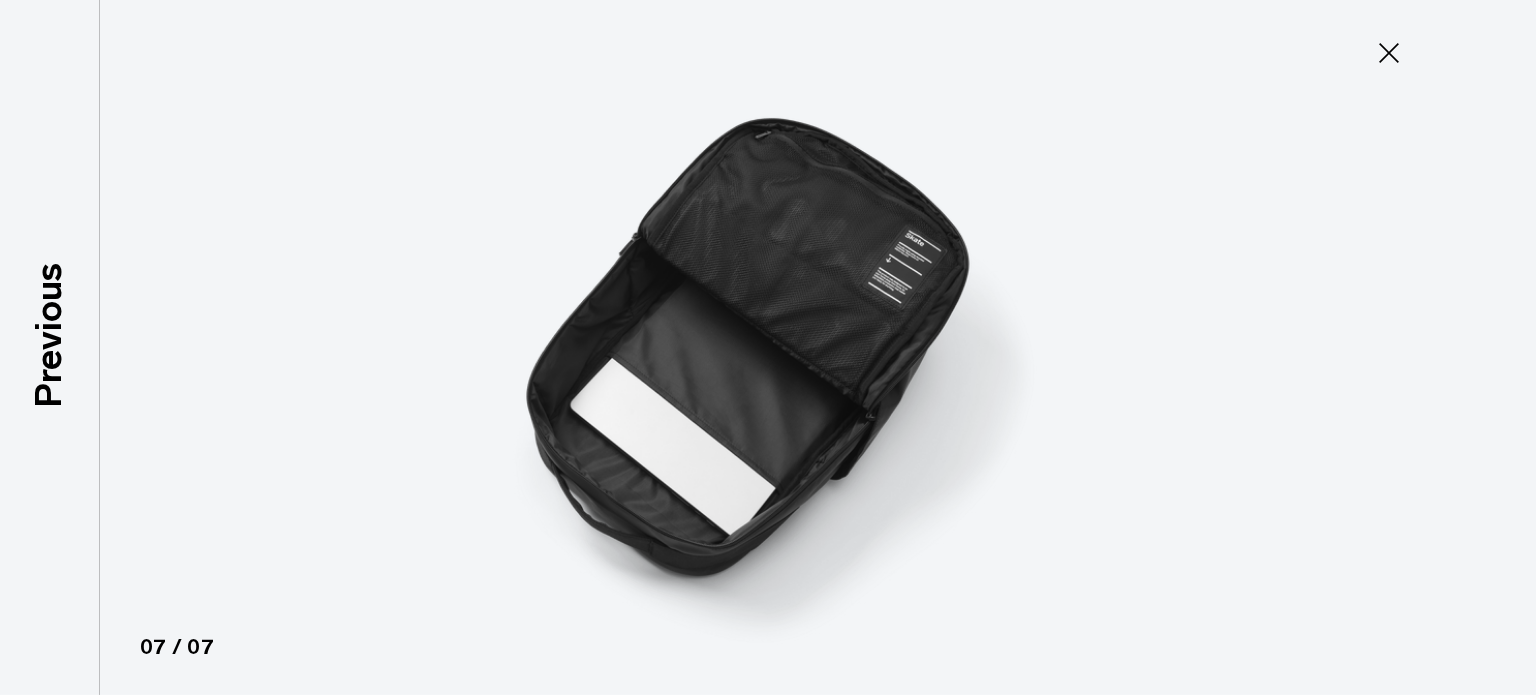 click 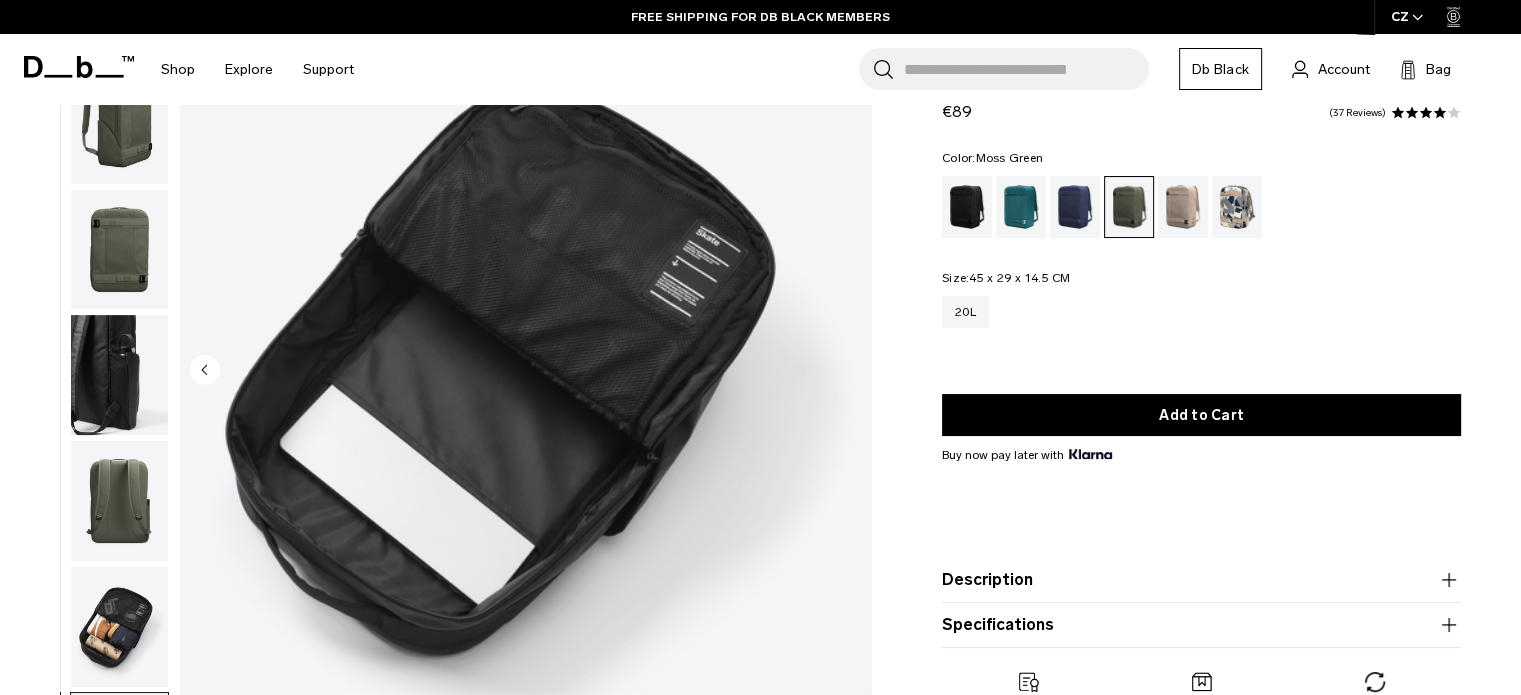 scroll, scrollTop: 14, scrollLeft: 0, axis: vertical 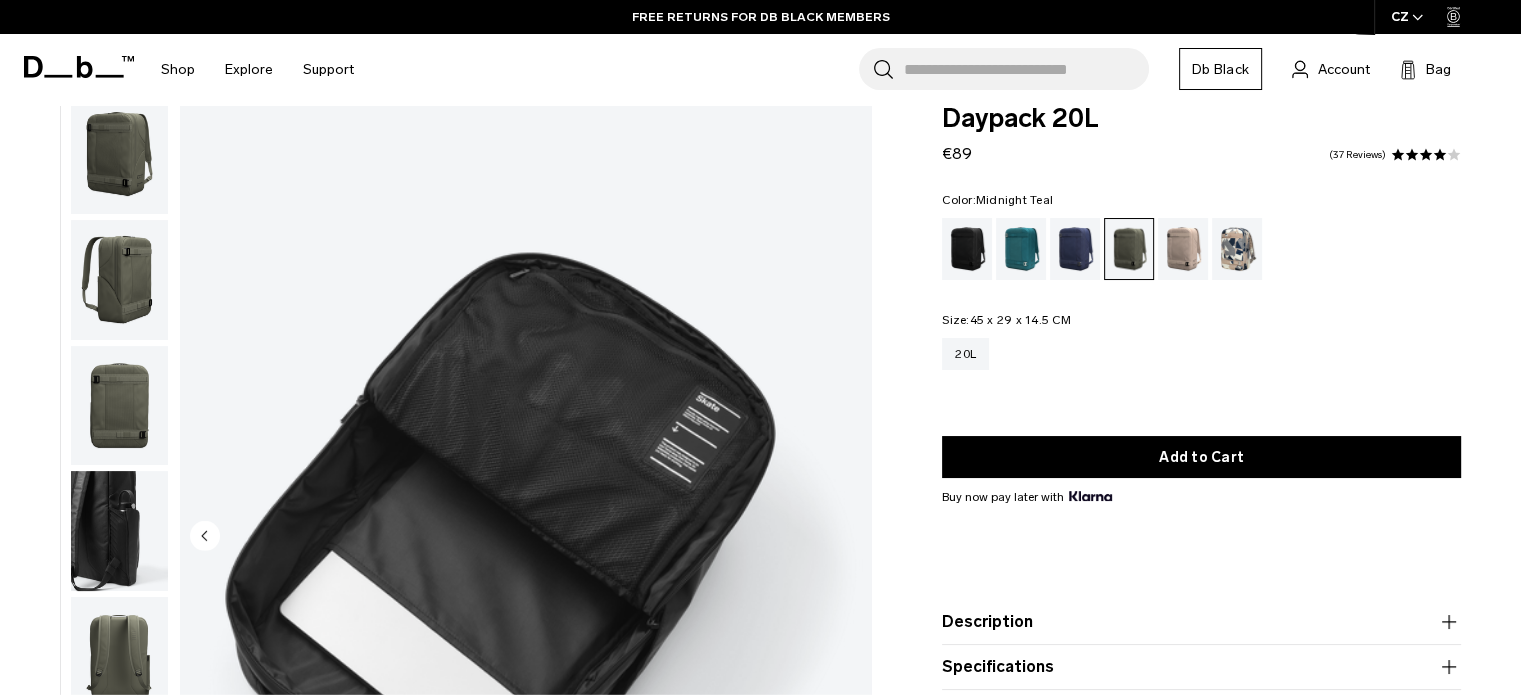 click at bounding box center [1021, 249] 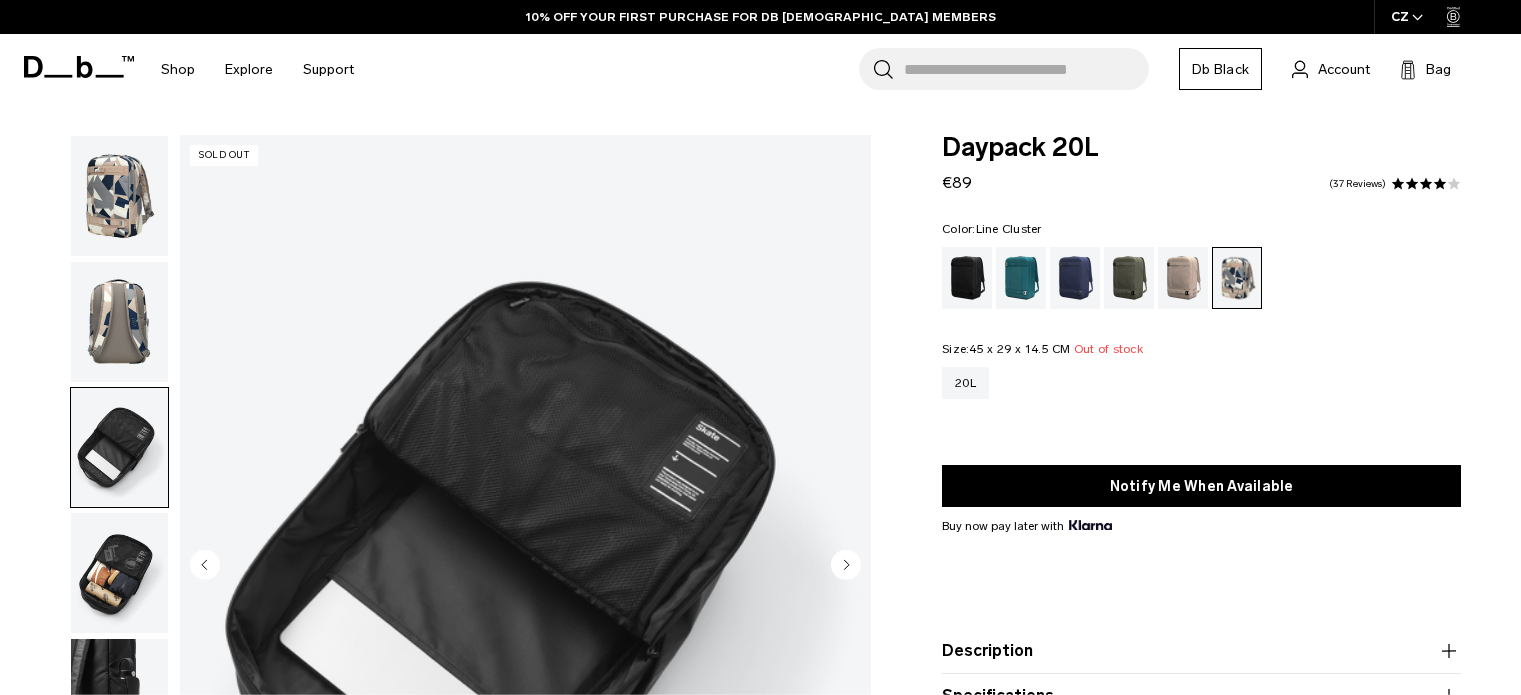 click 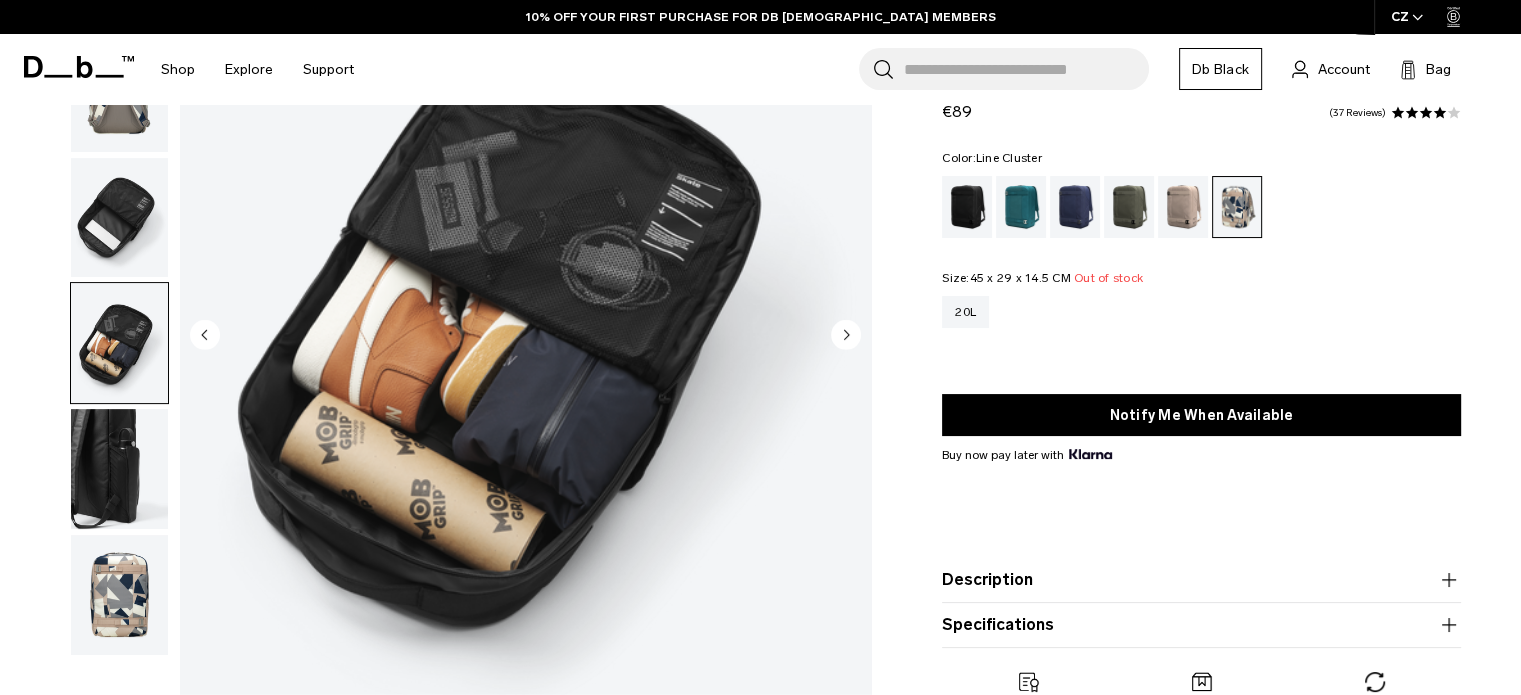 scroll, scrollTop: 230, scrollLeft: 0, axis: vertical 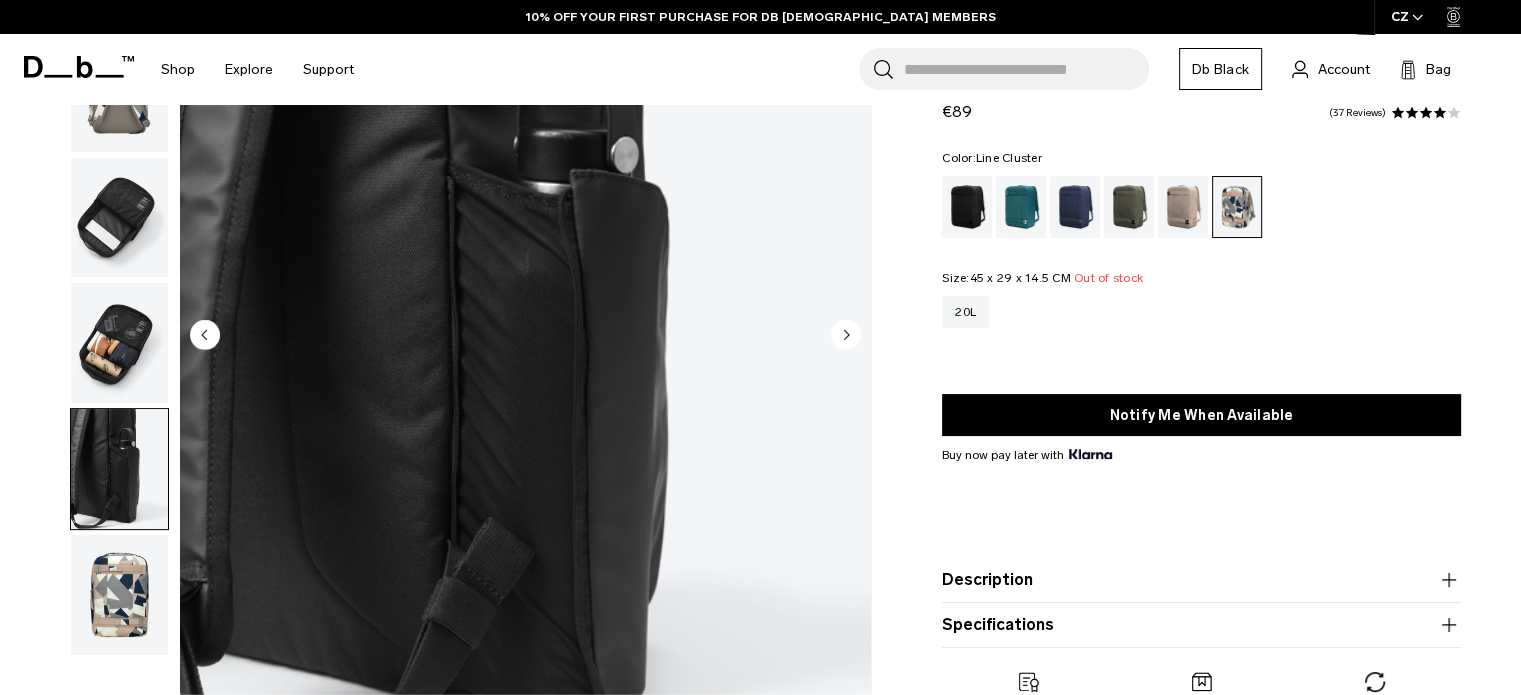 click 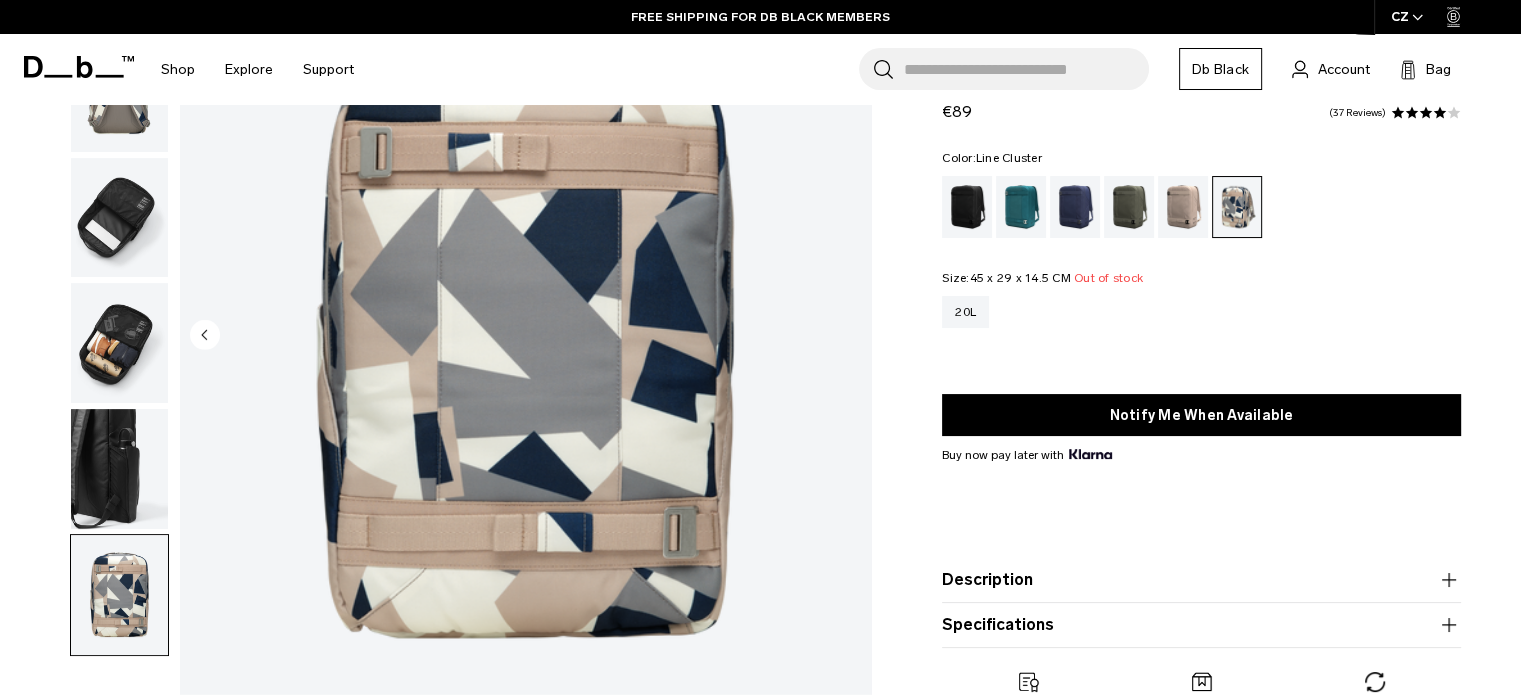 scroll, scrollTop: 124, scrollLeft: 0, axis: vertical 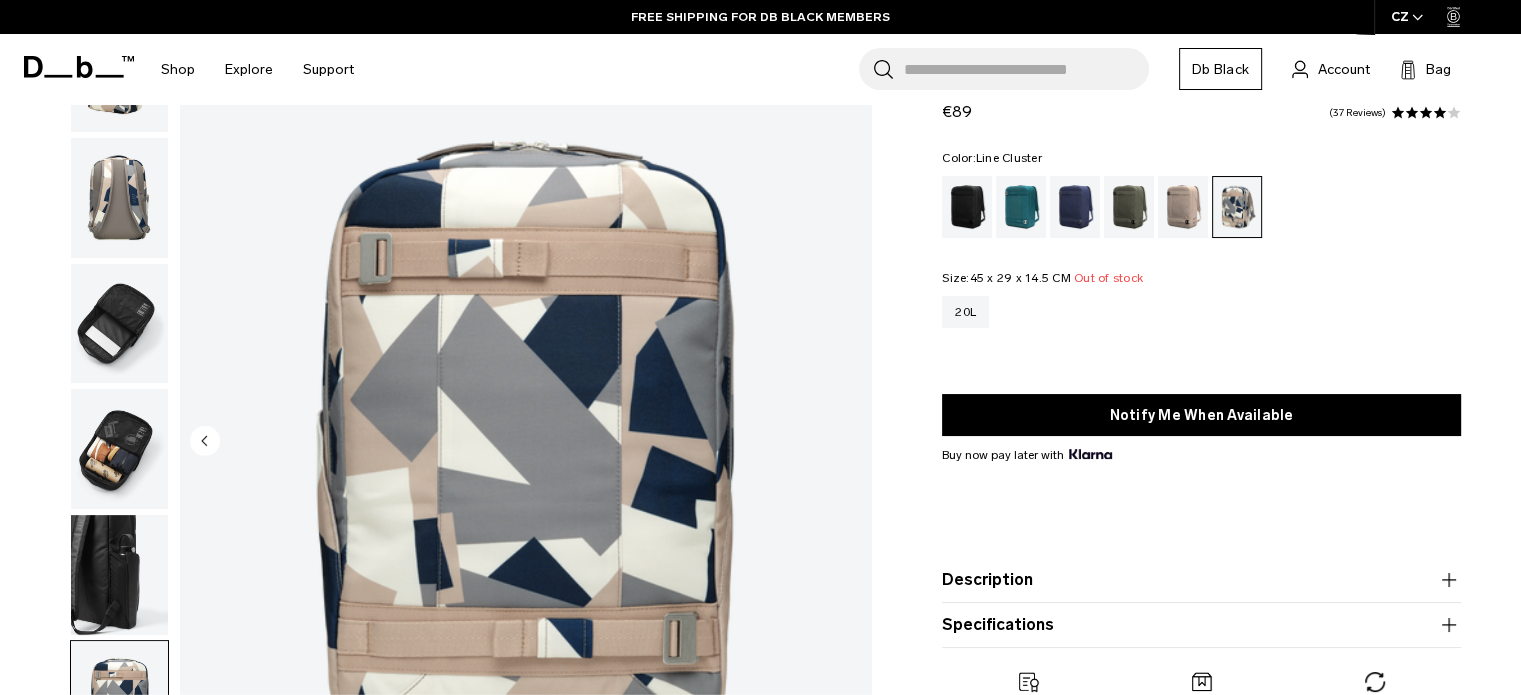 click at bounding box center (967, 207) 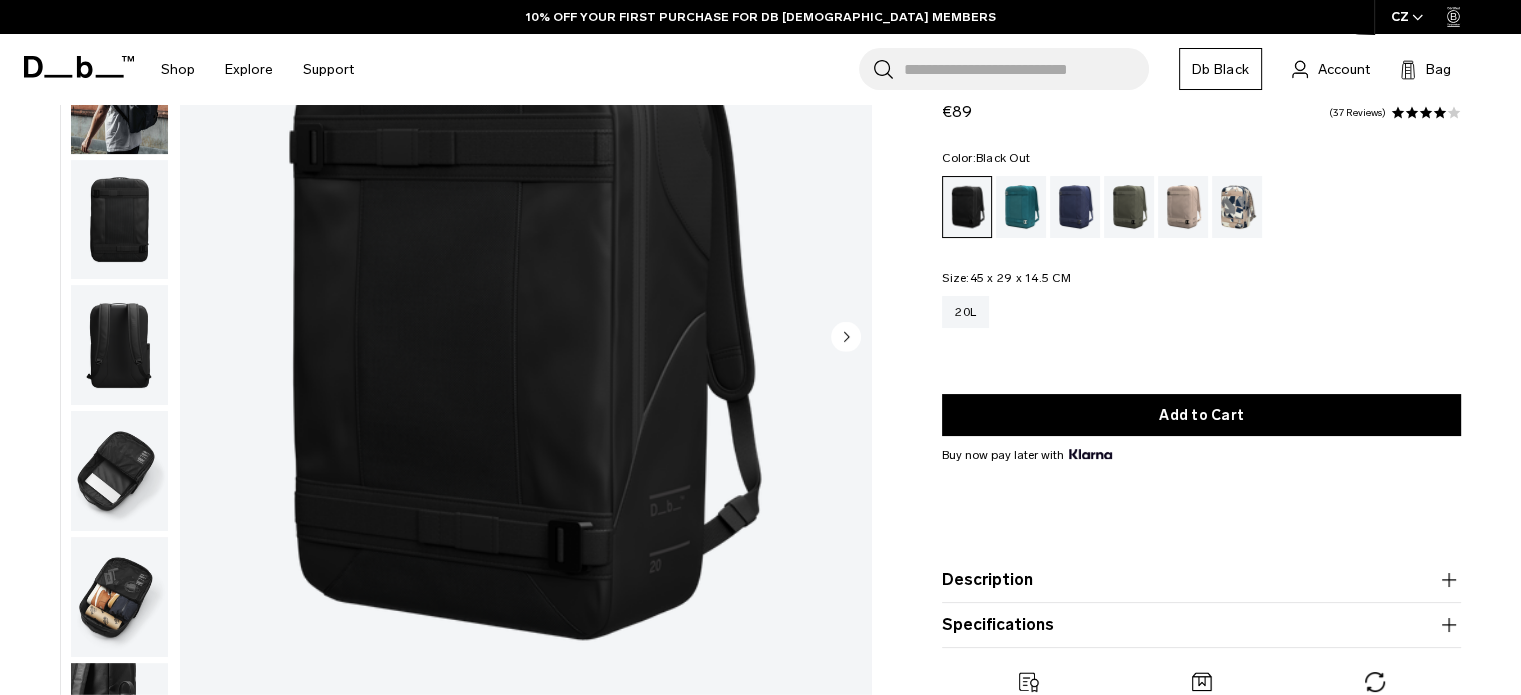 scroll, scrollTop: 228, scrollLeft: 0, axis: vertical 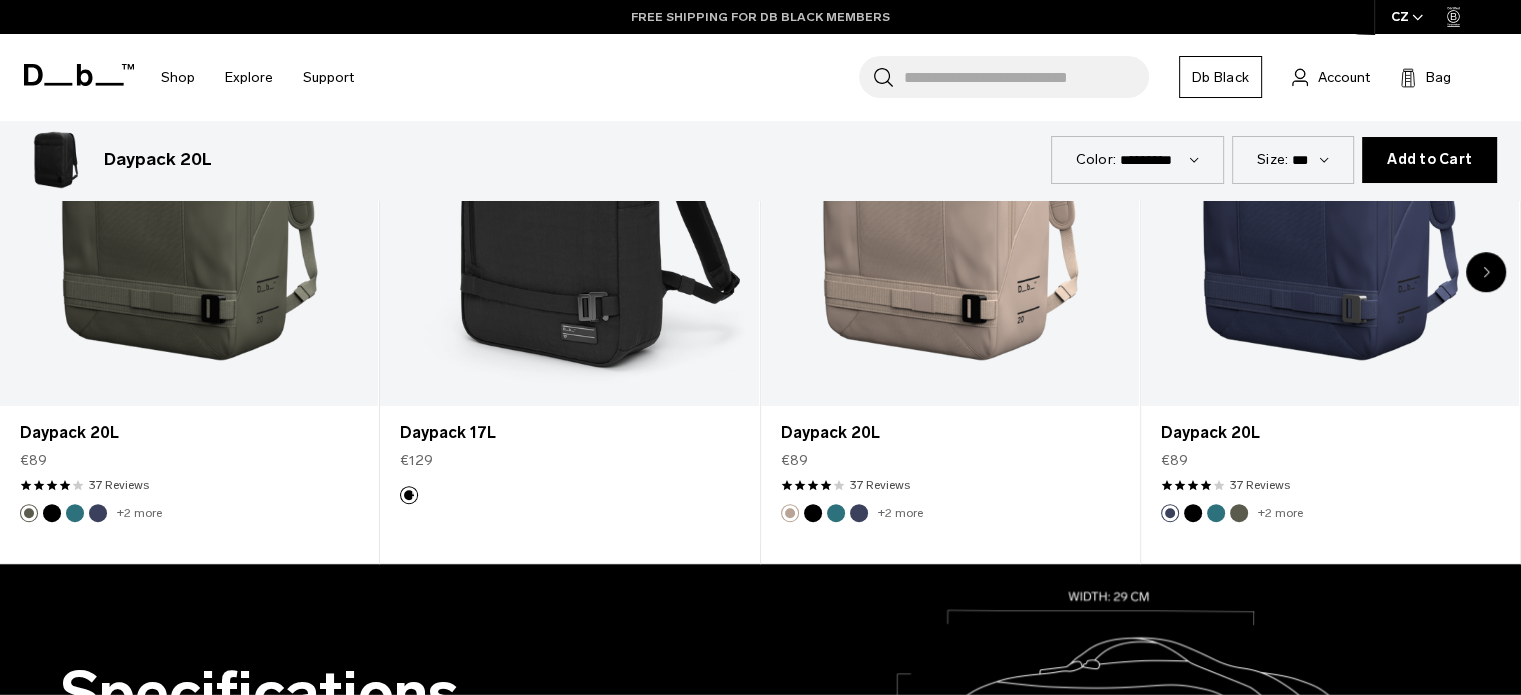 click on "FREE SHIPPING FOR DB BLACK MEMBERS" at bounding box center (760, 17) 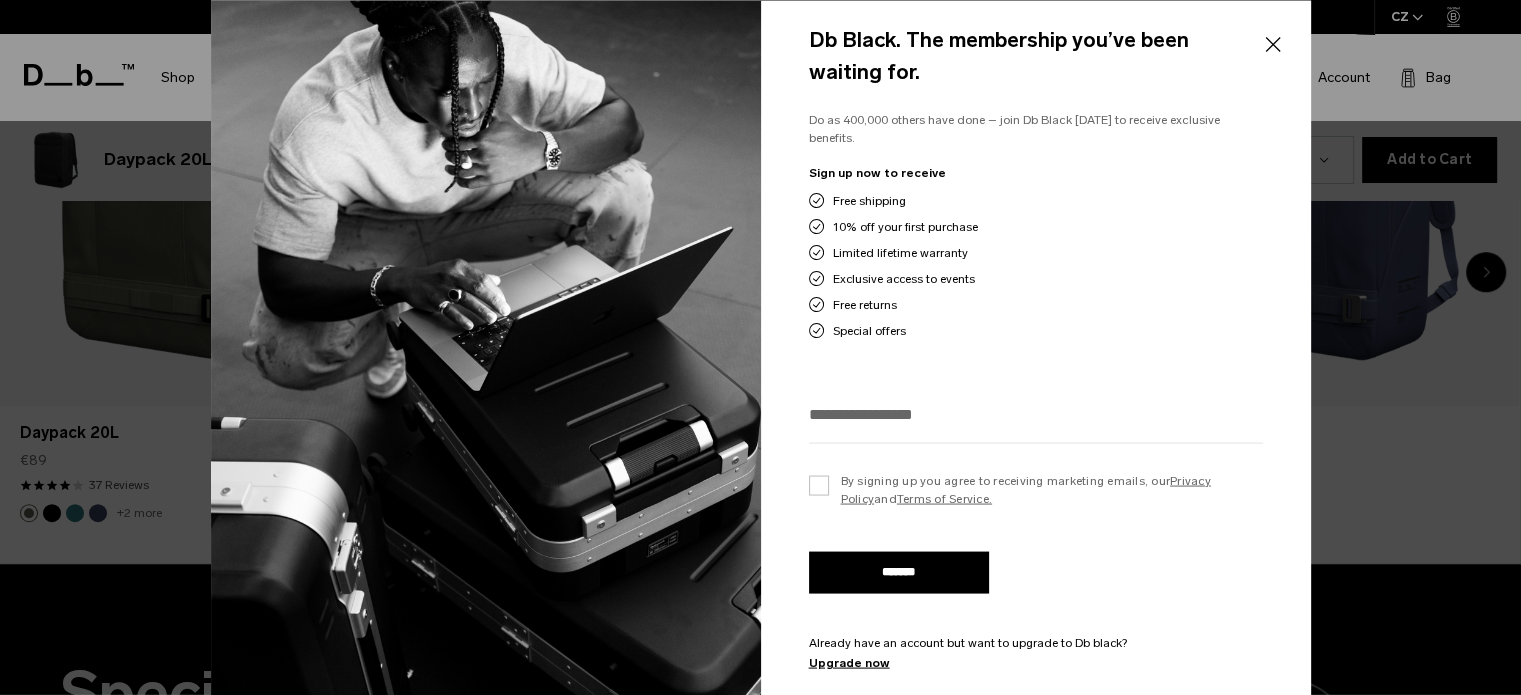 click on "Already have an account but want to upgrade to Db black?" at bounding box center [1036, 642] 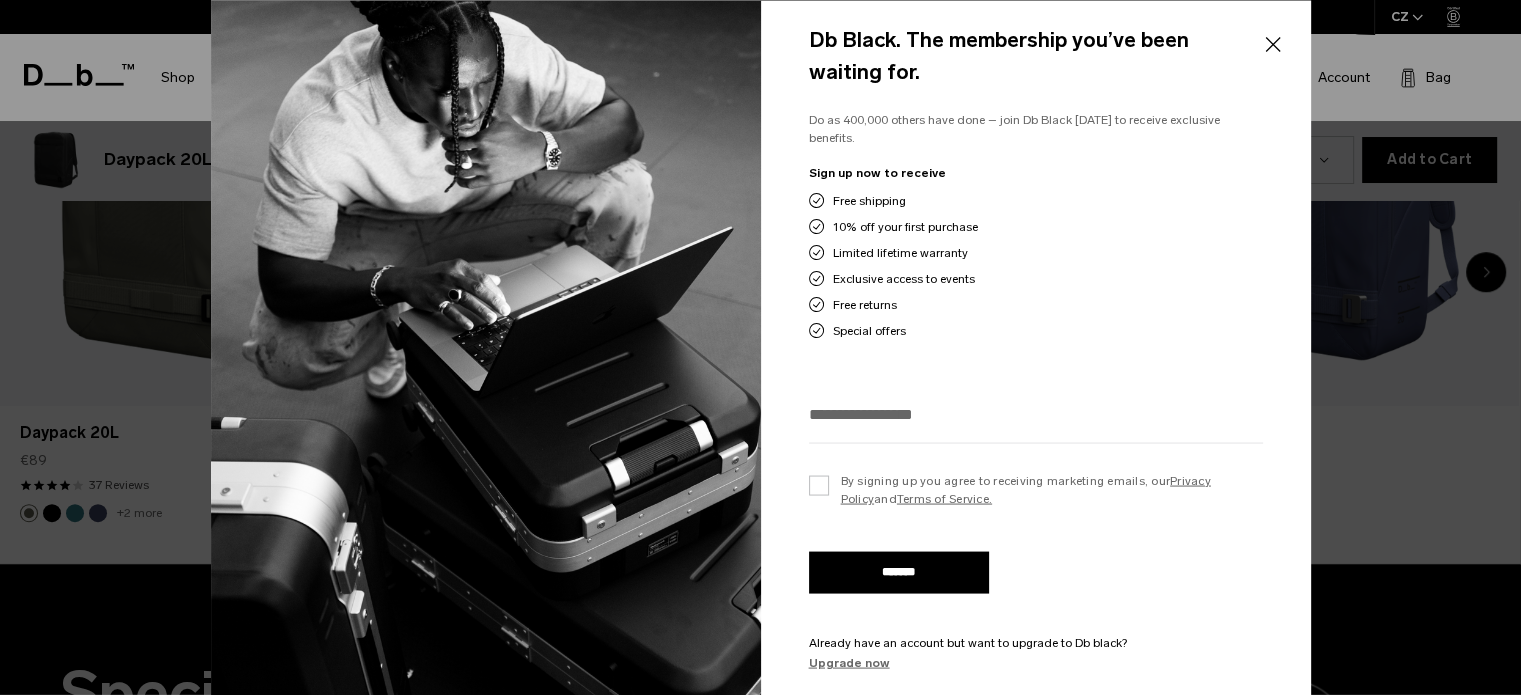 click on "Upgrade now" at bounding box center (1036, 662) 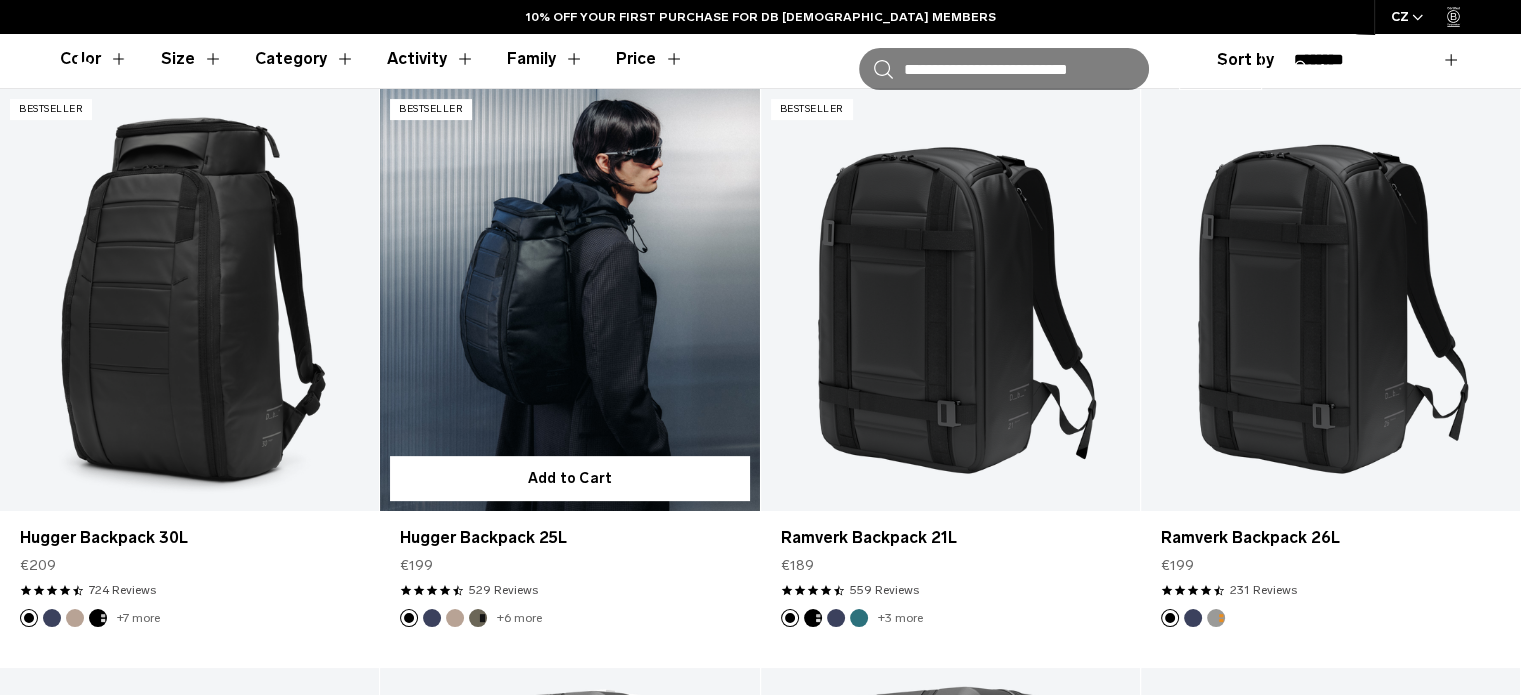 scroll, scrollTop: 620, scrollLeft: 0, axis: vertical 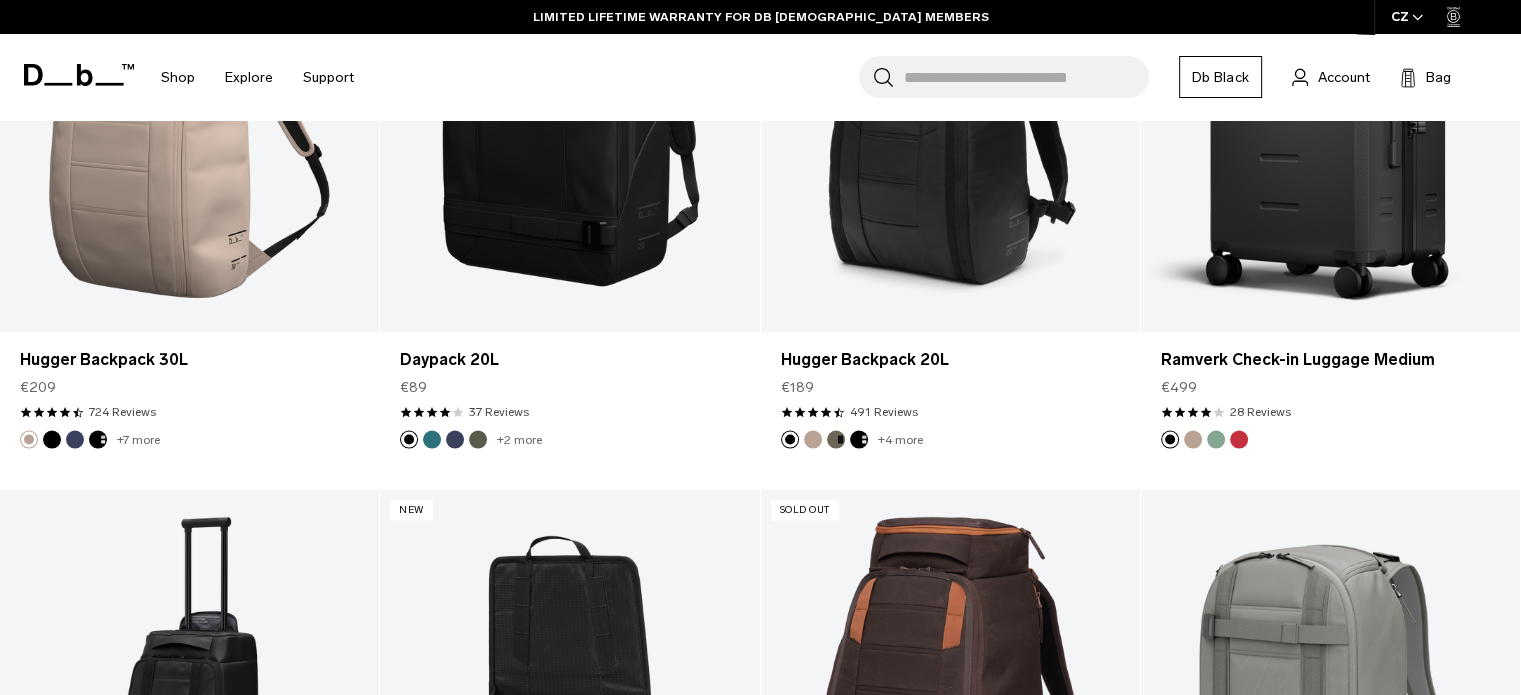 click on "LIMITED LIFETIME WARRANTY FOR DB [DEMOGRAPHIC_DATA] MEMBERS" at bounding box center [760, 17] 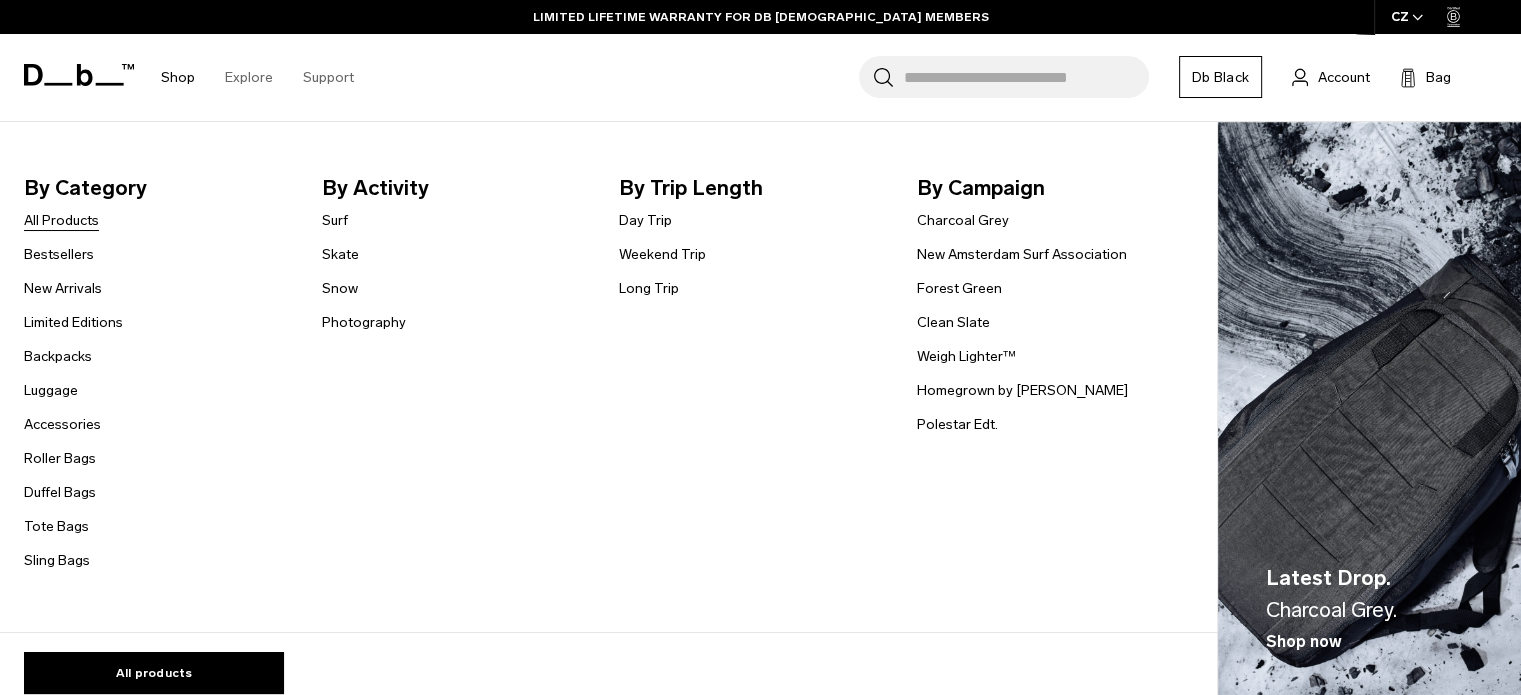 click on "All Products" at bounding box center (61, 220) 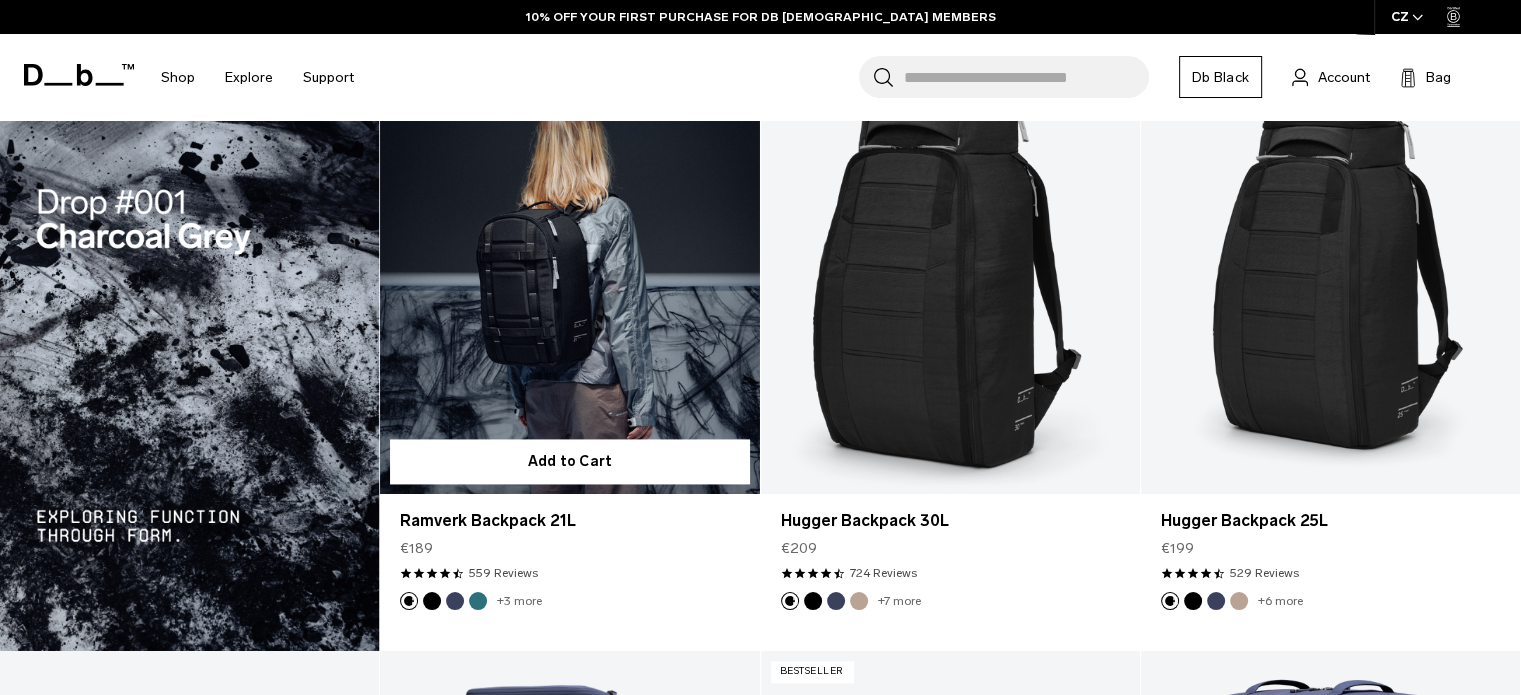 scroll, scrollTop: 2762, scrollLeft: 0, axis: vertical 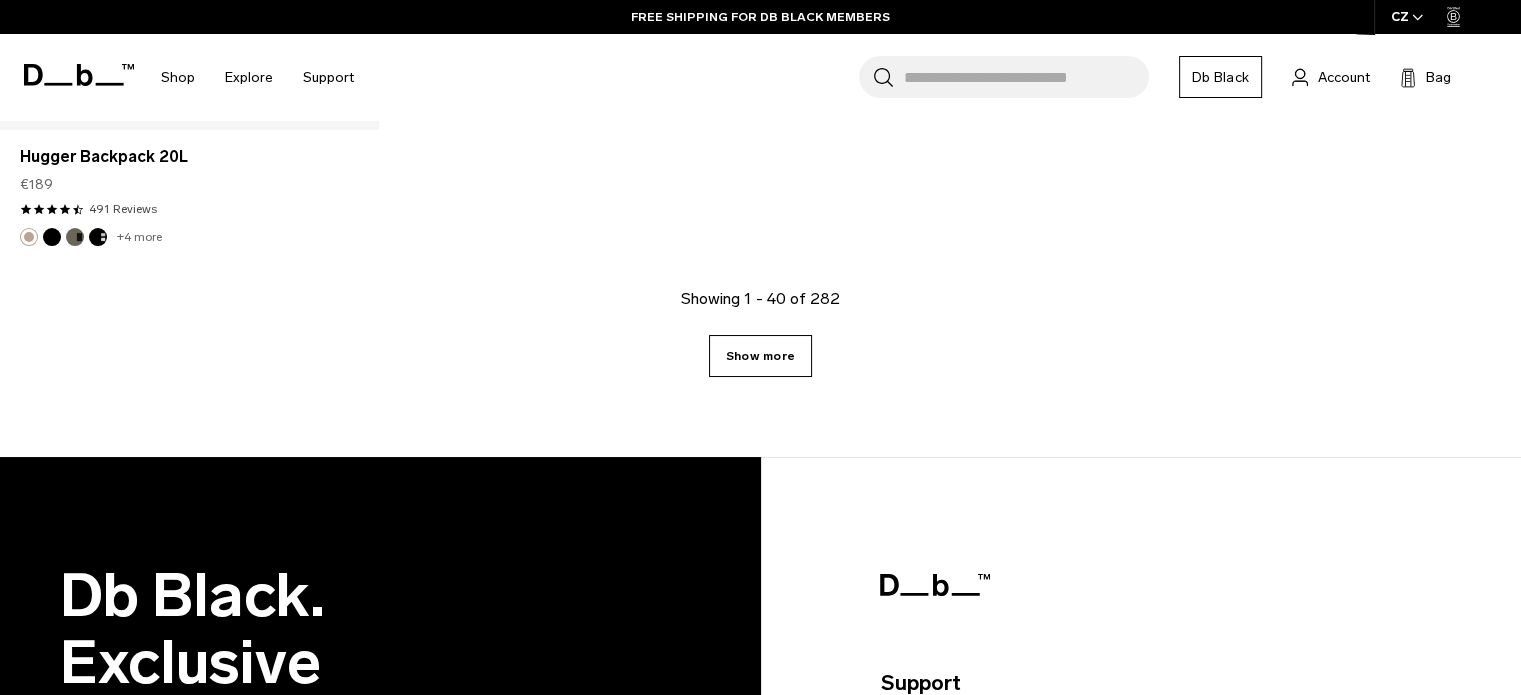 click on "Show more" at bounding box center [760, 356] 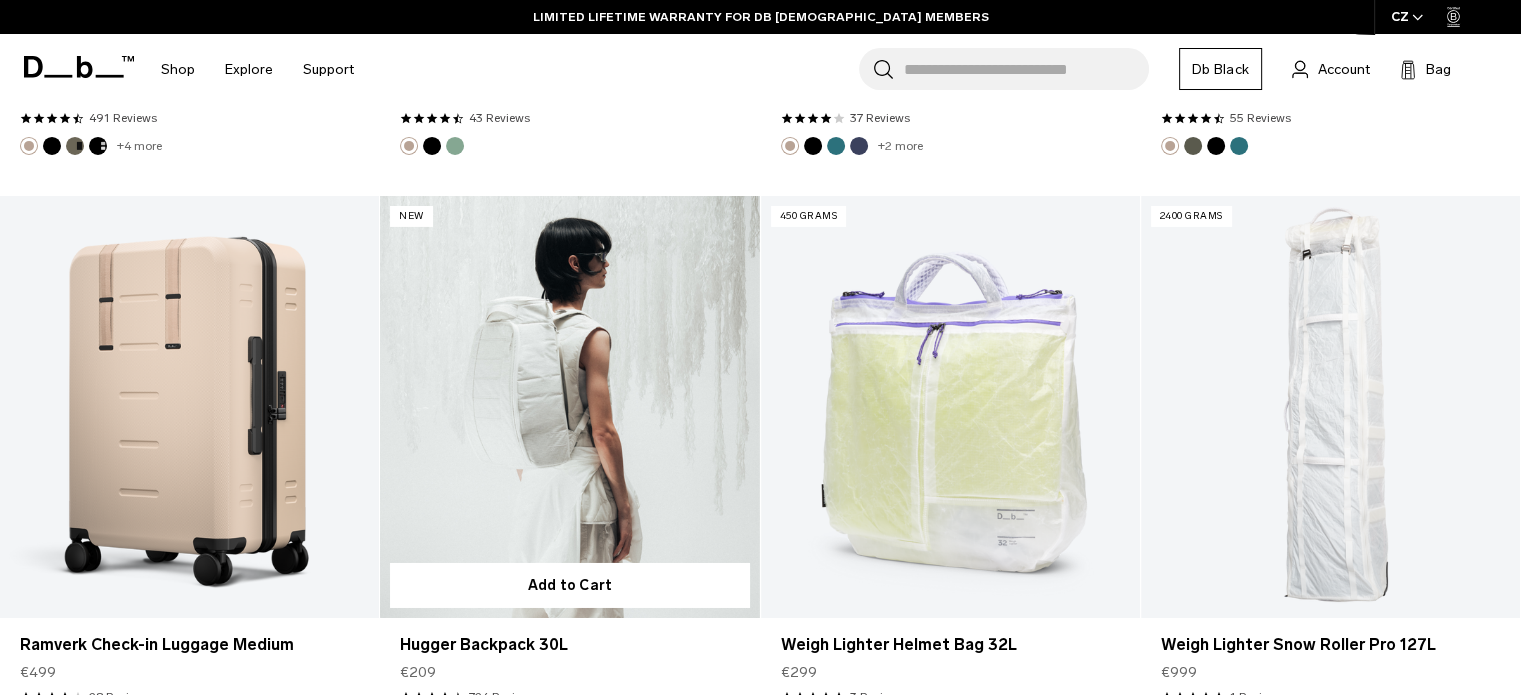 scroll, scrollTop: 6670, scrollLeft: 0, axis: vertical 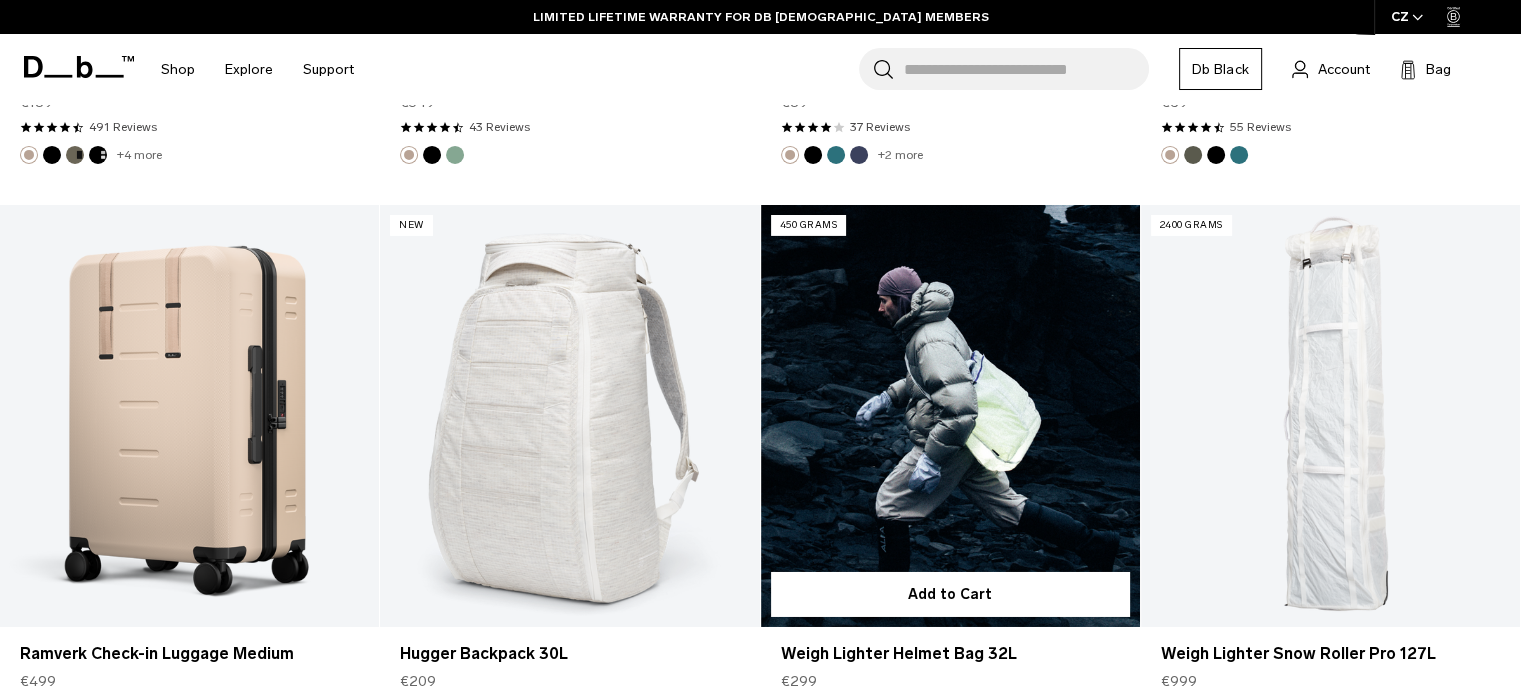 click at bounding box center [950, 415] 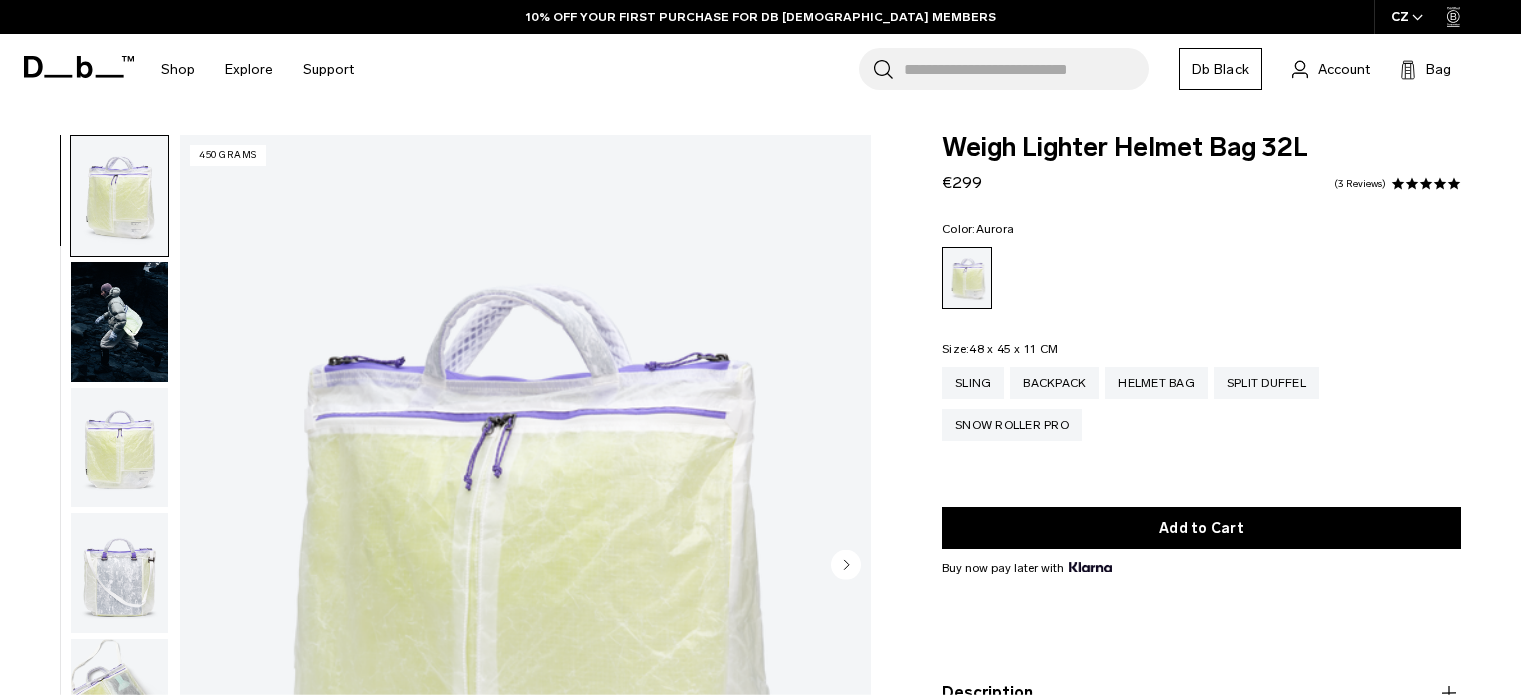 scroll, scrollTop: 298, scrollLeft: 0, axis: vertical 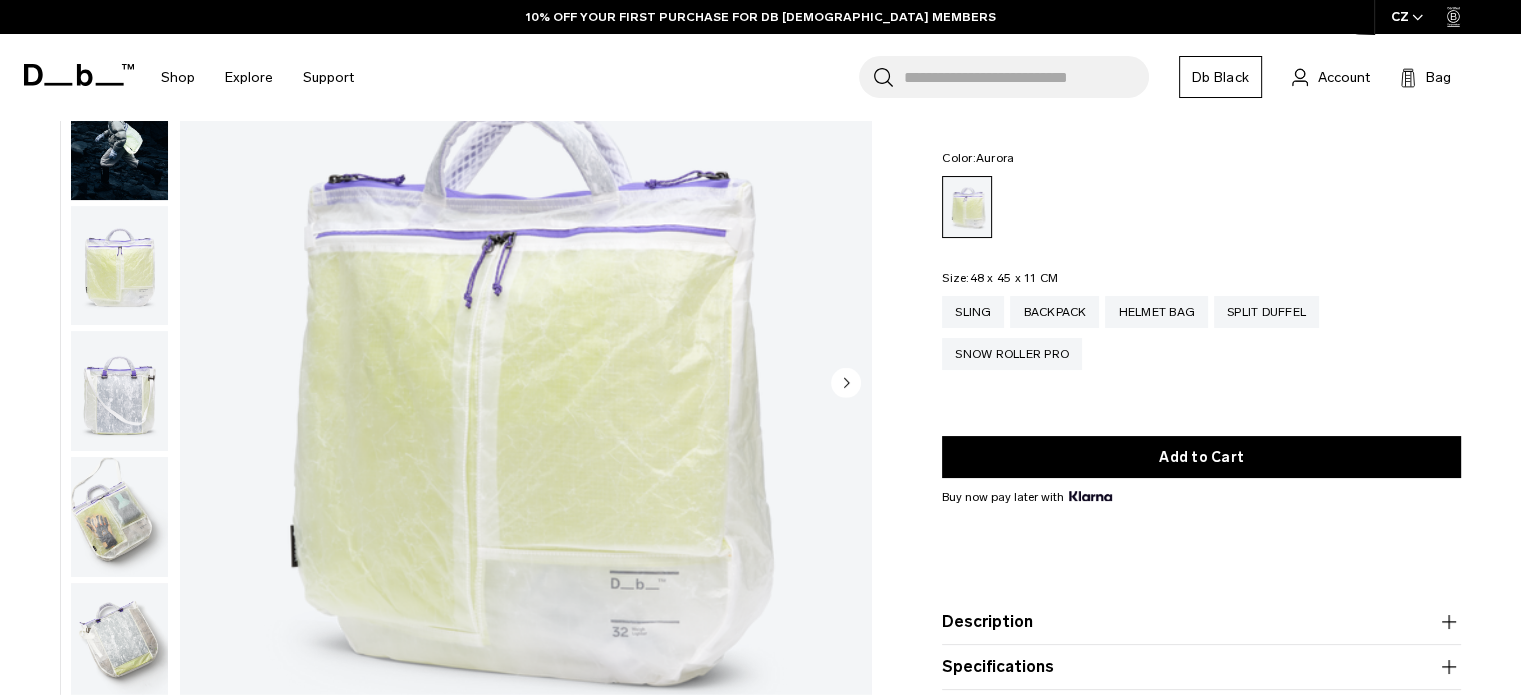 click at bounding box center [119, 266] 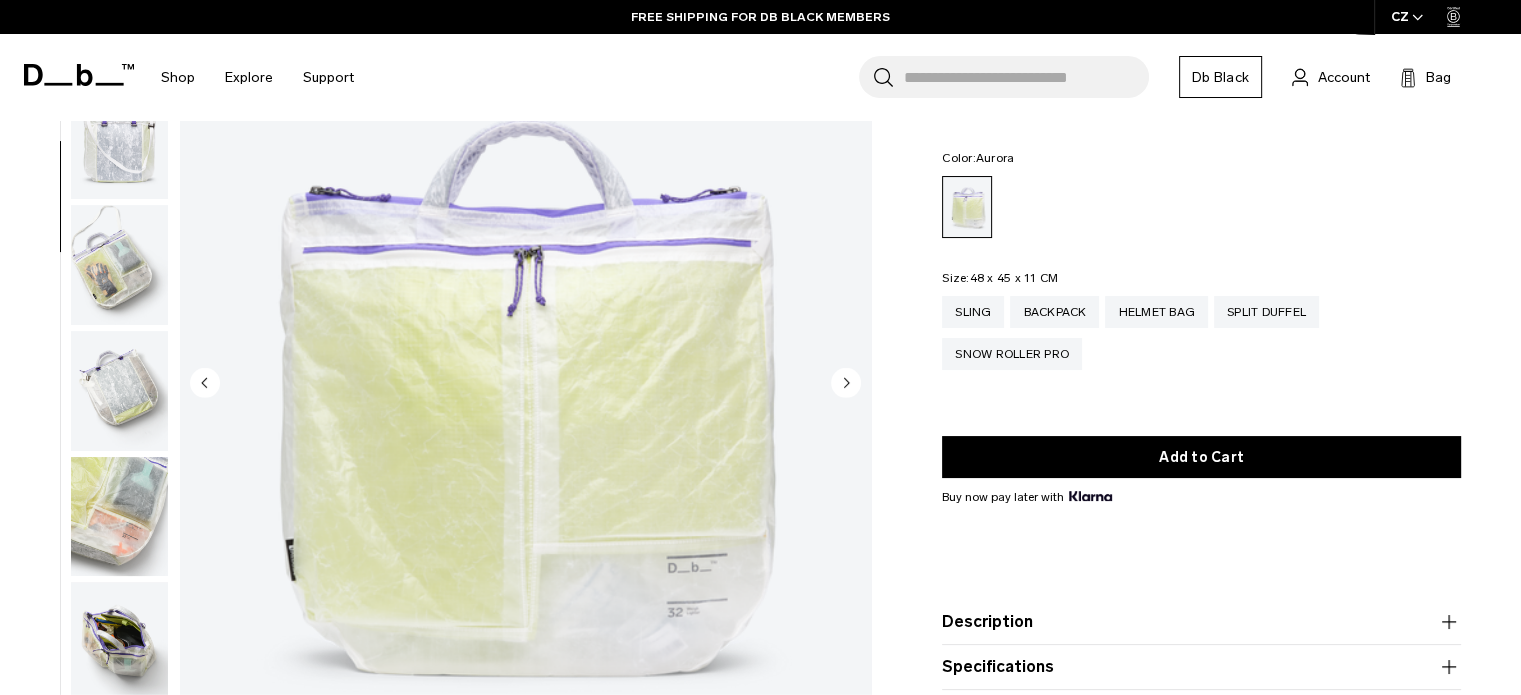 scroll, scrollTop: 0, scrollLeft: 0, axis: both 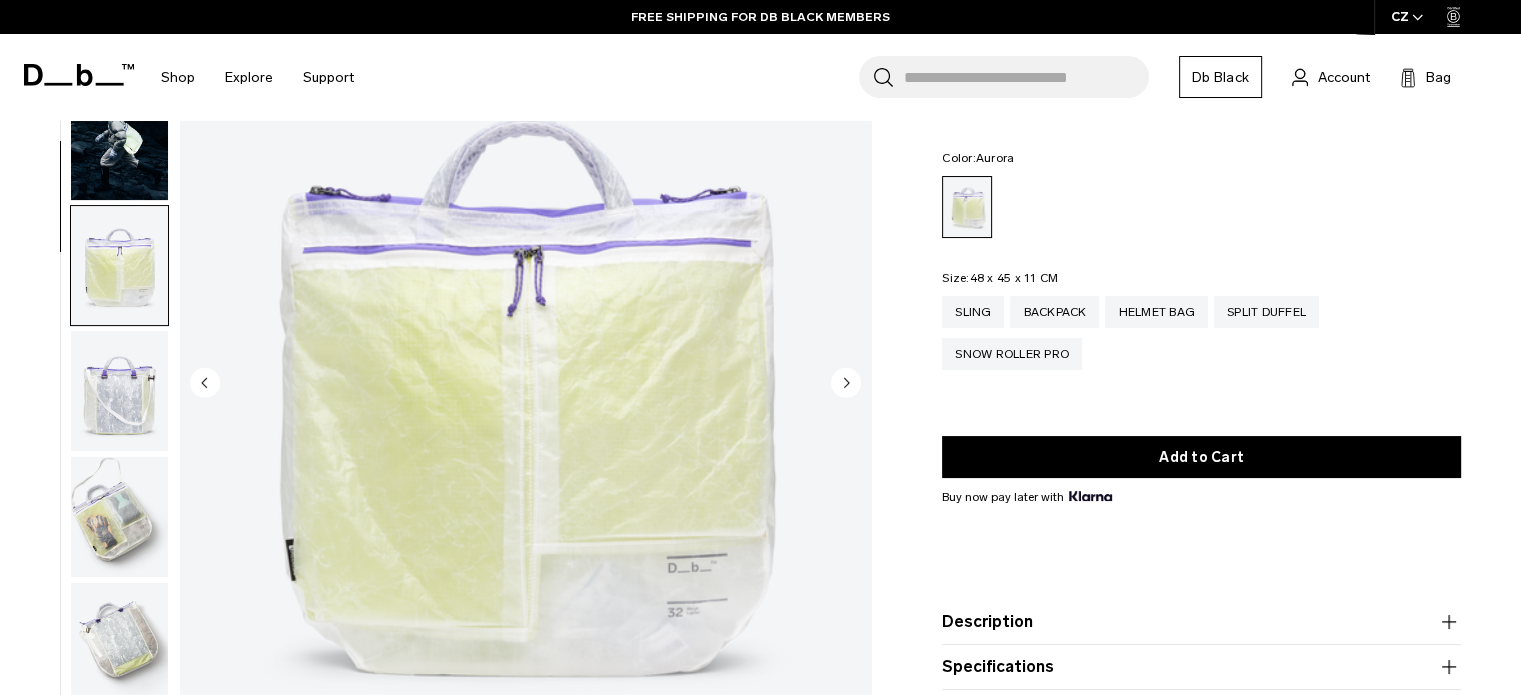 click at bounding box center [119, 140] 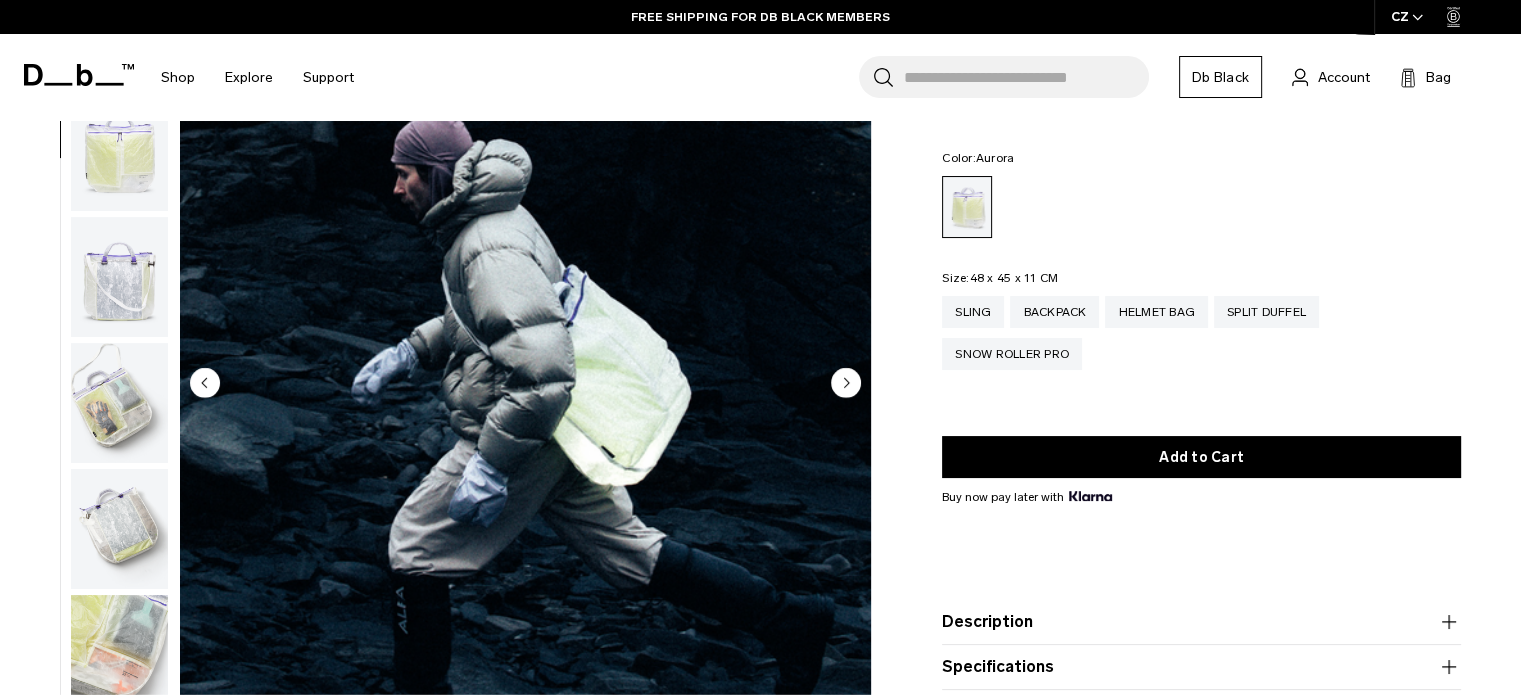 scroll, scrollTop: 126, scrollLeft: 0, axis: vertical 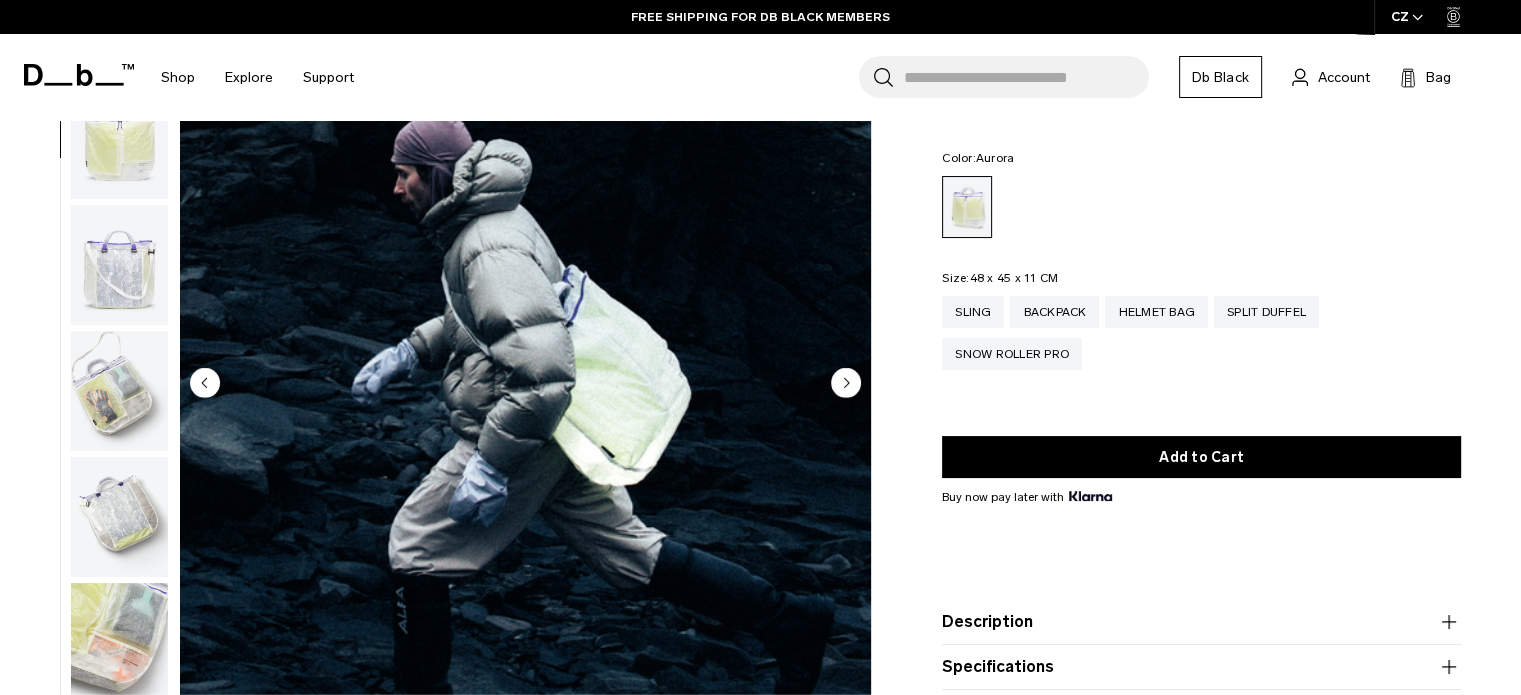click at bounding box center (525, 384) 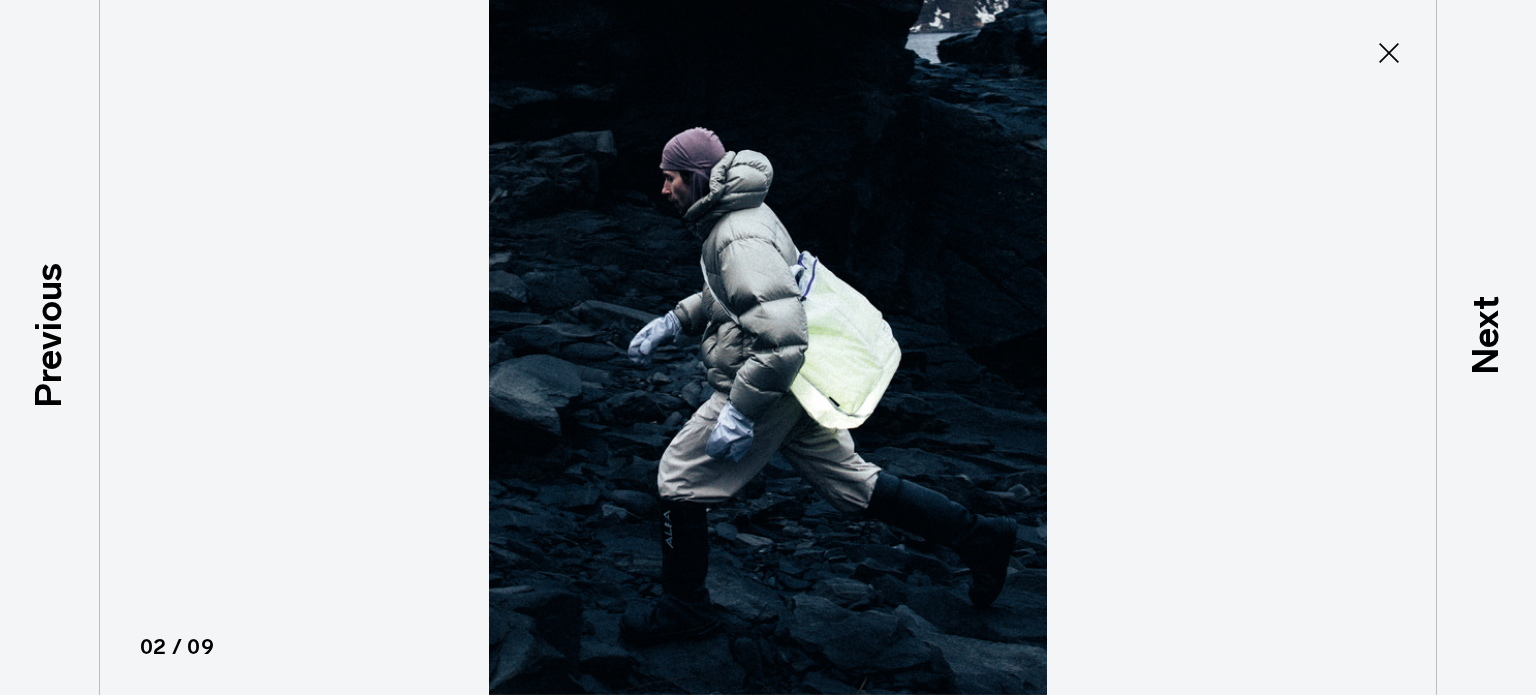 type on "Close" 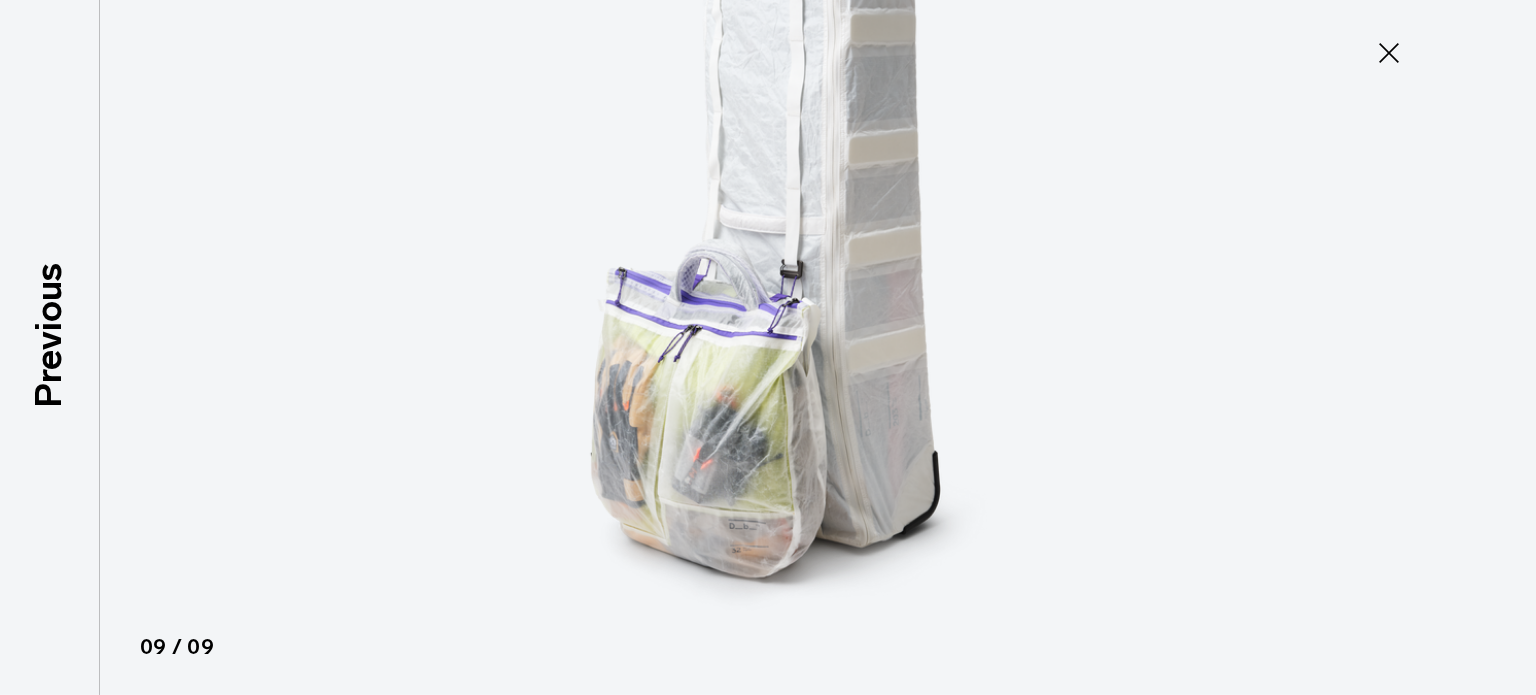 click 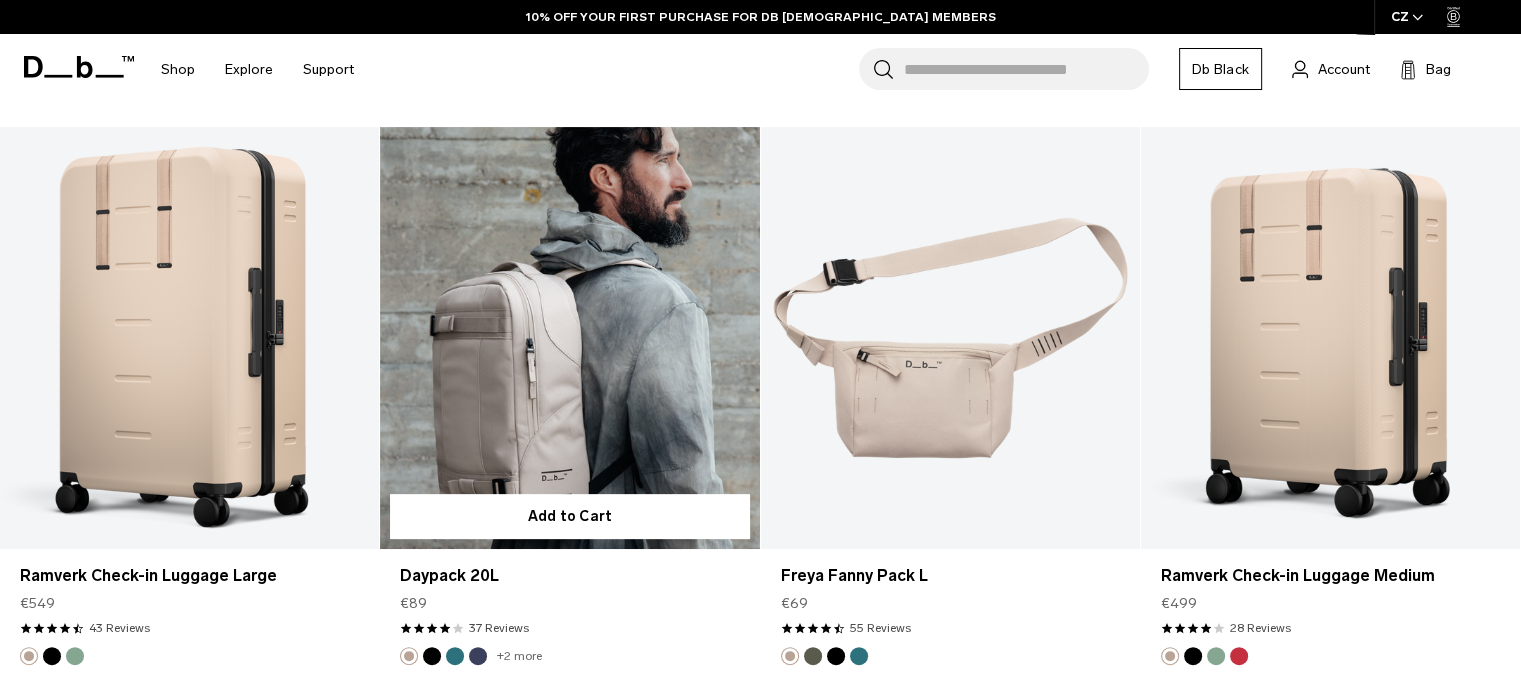 scroll, scrollTop: 508, scrollLeft: 0, axis: vertical 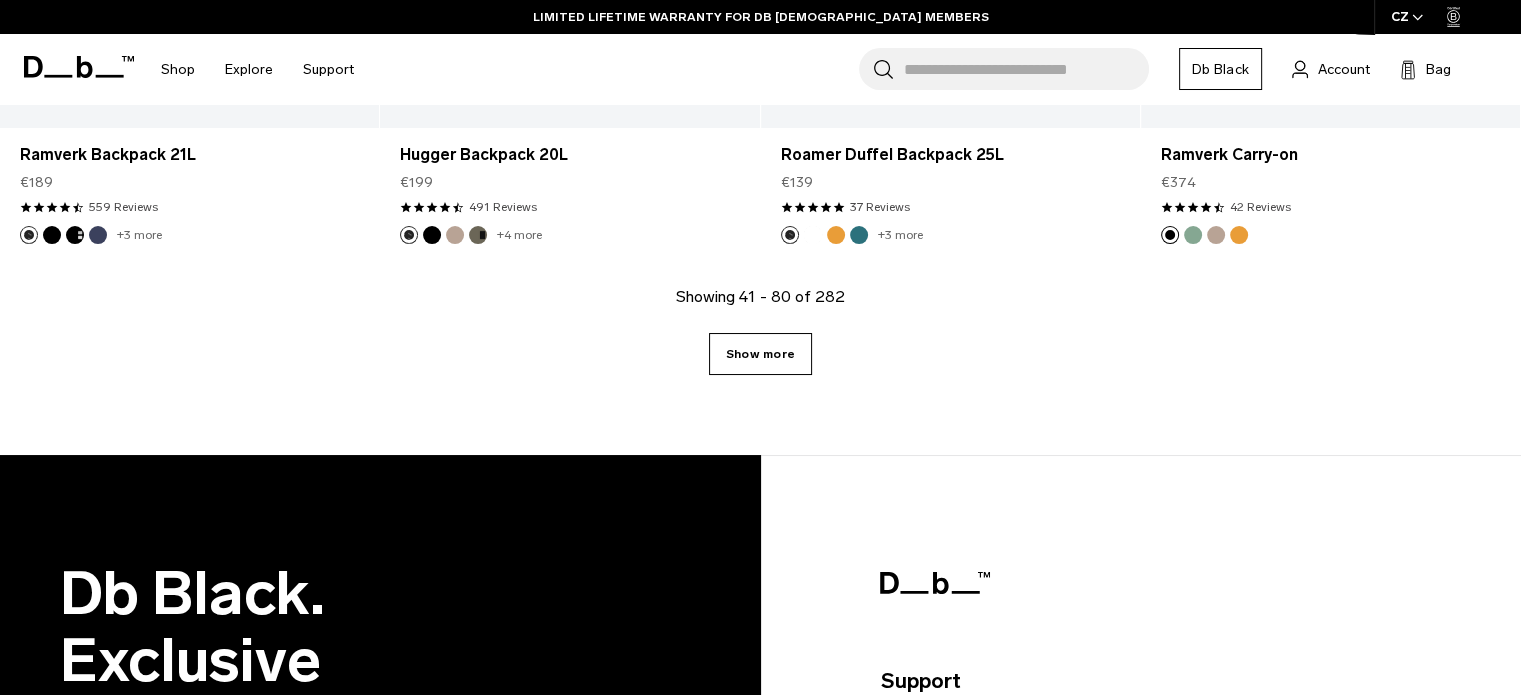 click on "Show more" at bounding box center [760, 354] 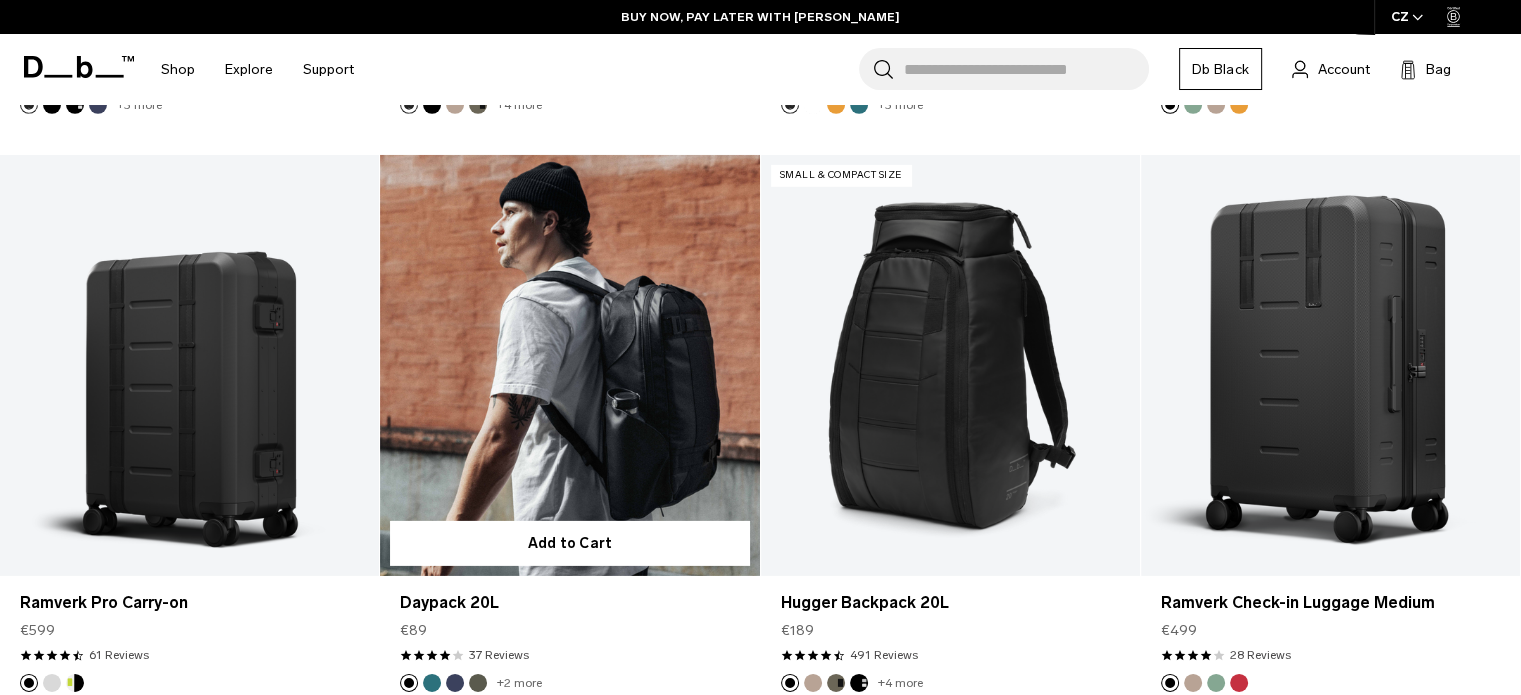 scroll, scrollTop: 6265, scrollLeft: 0, axis: vertical 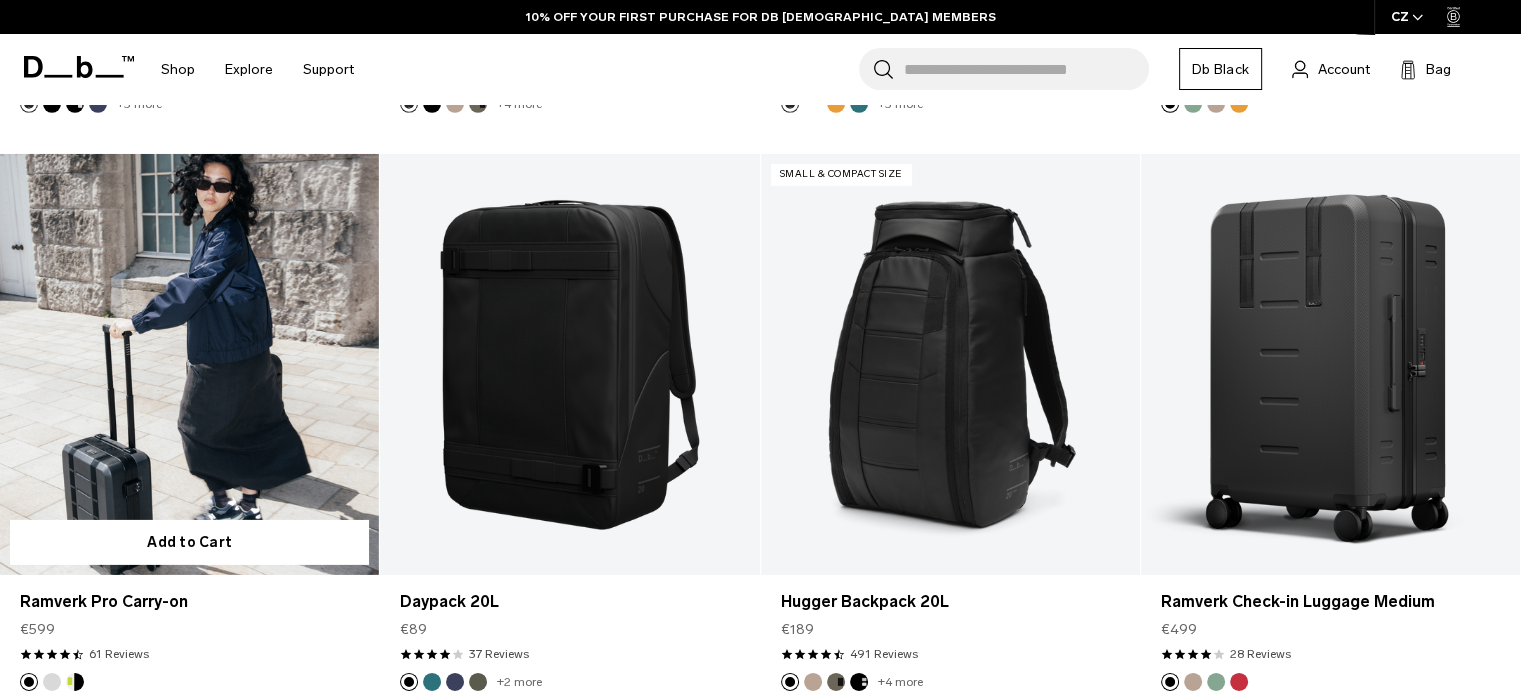 click at bounding box center (189, 364) 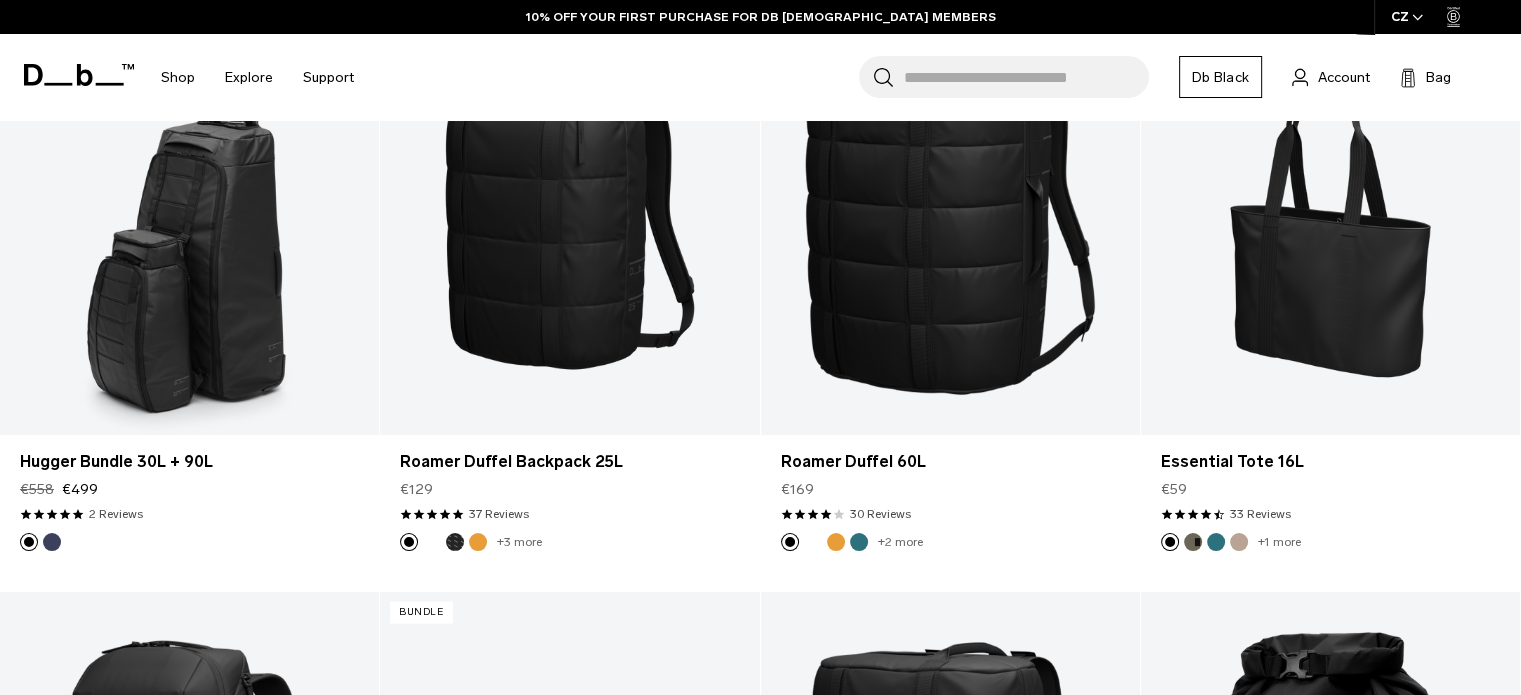 scroll, scrollTop: 0, scrollLeft: 0, axis: both 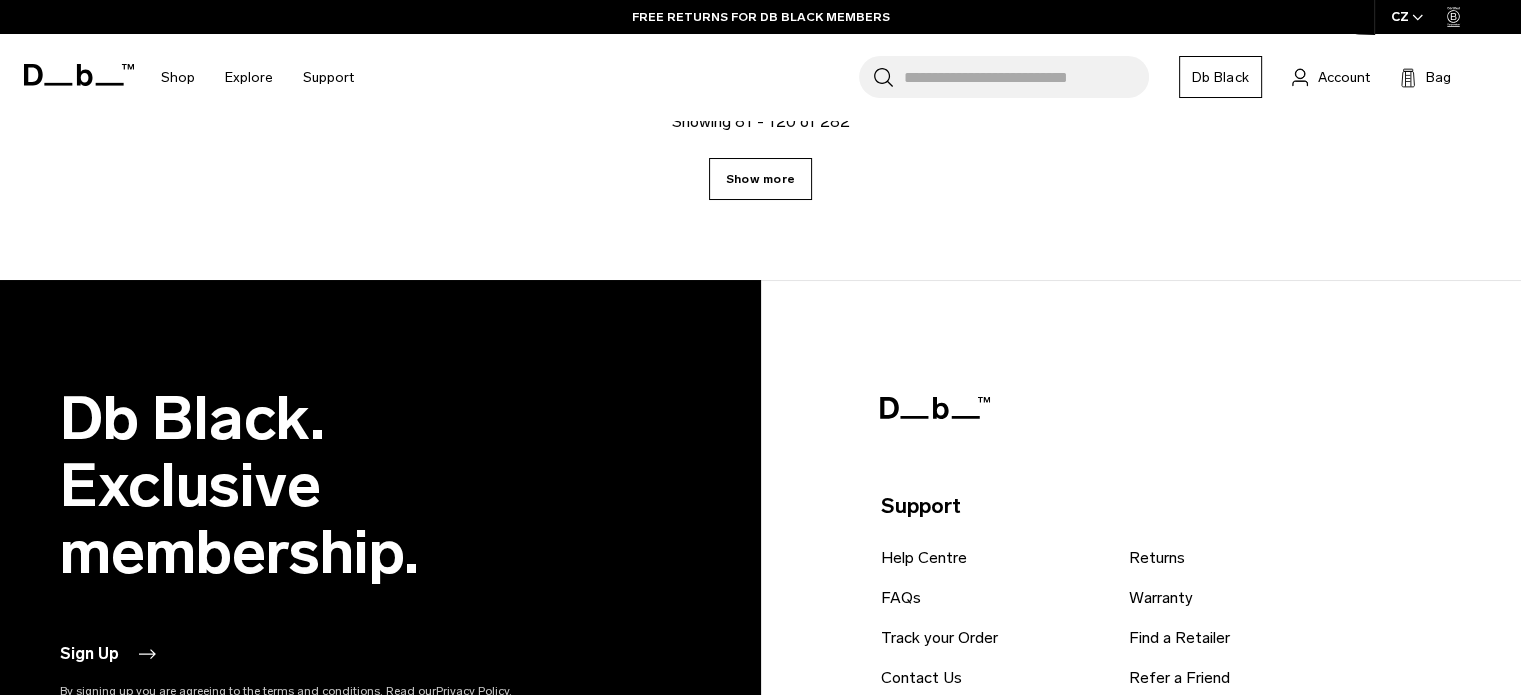 click on "Show more" at bounding box center [760, 179] 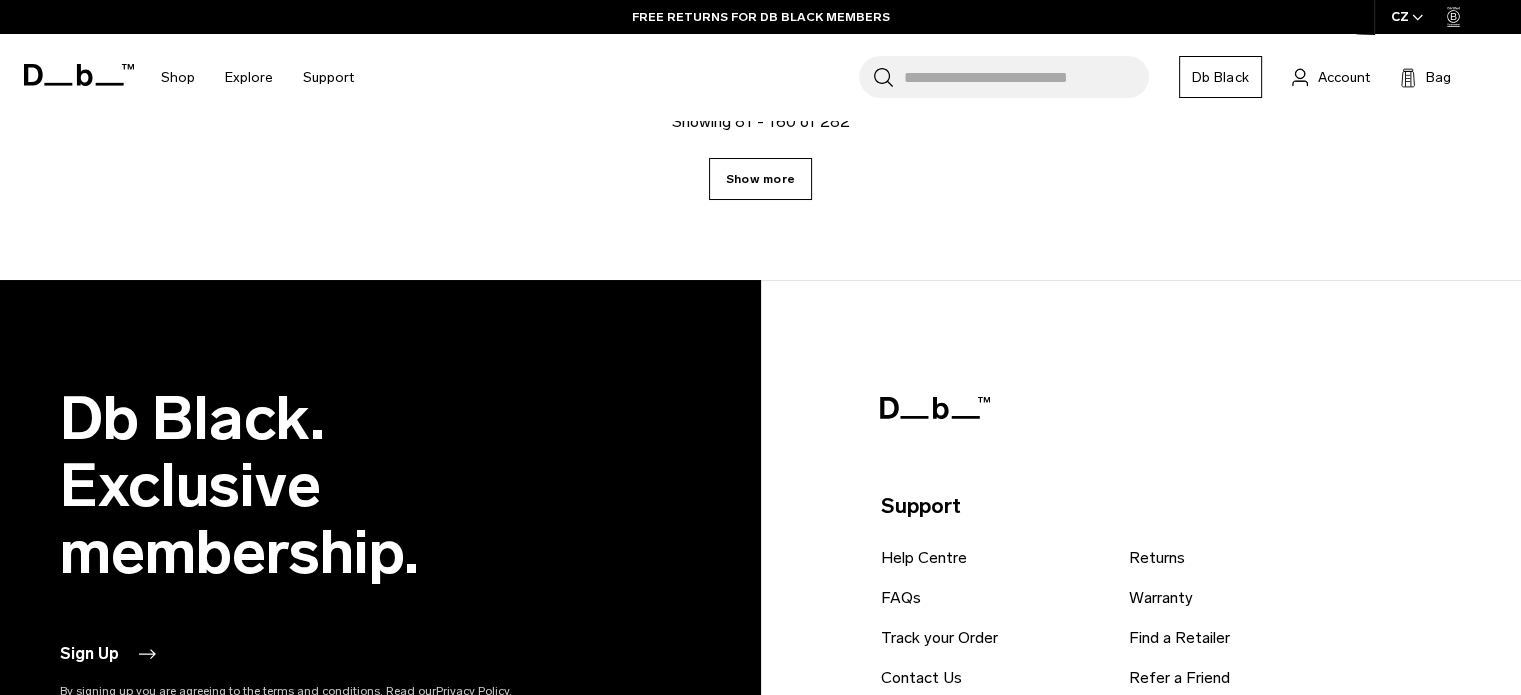 scroll, scrollTop: 6237, scrollLeft: 0, axis: vertical 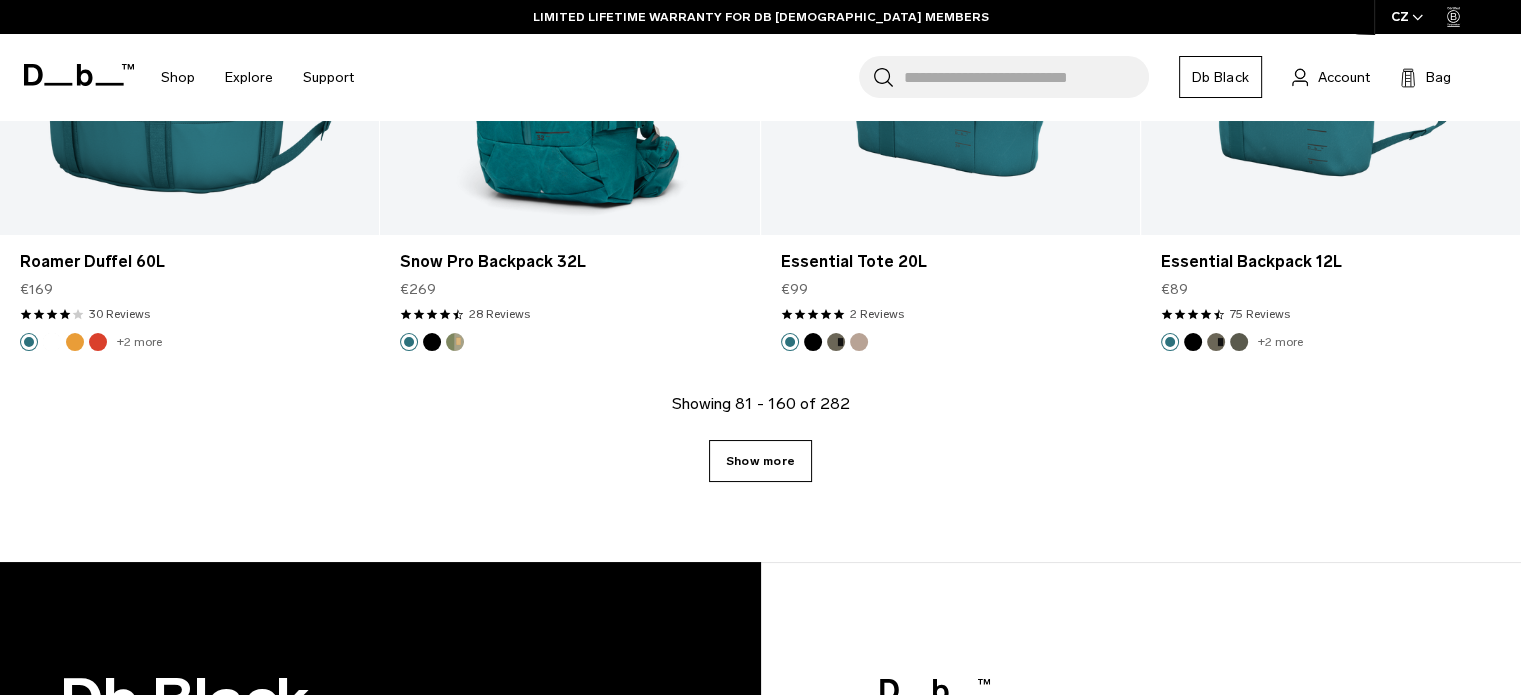 click on "Show more" at bounding box center [760, 461] 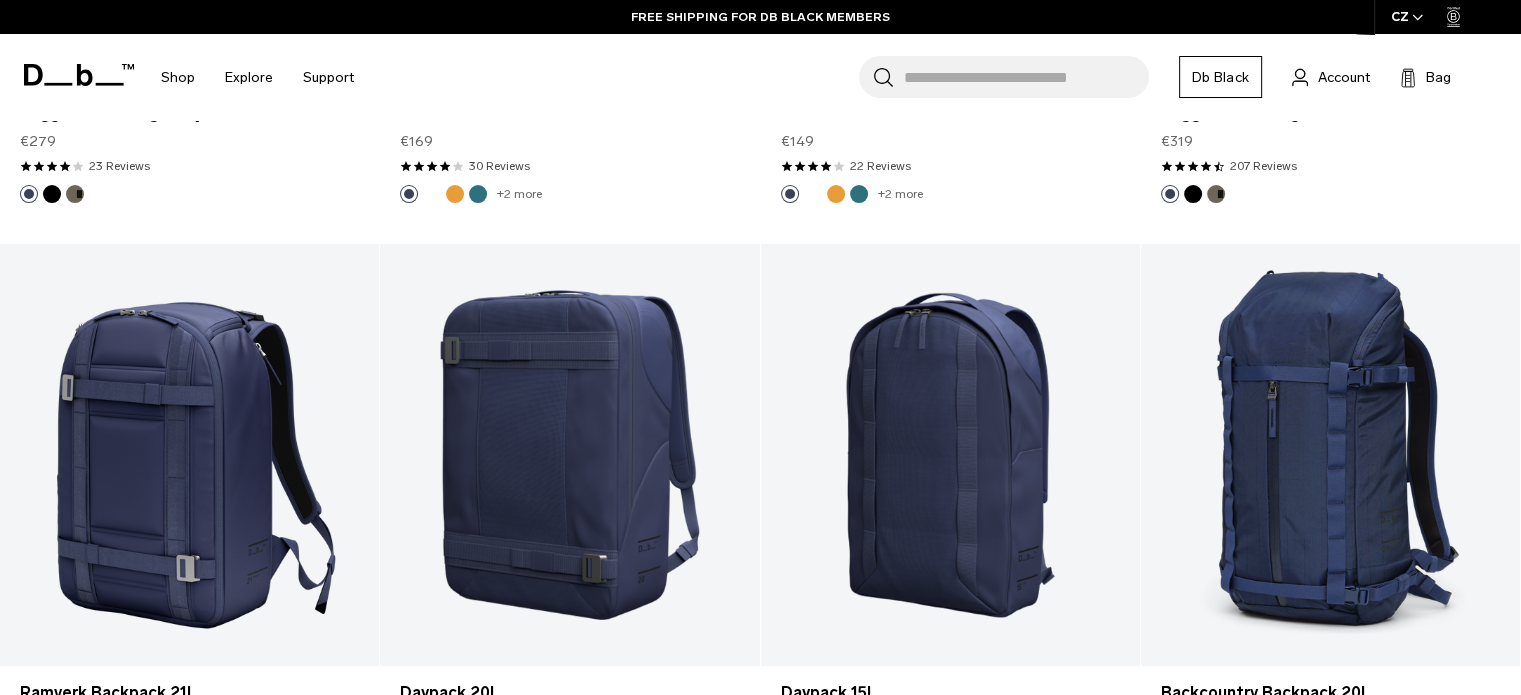 scroll, scrollTop: 16030, scrollLeft: 0, axis: vertical 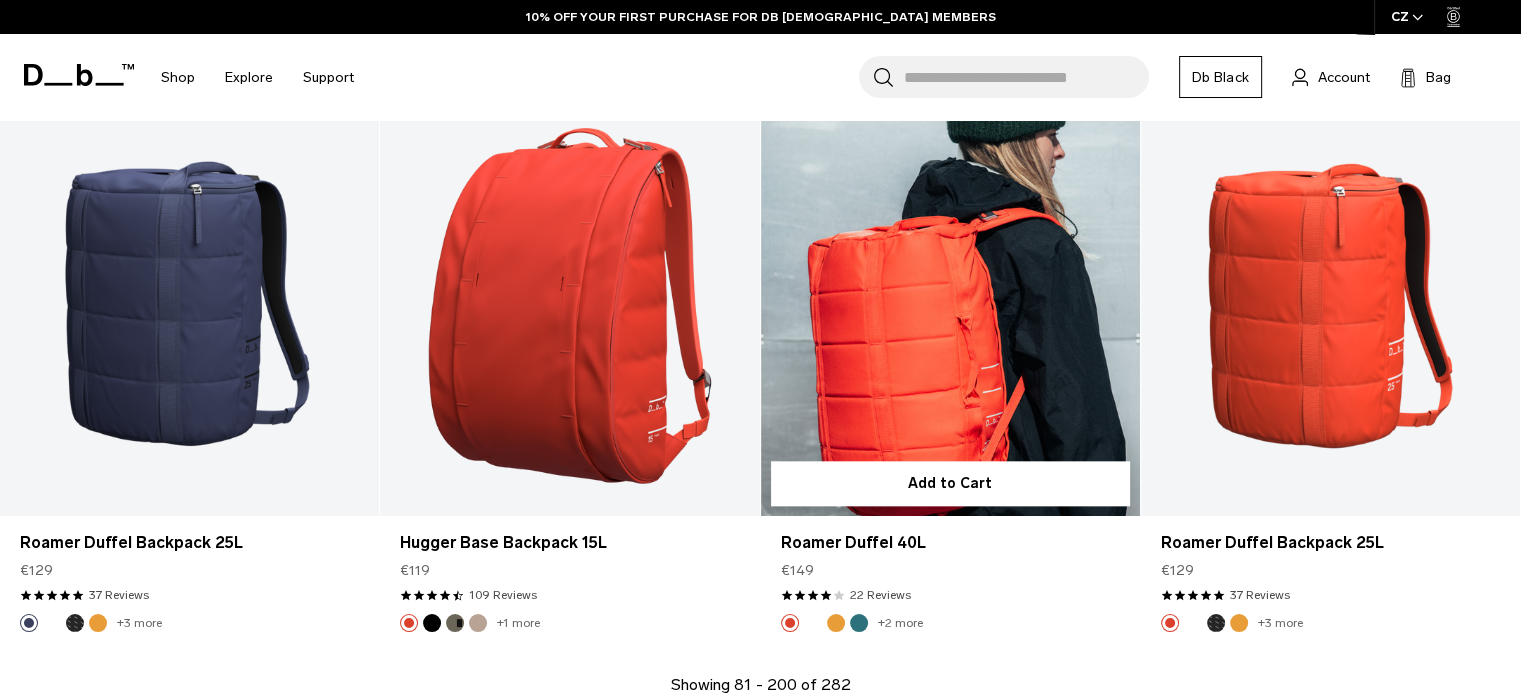click at bounding box center [950, 305] 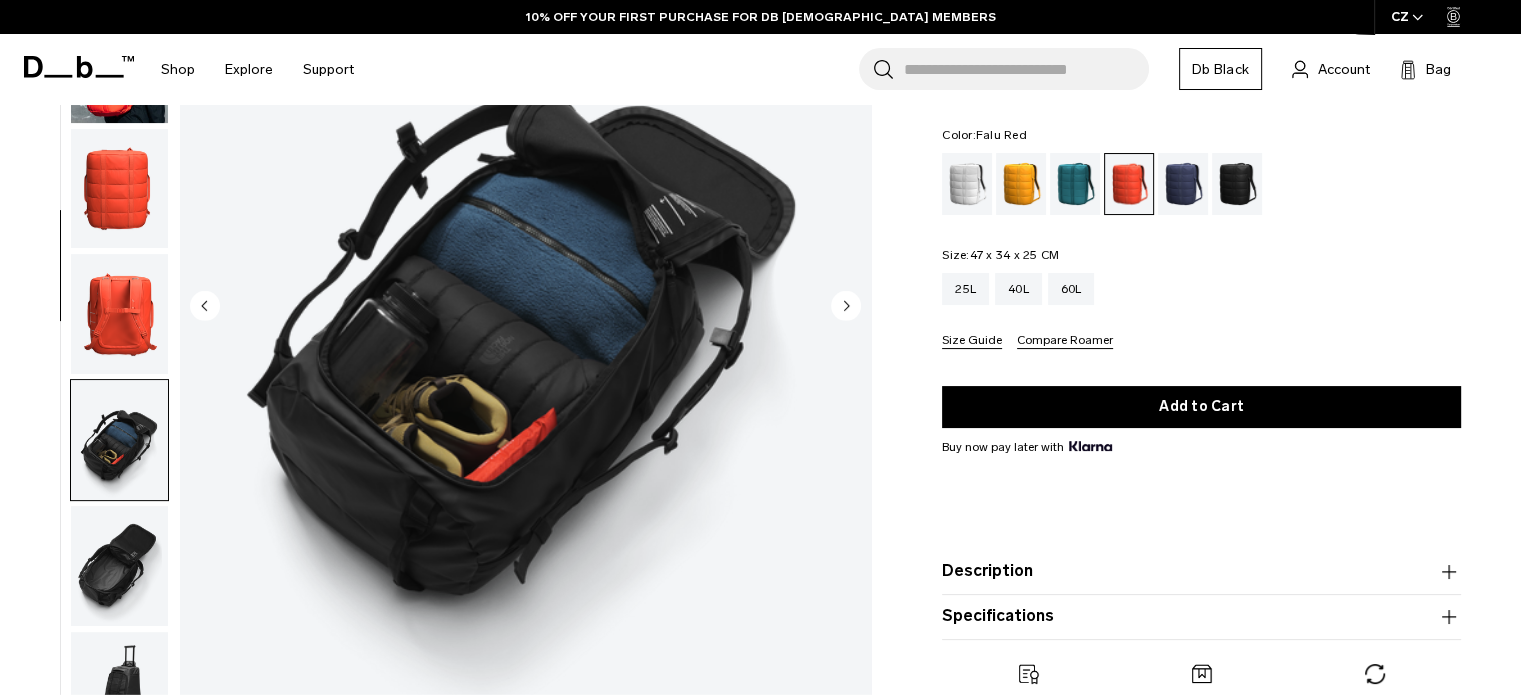 scroll, scrollTop: 259, scrollLeft: 0, axis: vertical 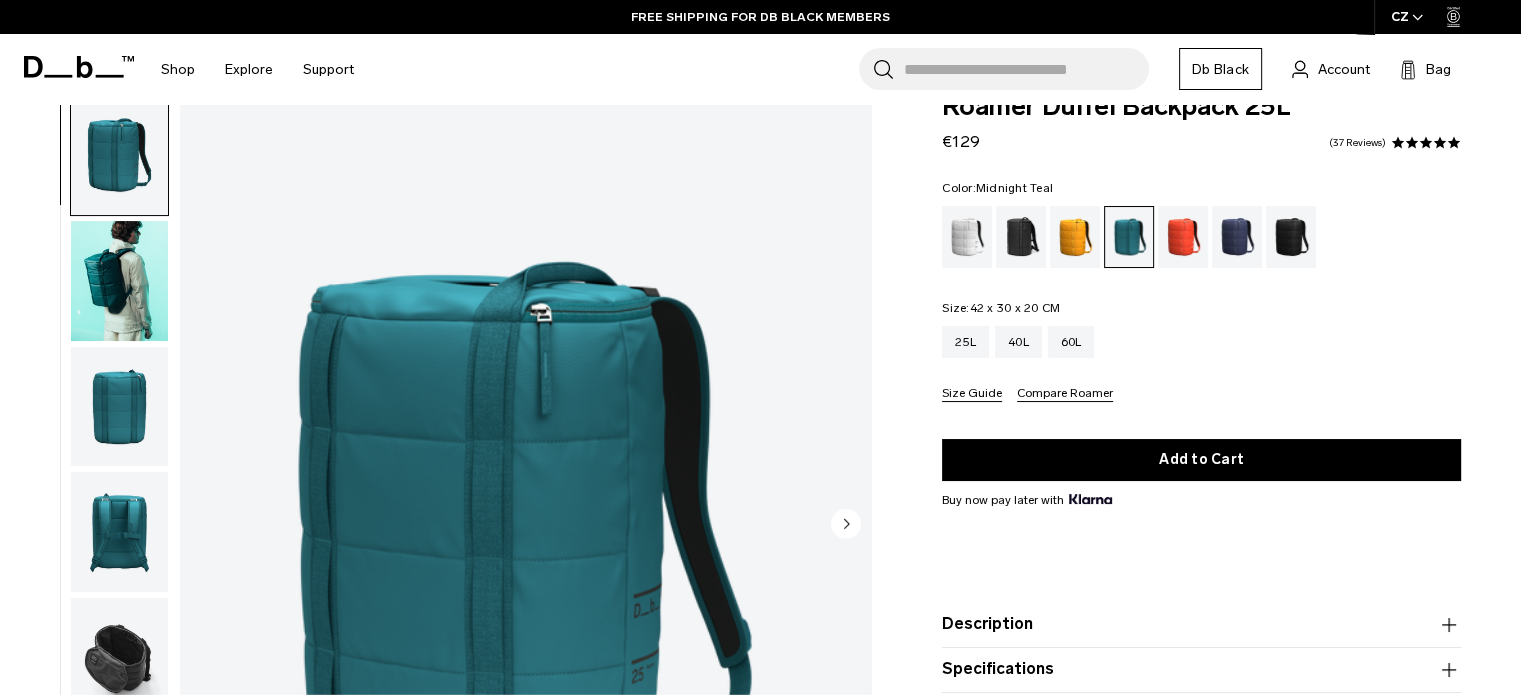 click at bounding box center (119, 281) 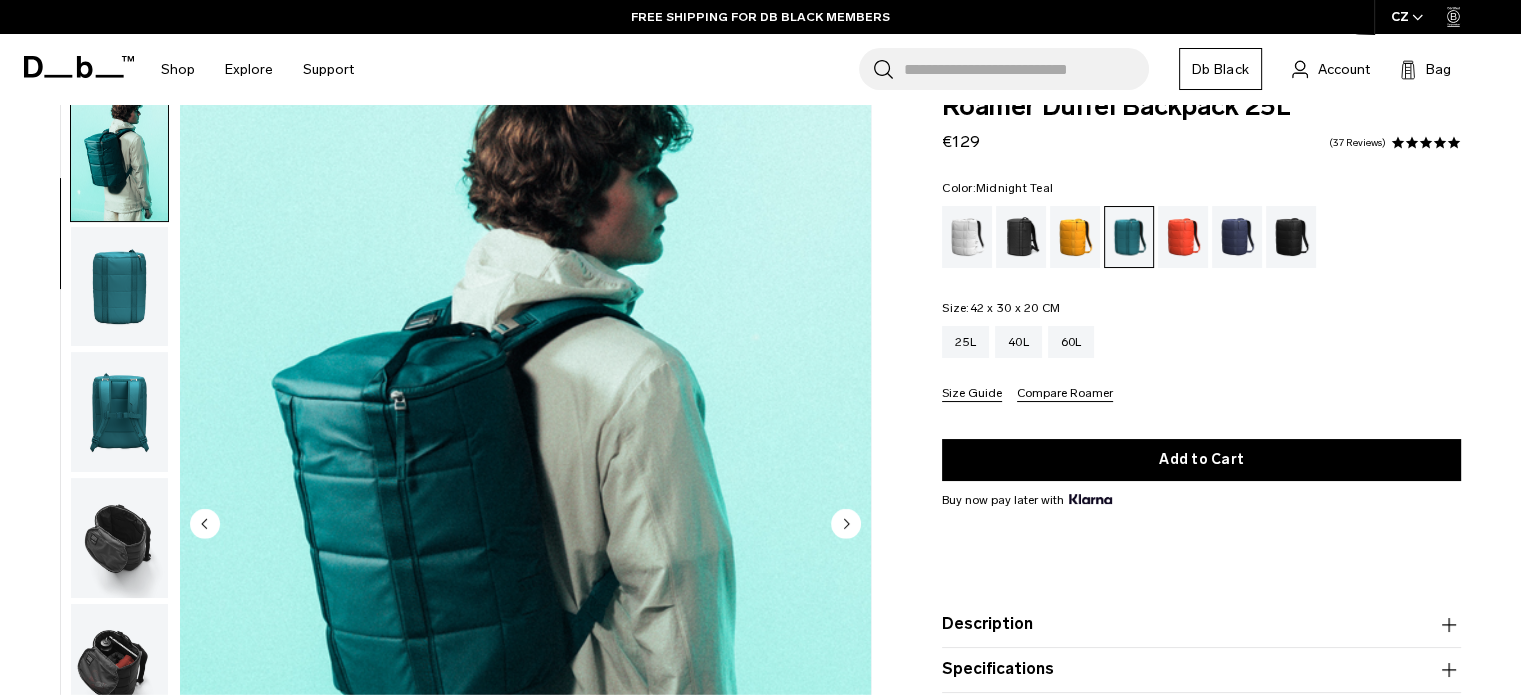 scroll, scrollTop: 126, scrollLeft: 0, axis: vertical 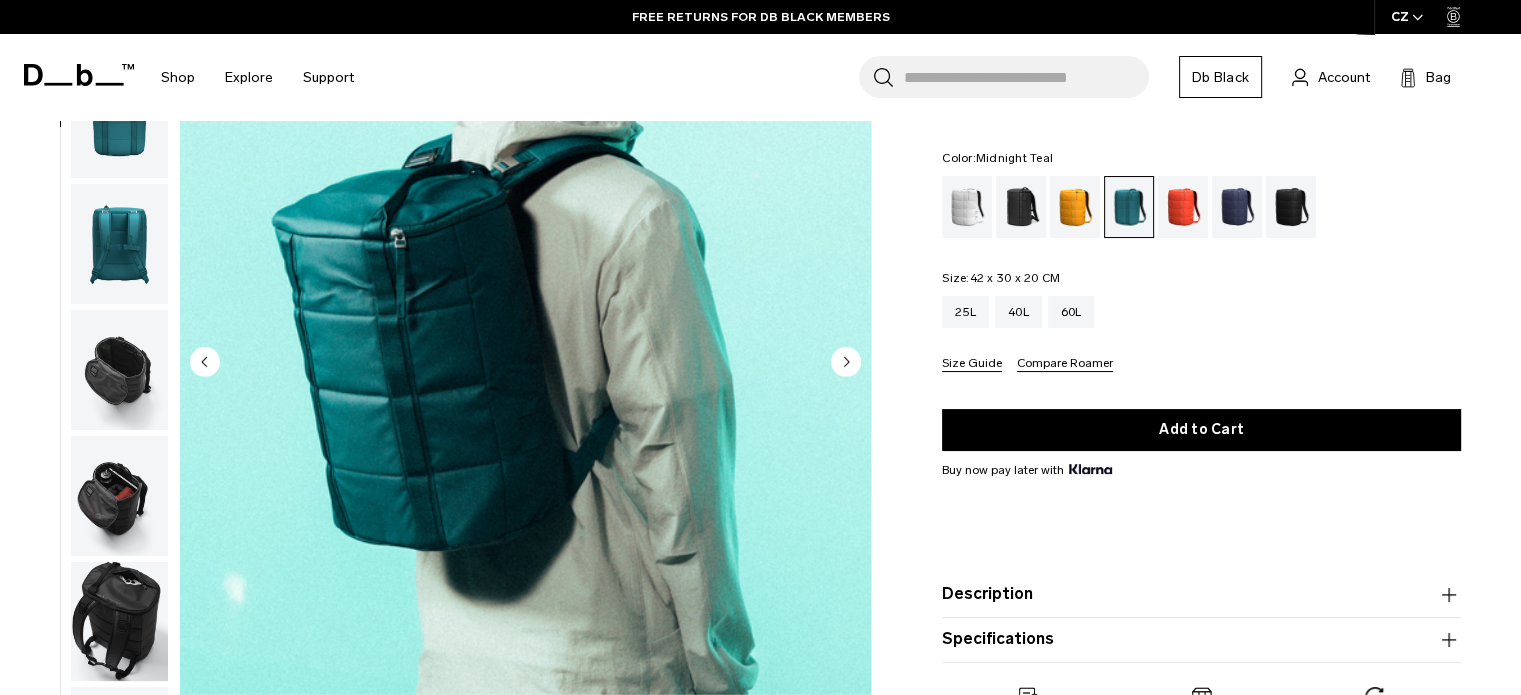 click at bounding box center [119, 496] 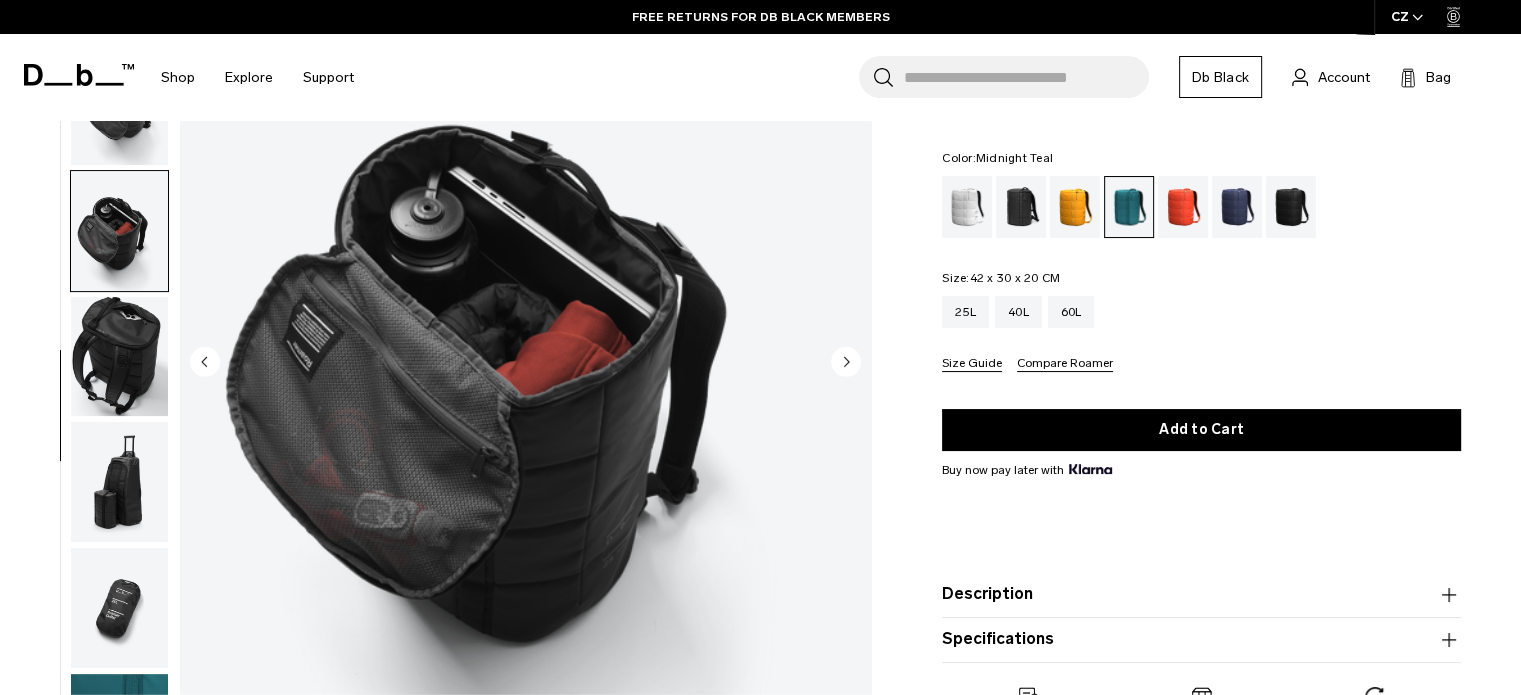 click at bounding box center [525, 363] 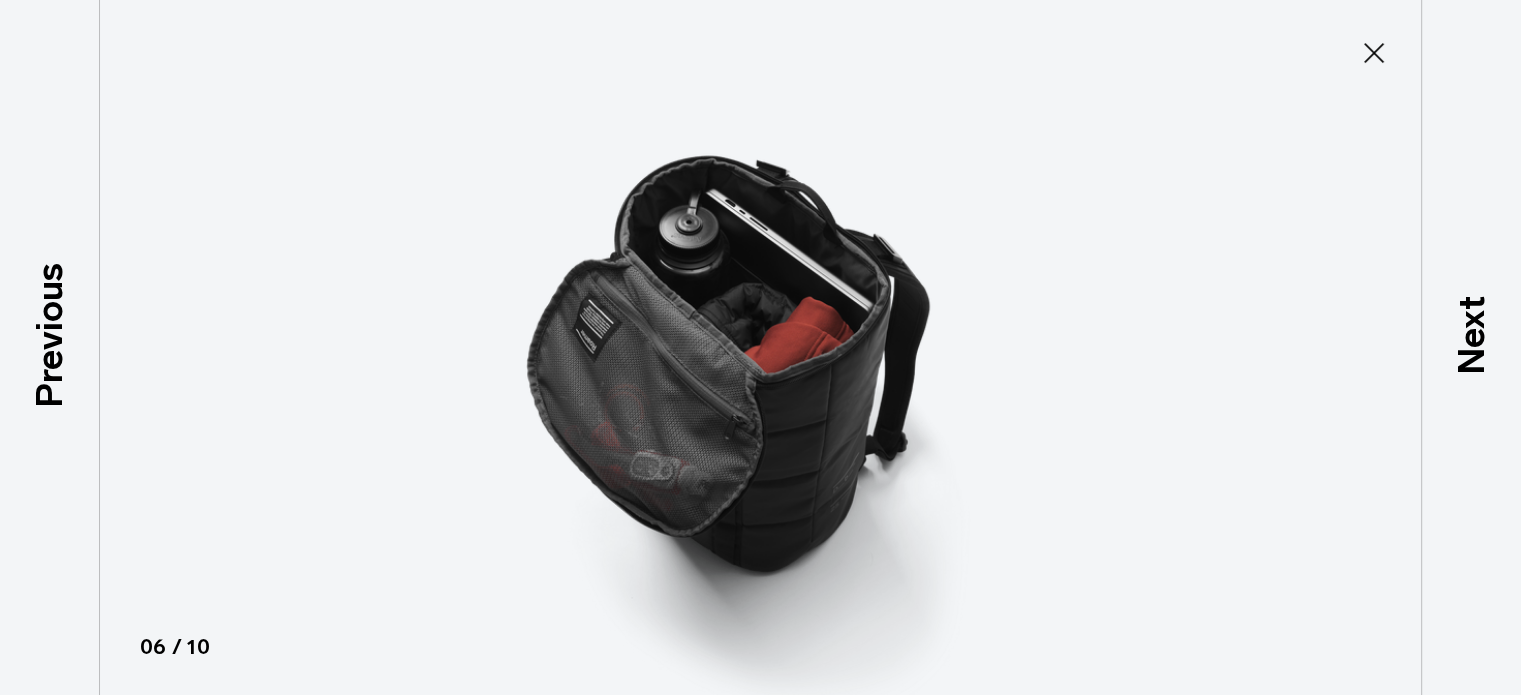 scroll, scrollTop: 380, scrollLeft: 0, axis: vertical 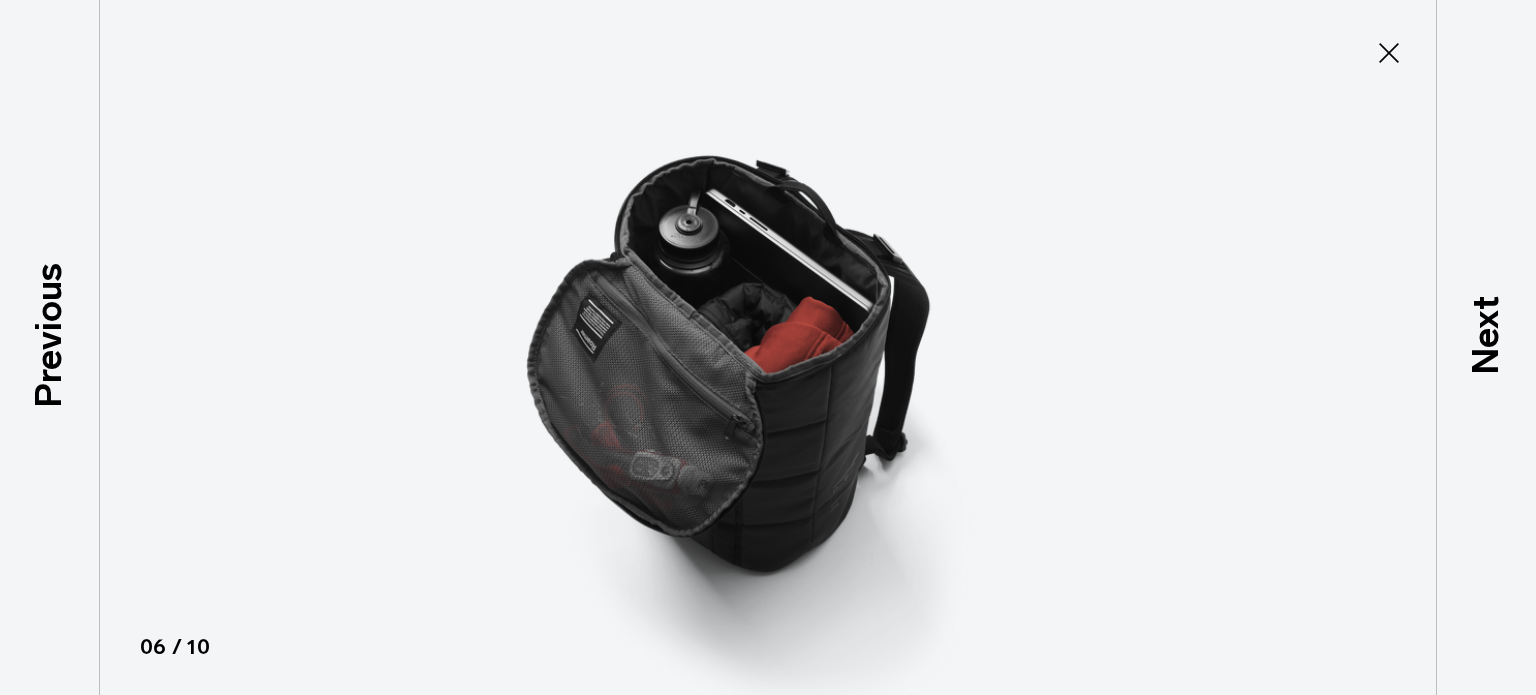 click 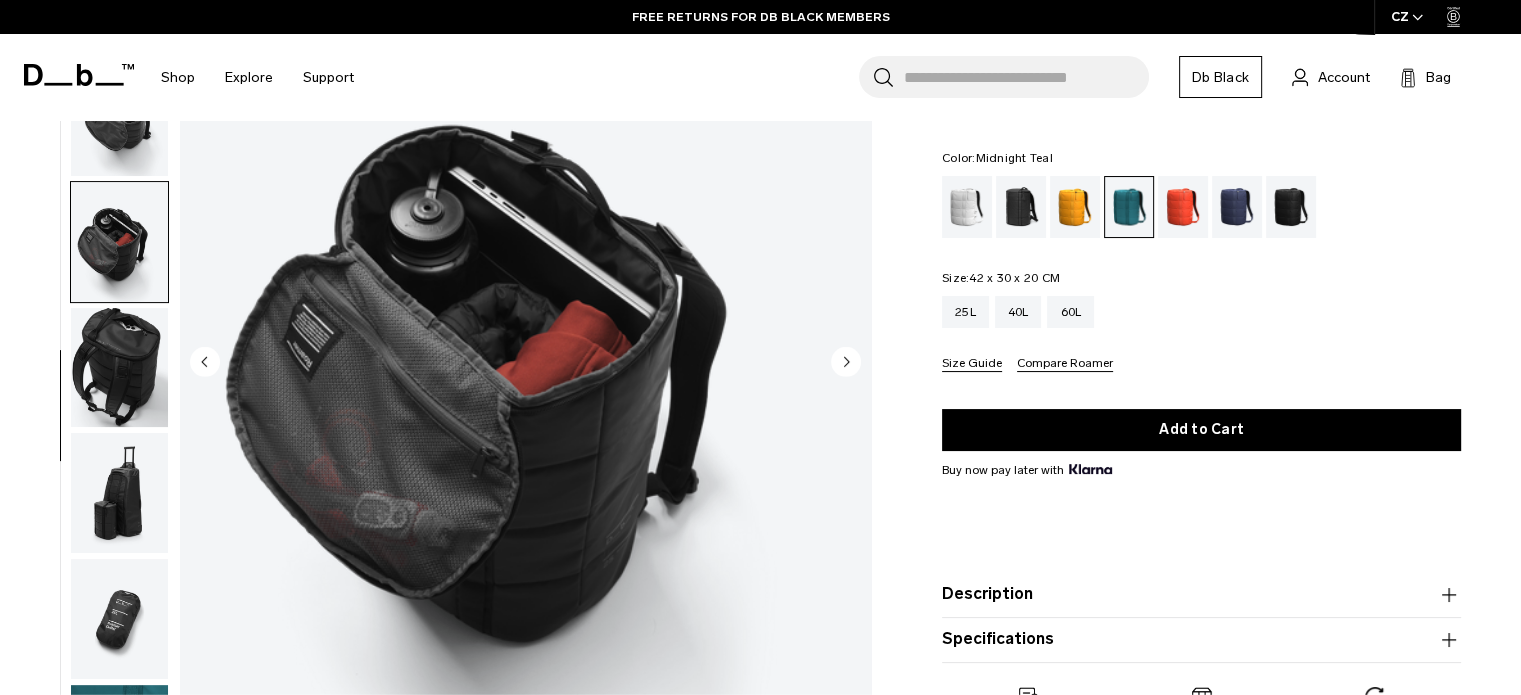 scroll, scrollTop: 391, scrollLeft: 0, axis: vertical 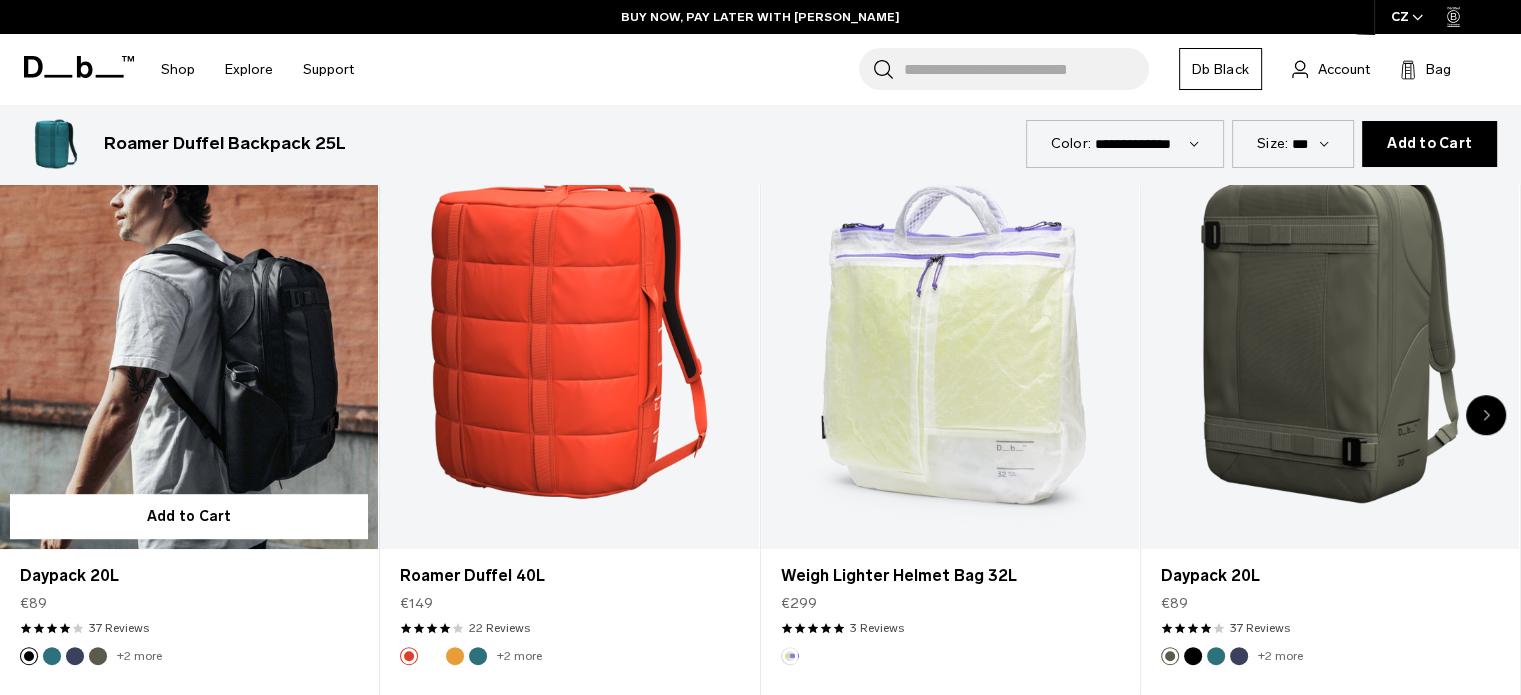 click at bounding box center (189, 339) 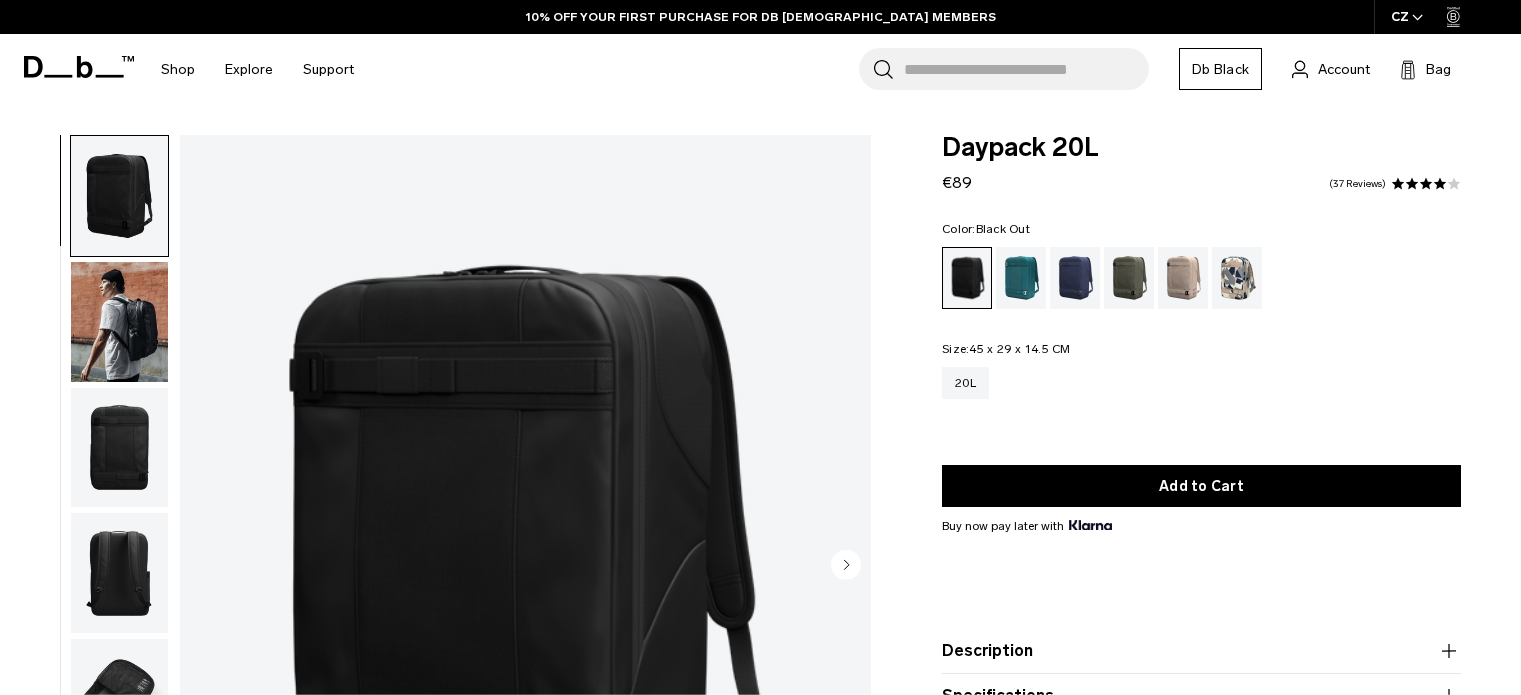 scroll, scrollTop: 0, scrollLeft: 0, axis: both 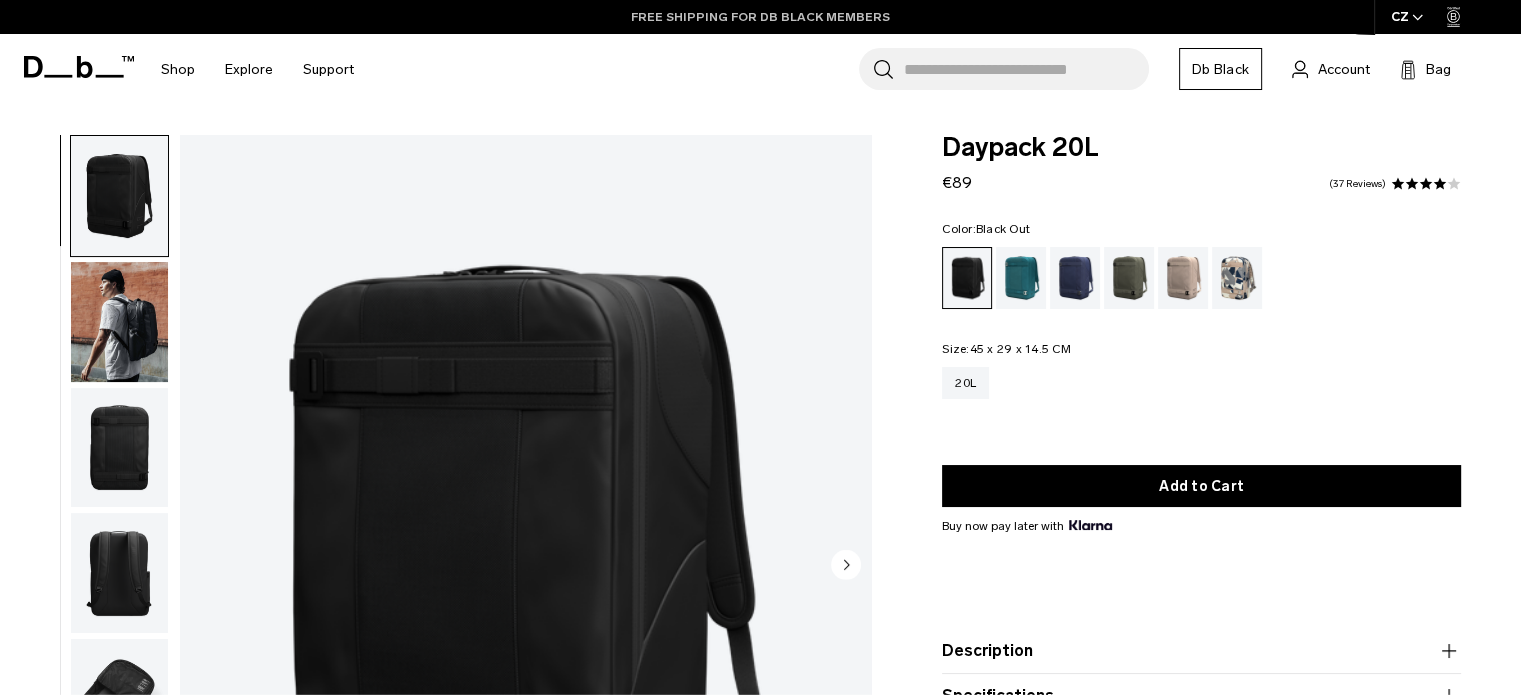 click on "FREE SHIPPING FOR DB BLACK MEMBERS" at bounding box center (760, 17) 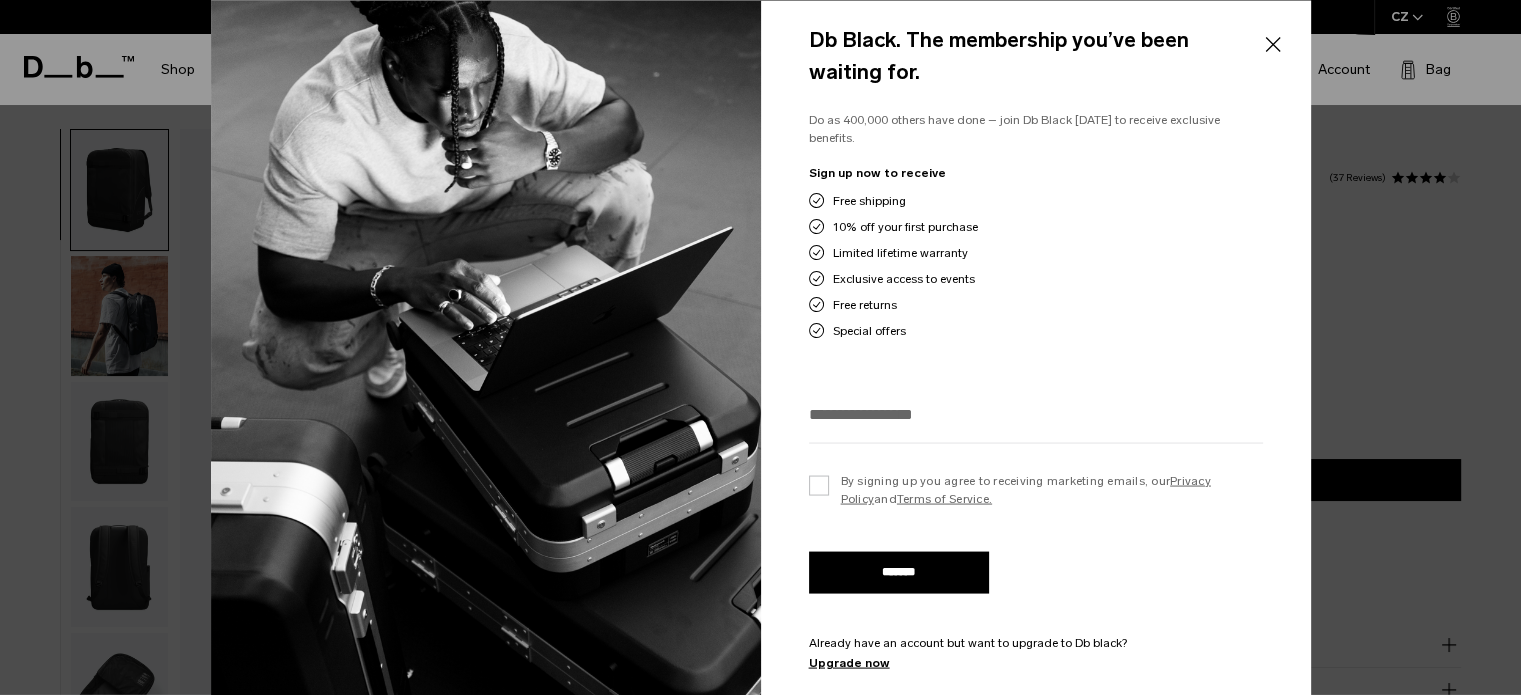 scroll, scrollTop: 0, scrollLeft: 0, axis: both 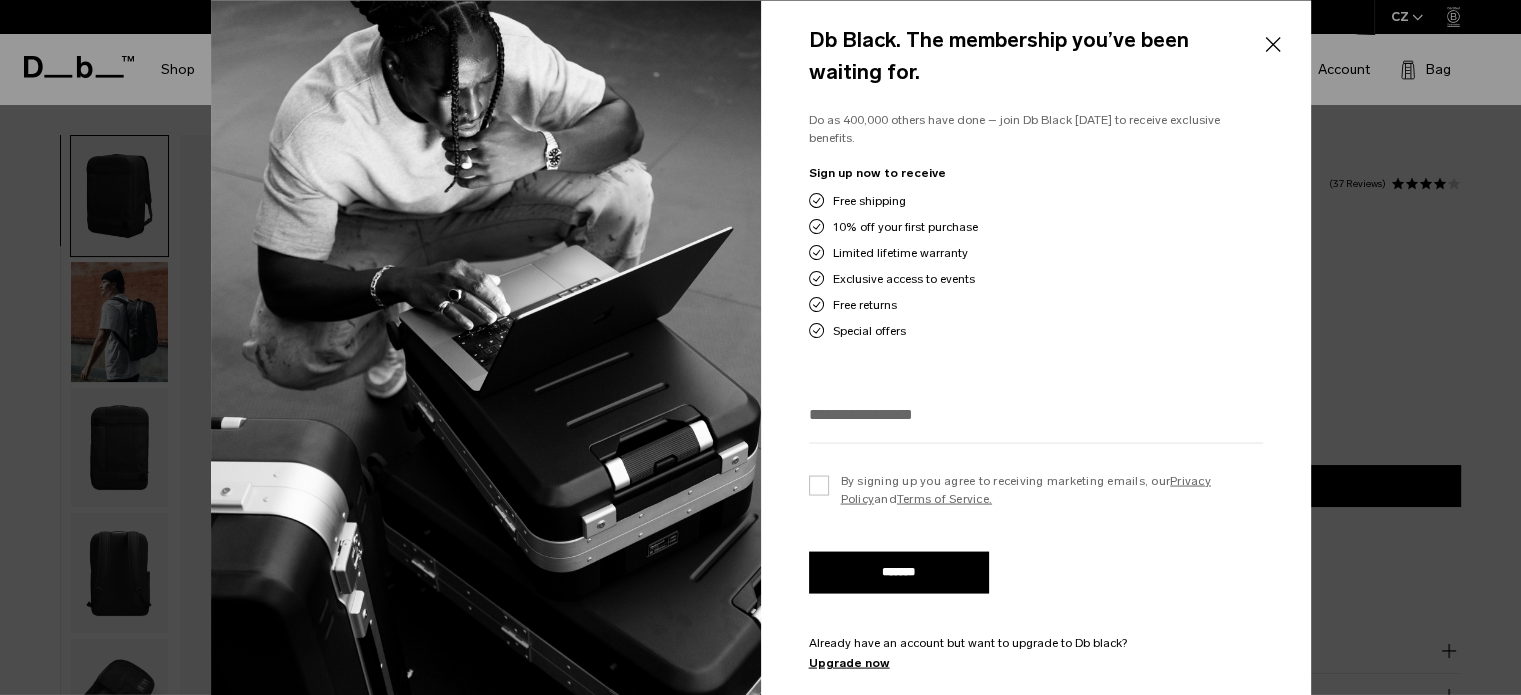 click on "Db Black. The membership you’ve been waiting for." at bounding box center (1036, 55) 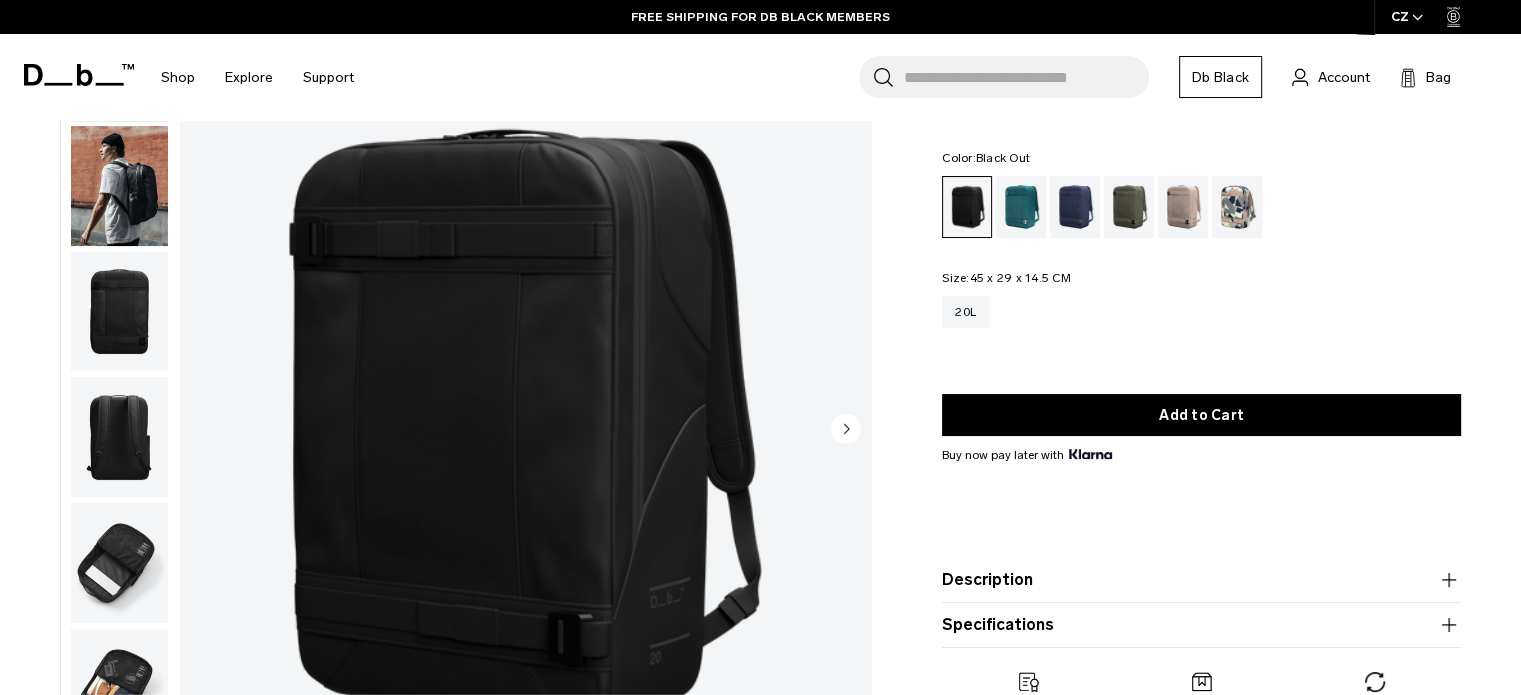 scroll, scrollTop: 137, scrollLeft: 0, axis: vertical 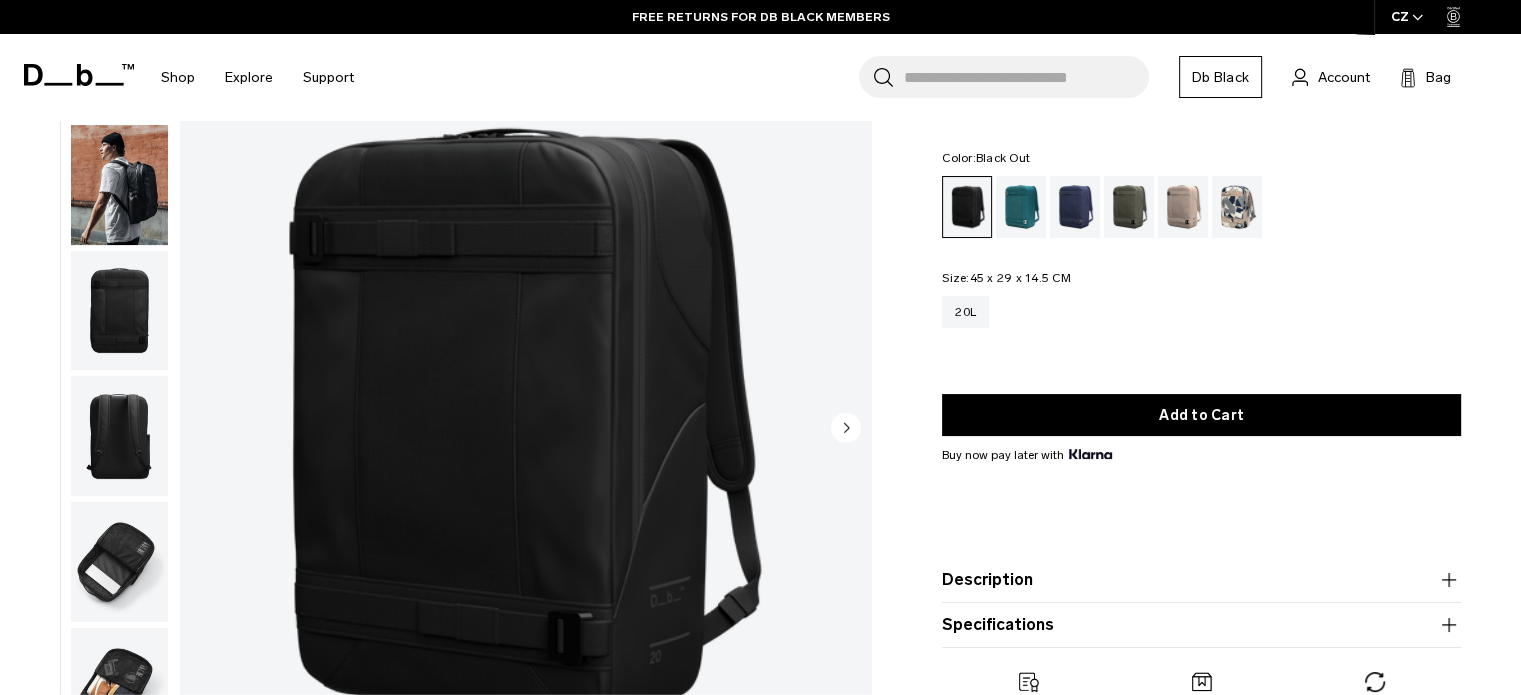 click at bounding box center [119, 311] 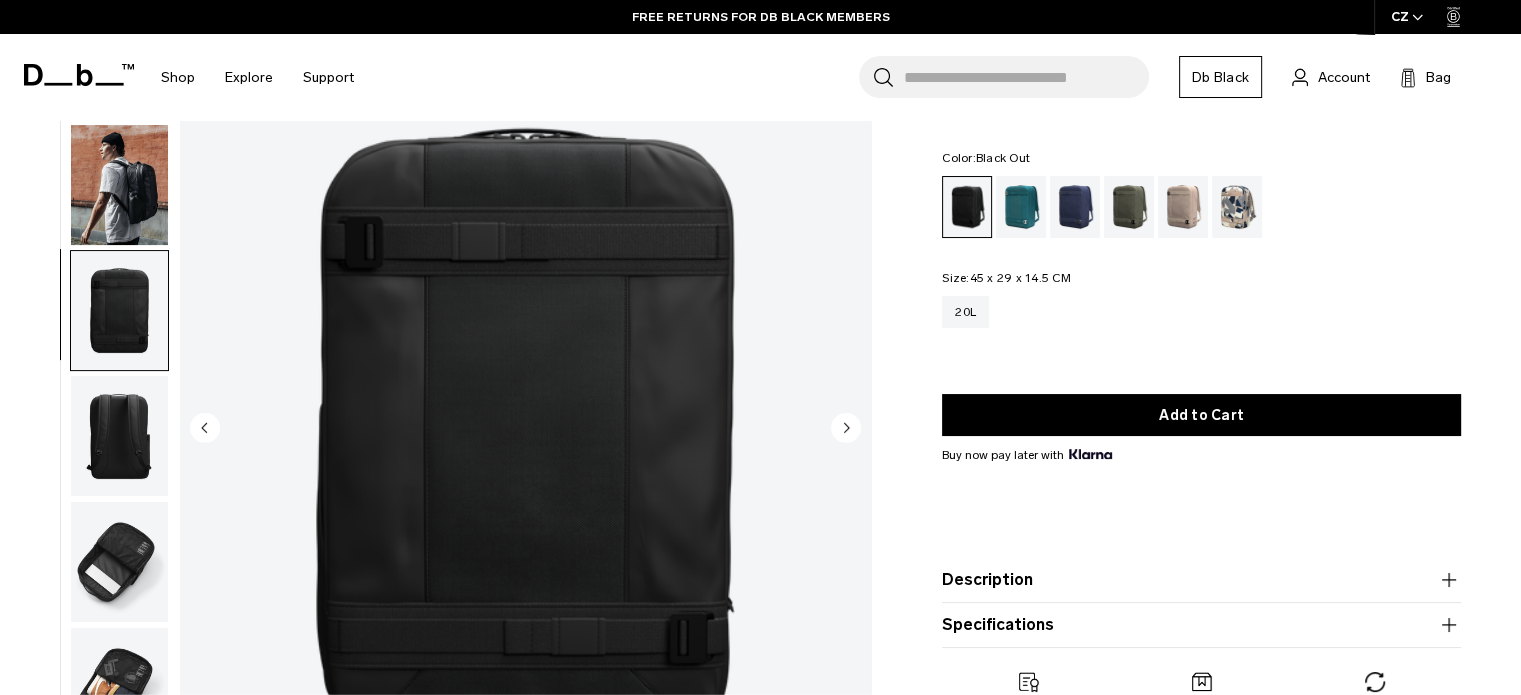 scroll, scrollTop: 14, scrollLeft: 0, axis: vertical 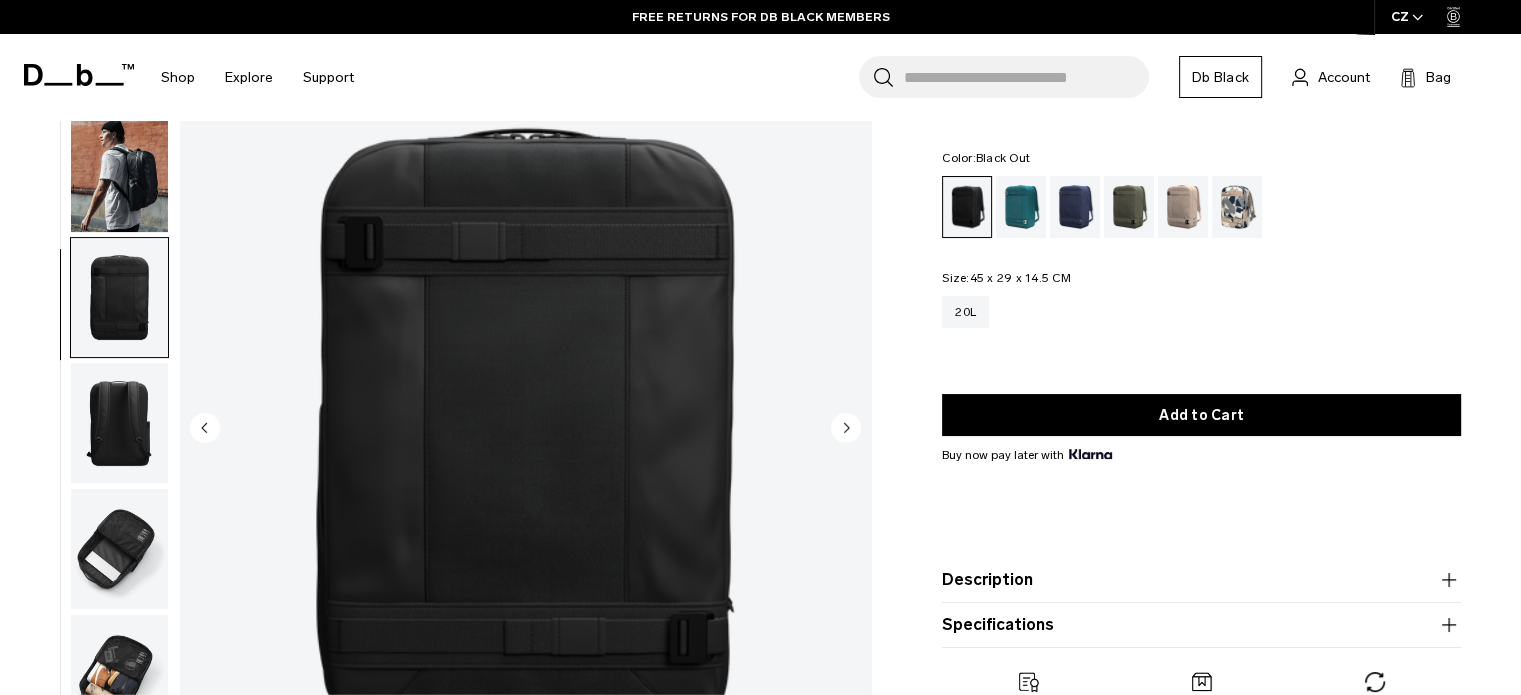 click 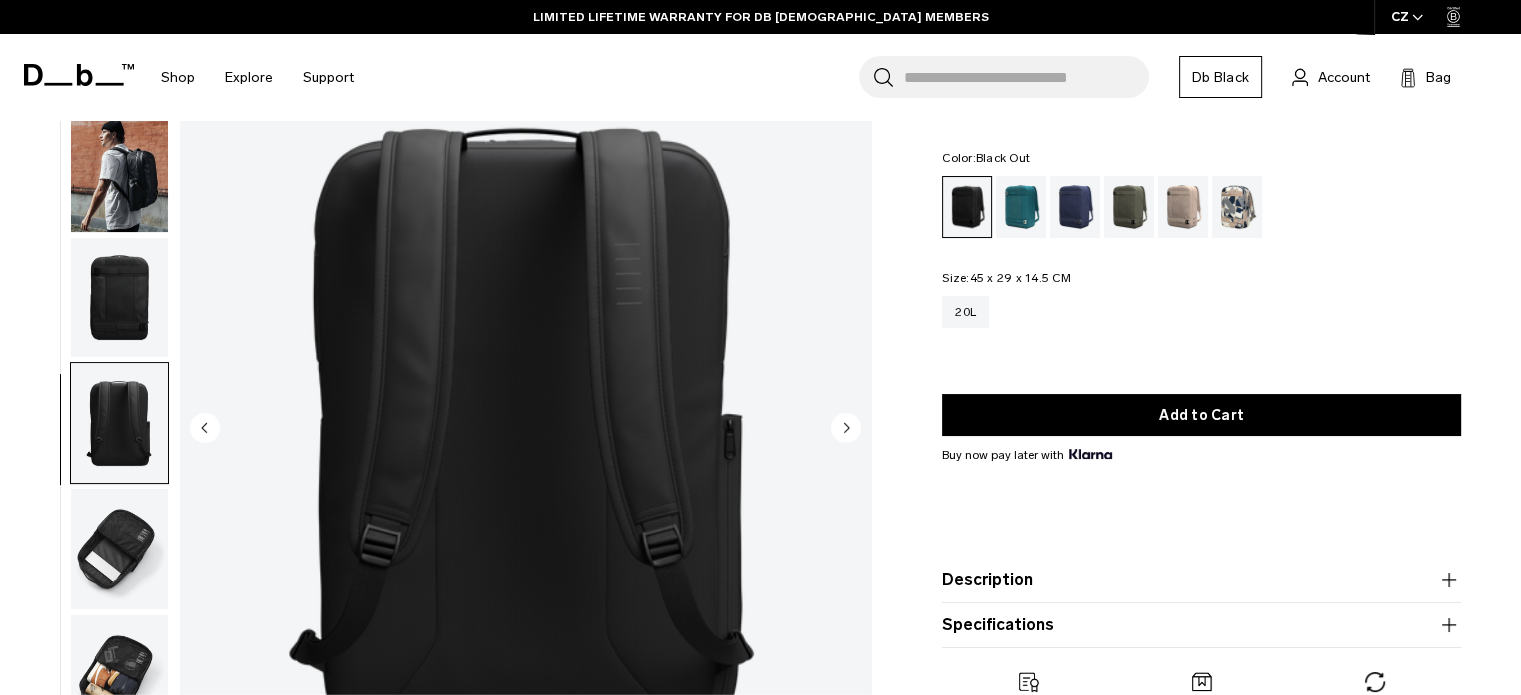 click 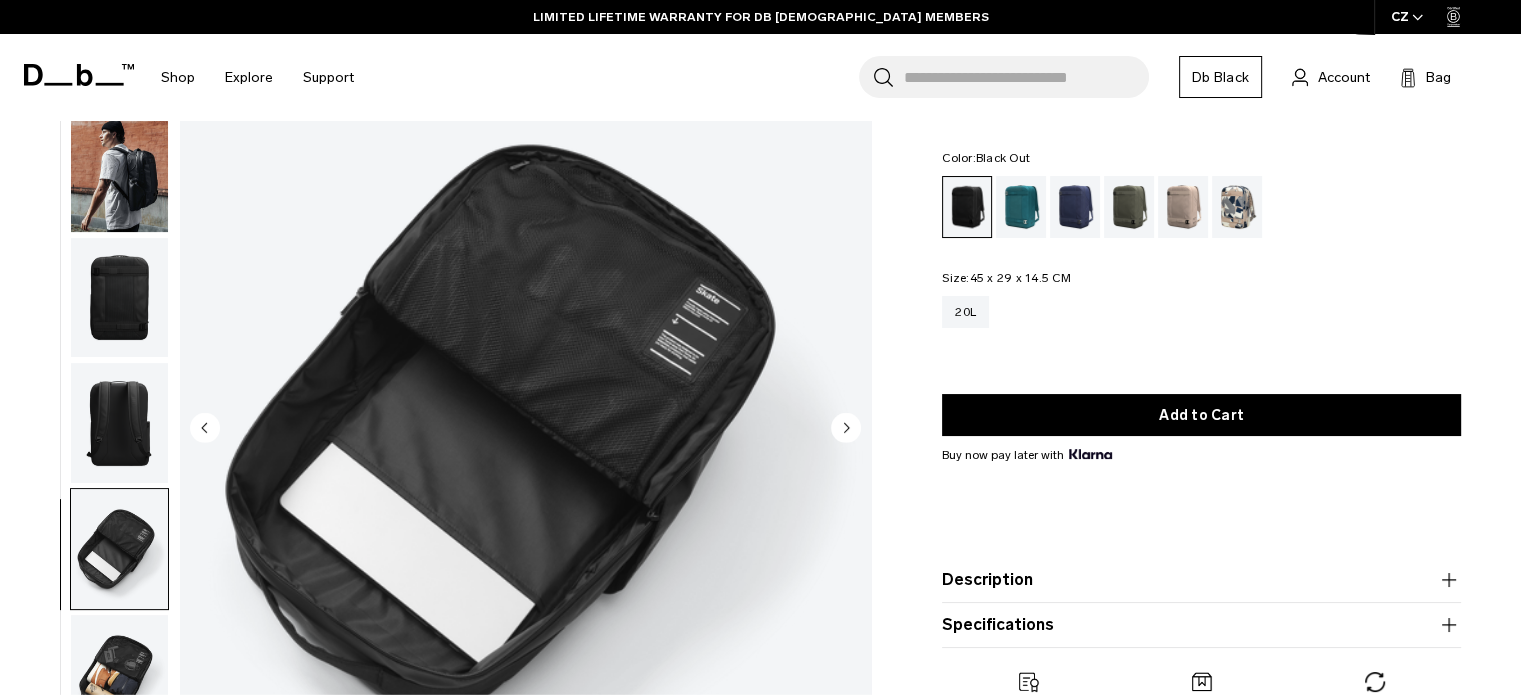 click 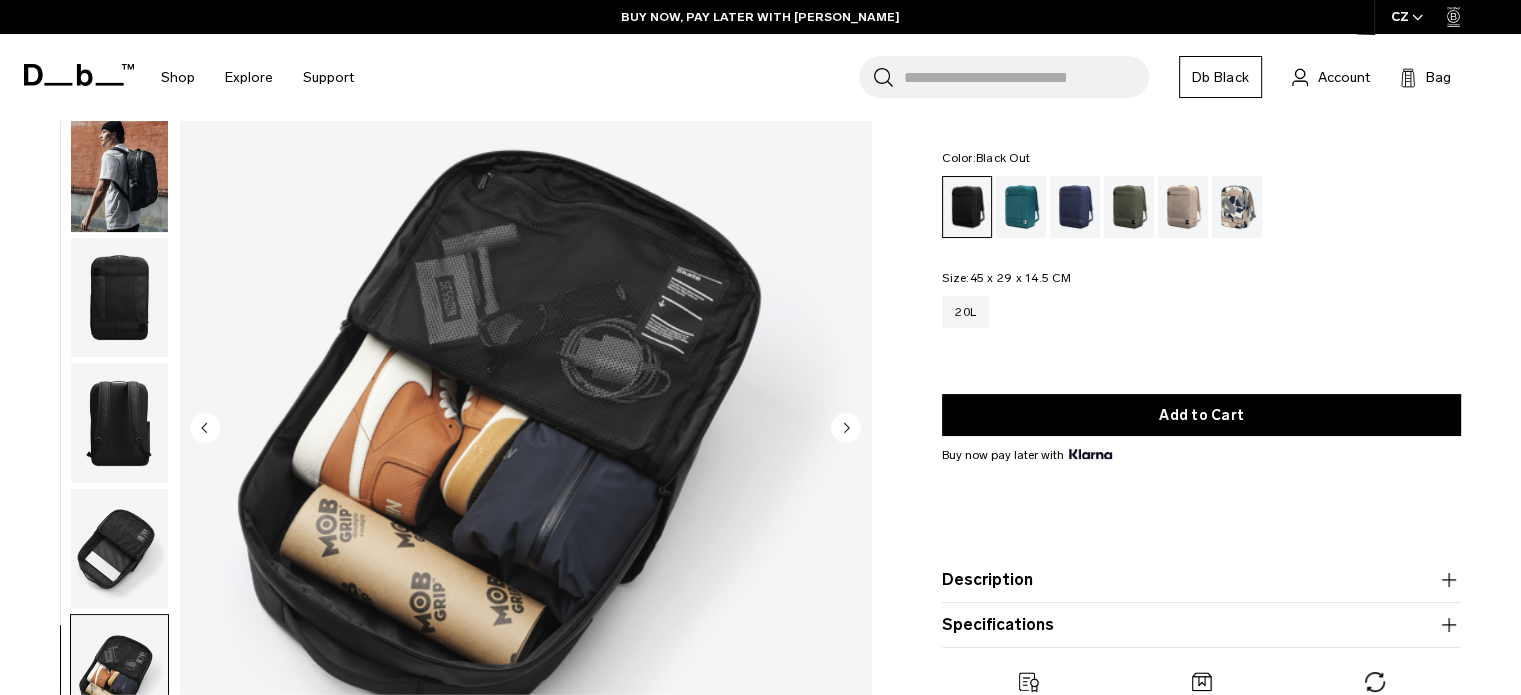 click 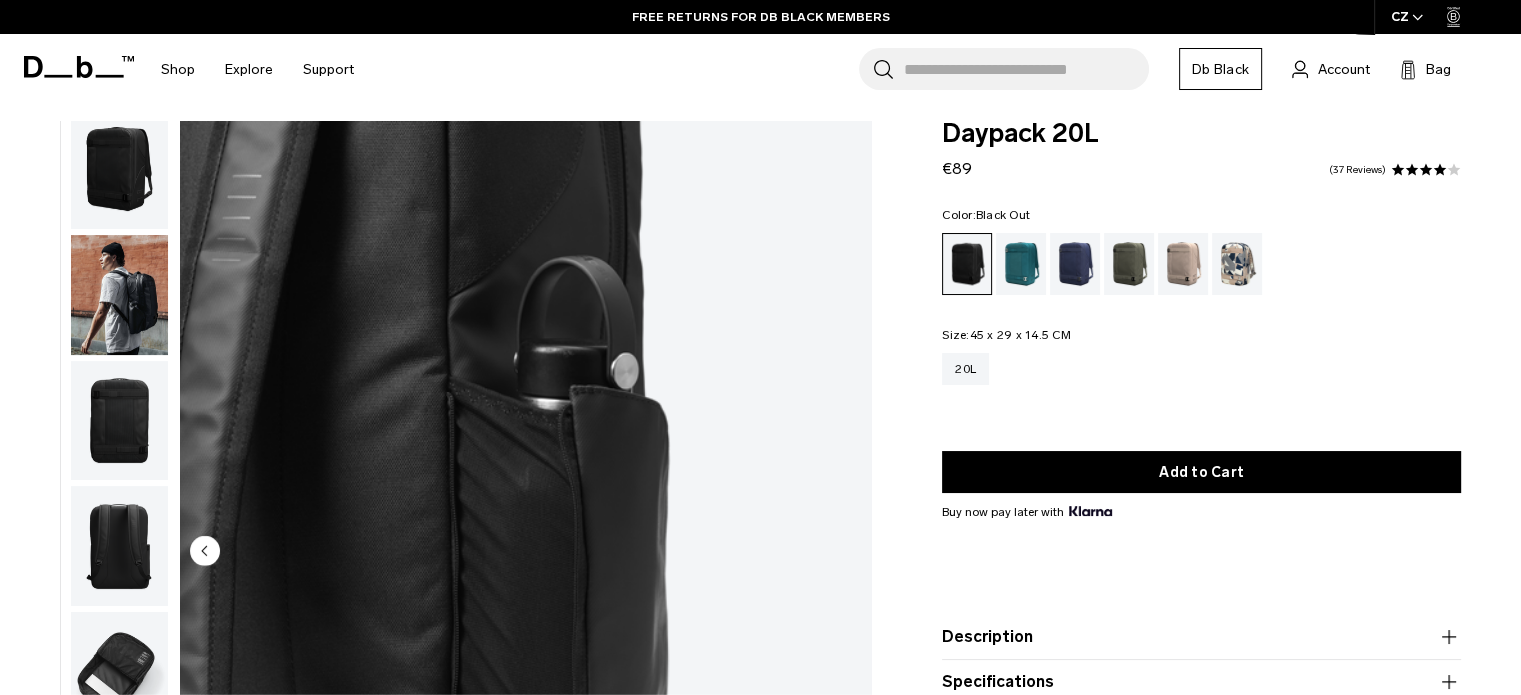 scroll, scrollTop: 0, scrollLeft: 0, axis: both 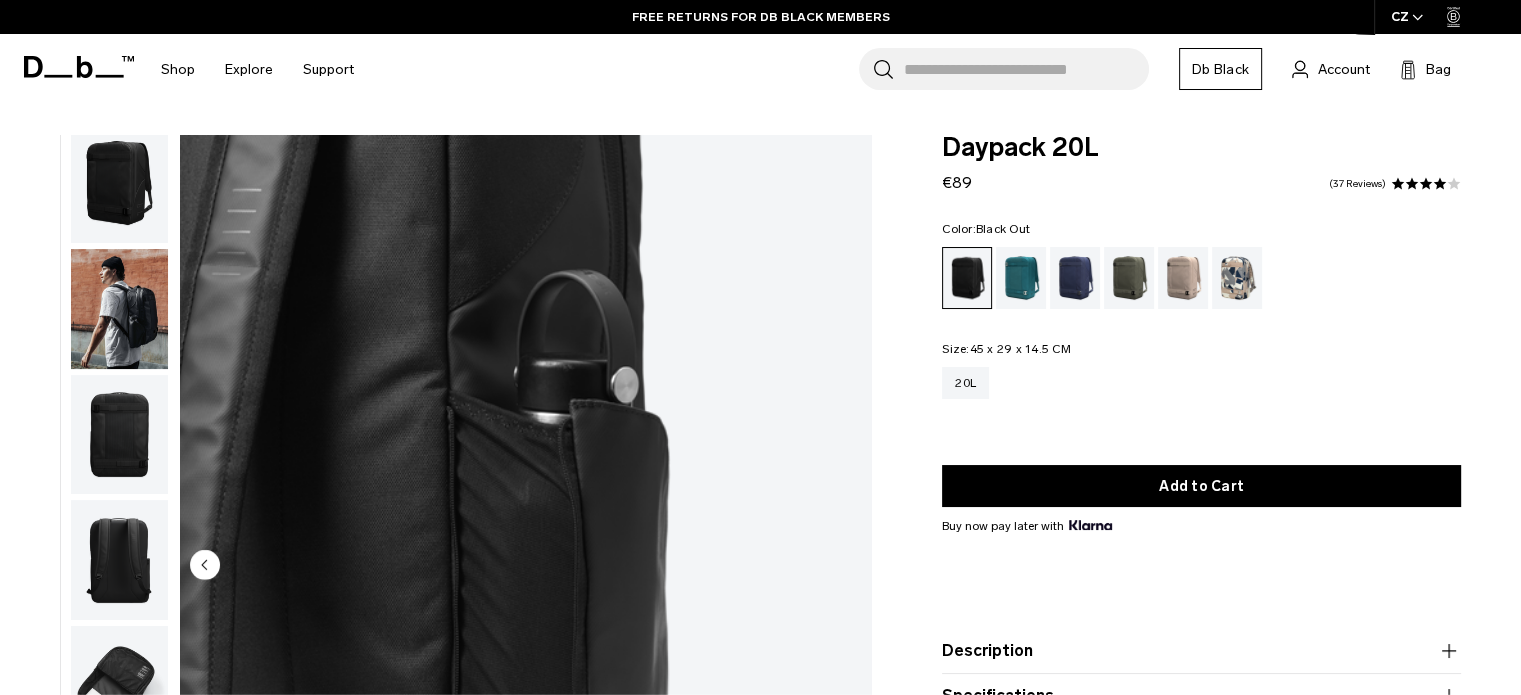 click at bounding box center (119, 309) 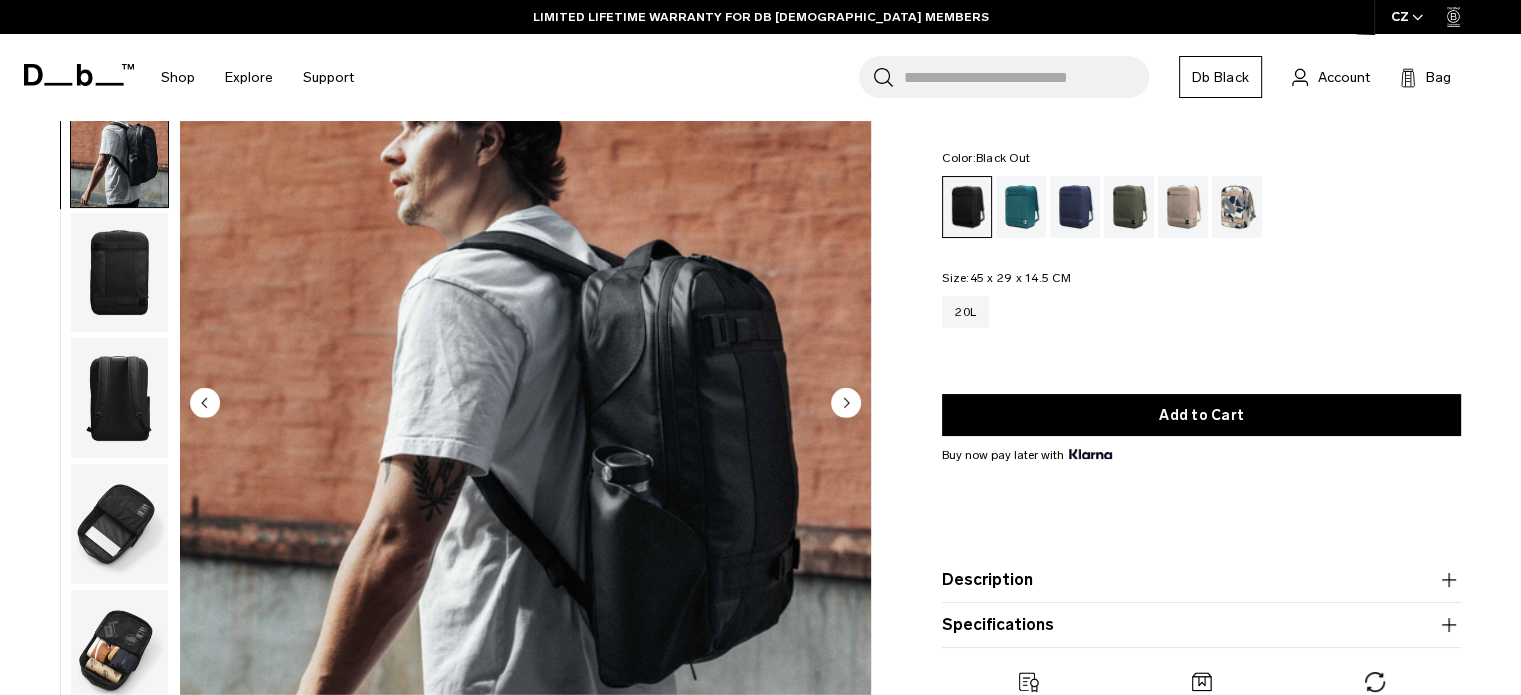 scroll, scrollTop: 201, scrollLeft: 0, axis: vertical 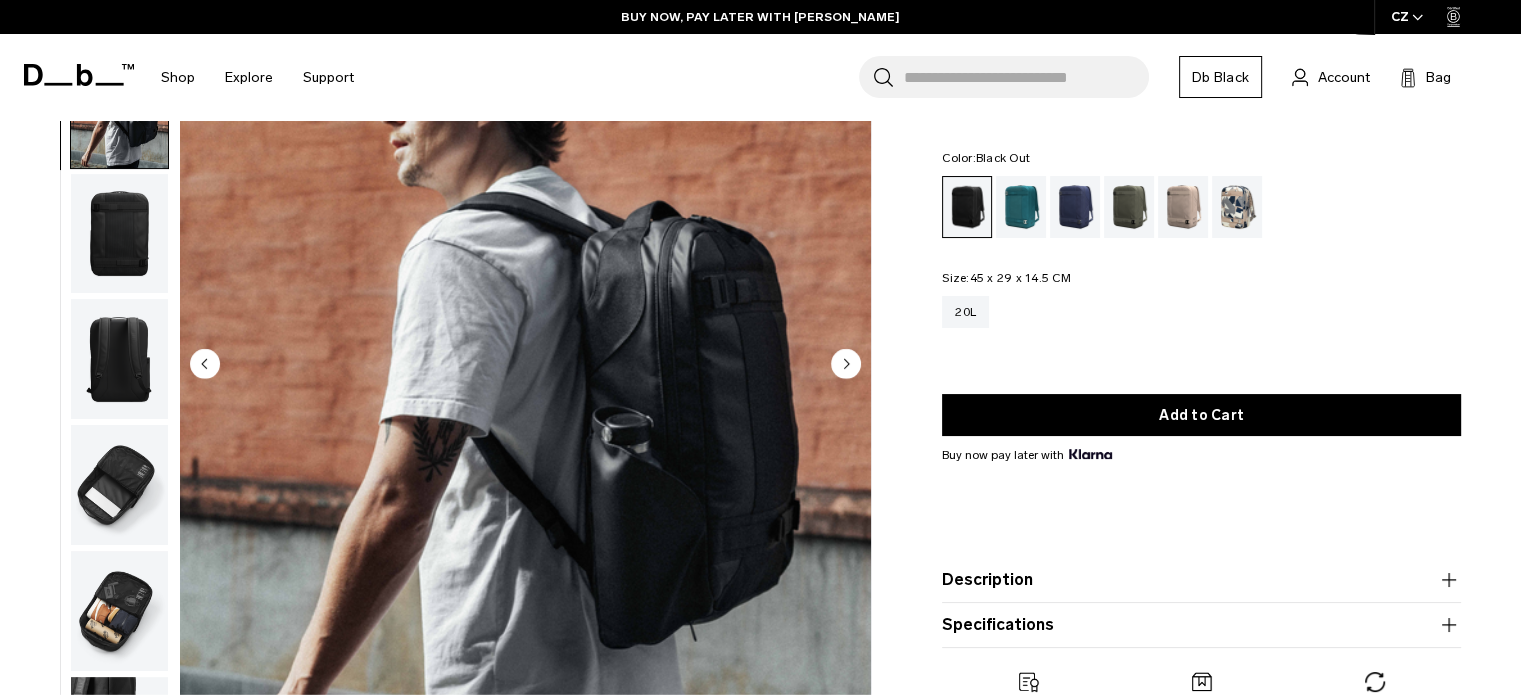 click at bounding box center (119, 359) 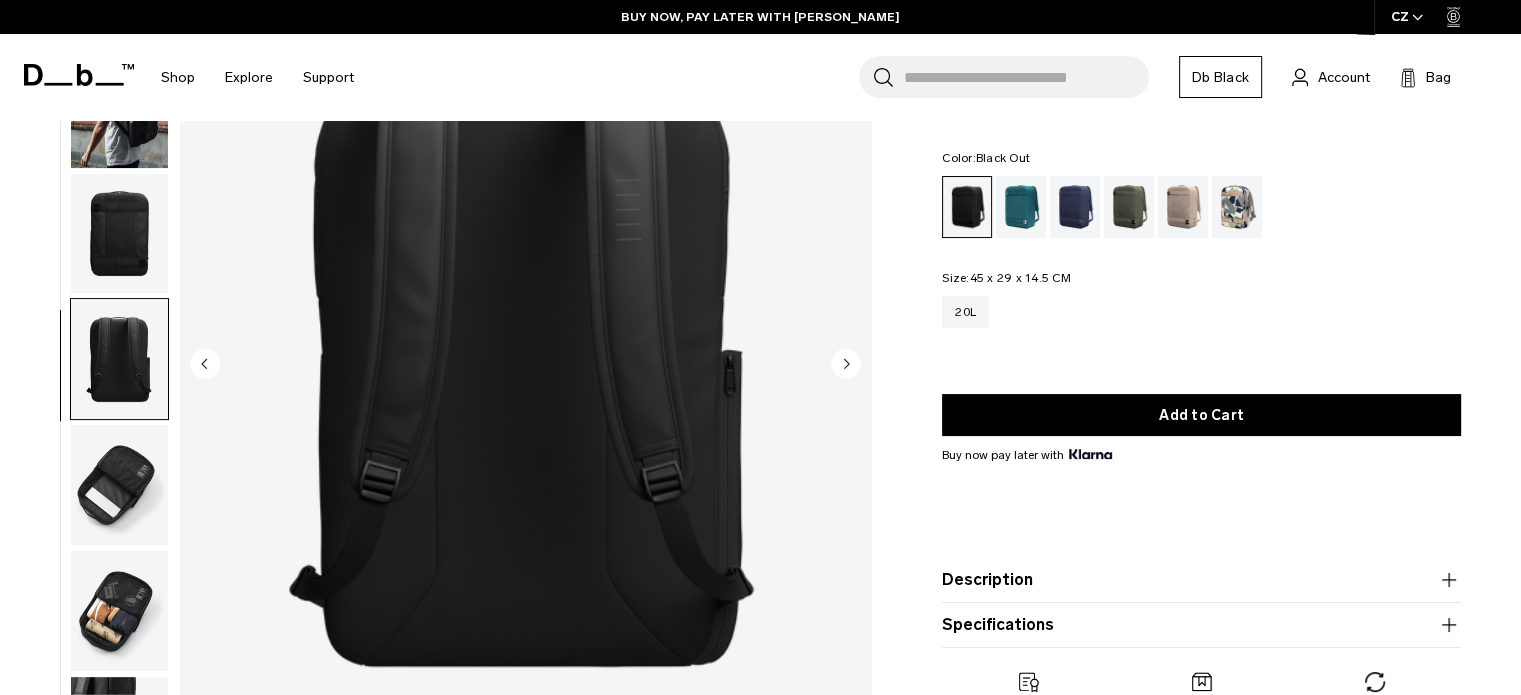 click at bounding box center (119, 485) 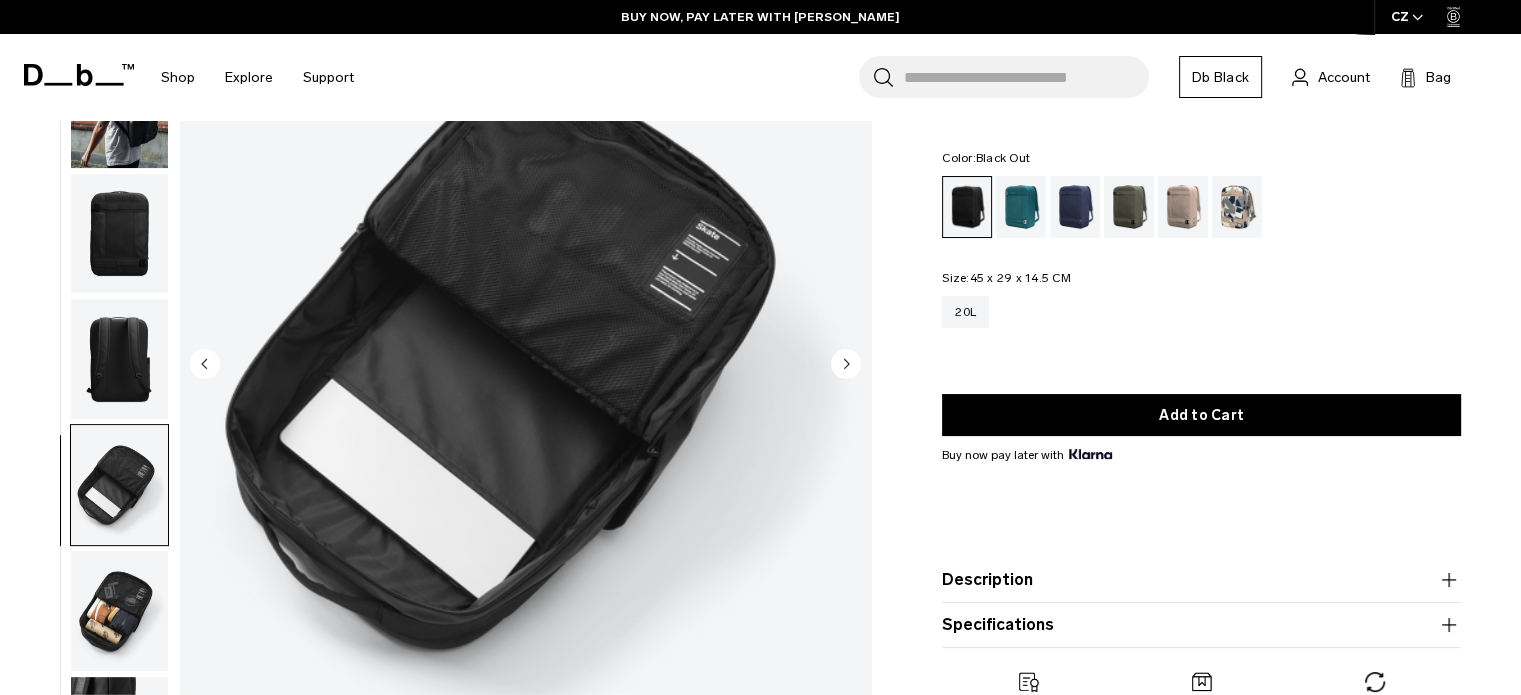 click at bounding box center (119, 485) 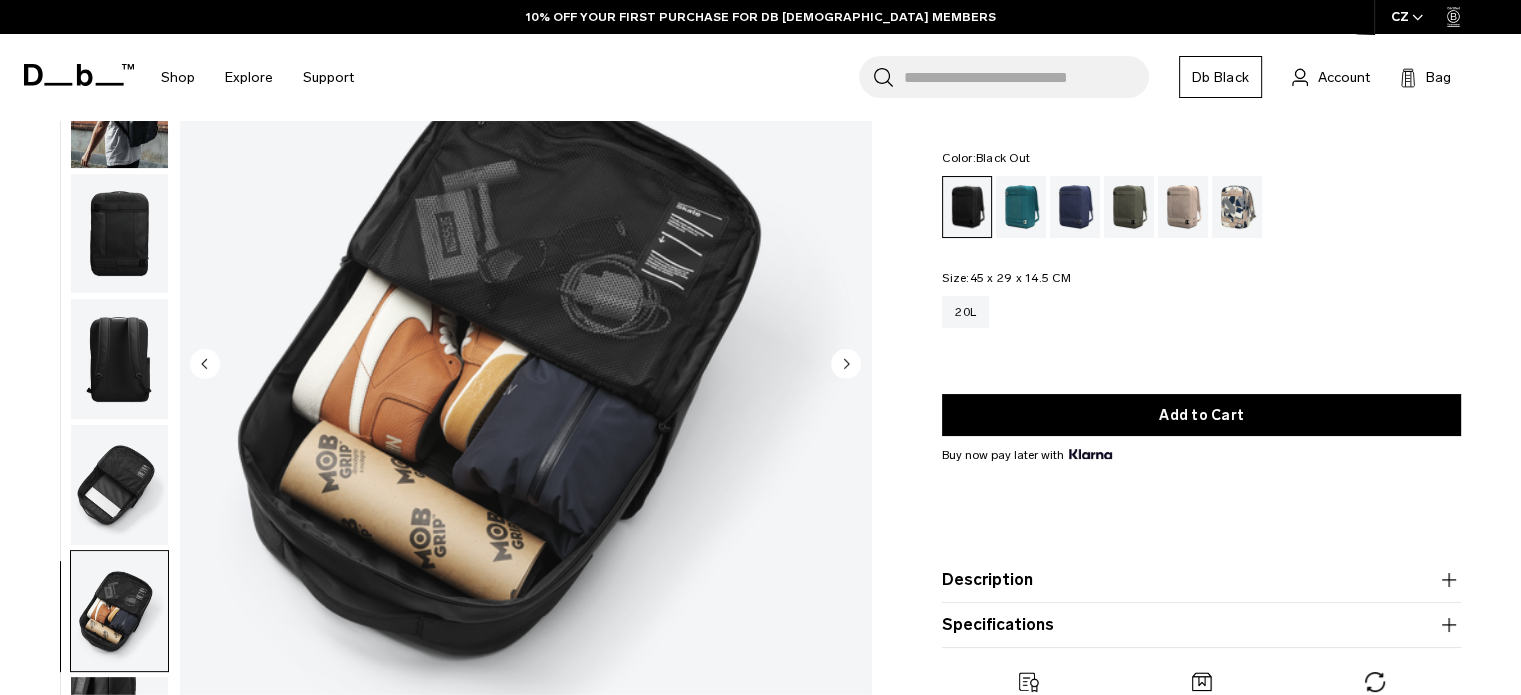 click at bounding box center [119, 737] 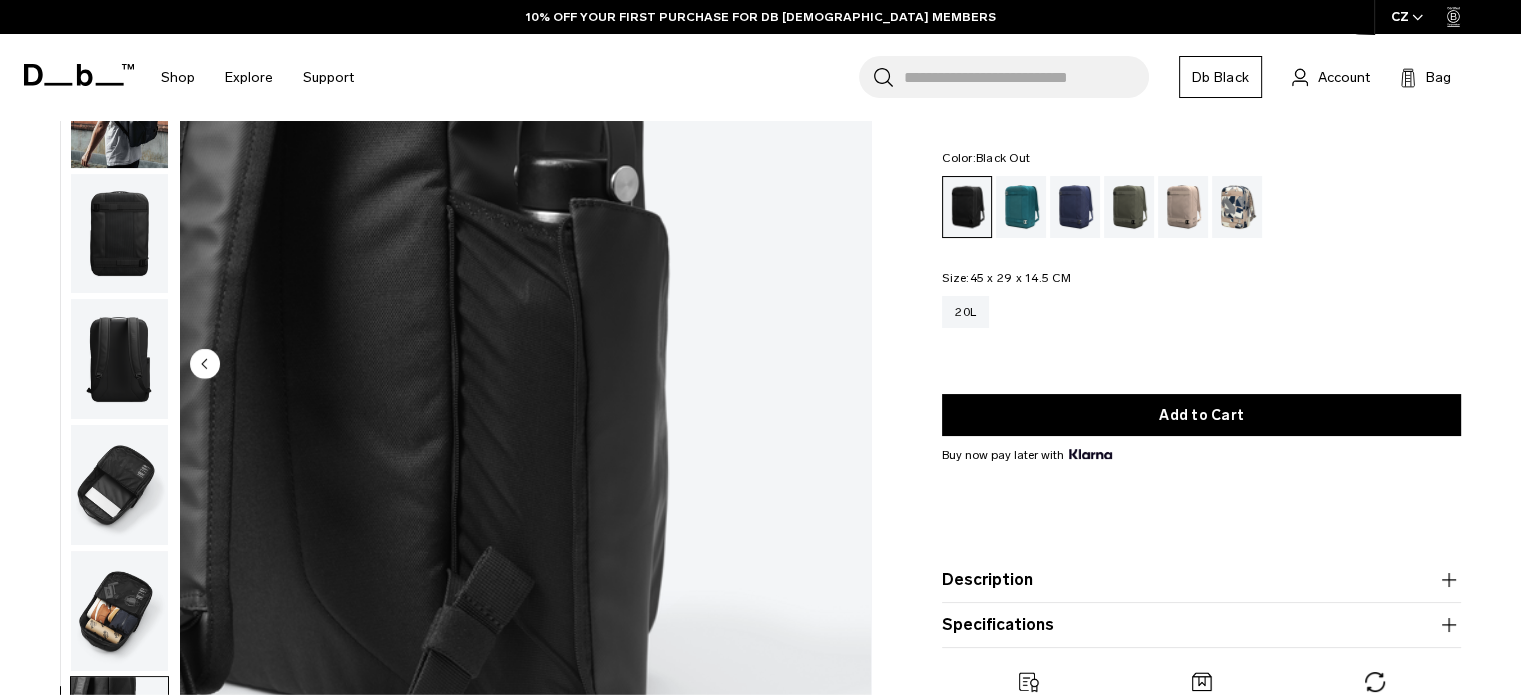 click at bounding box center [119, 359] 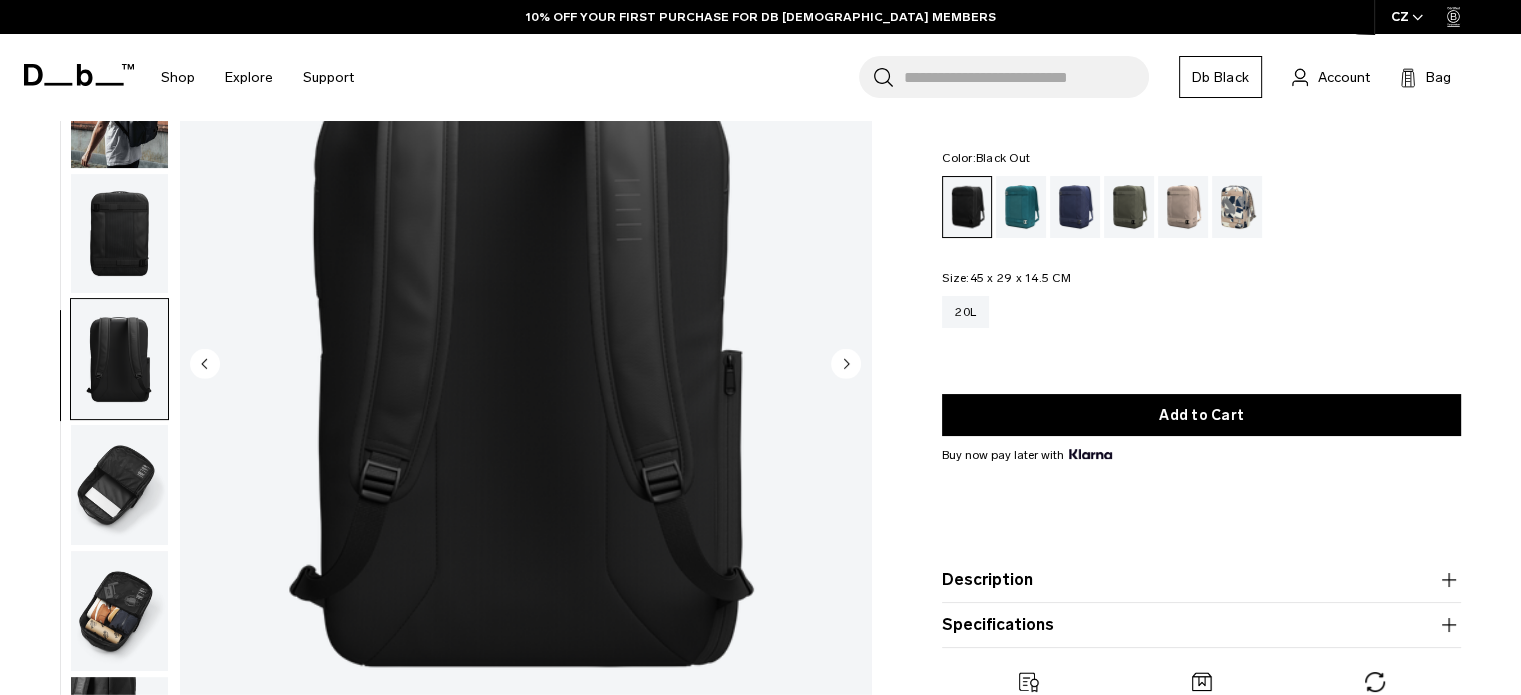 click at bounding box center [119, 234] 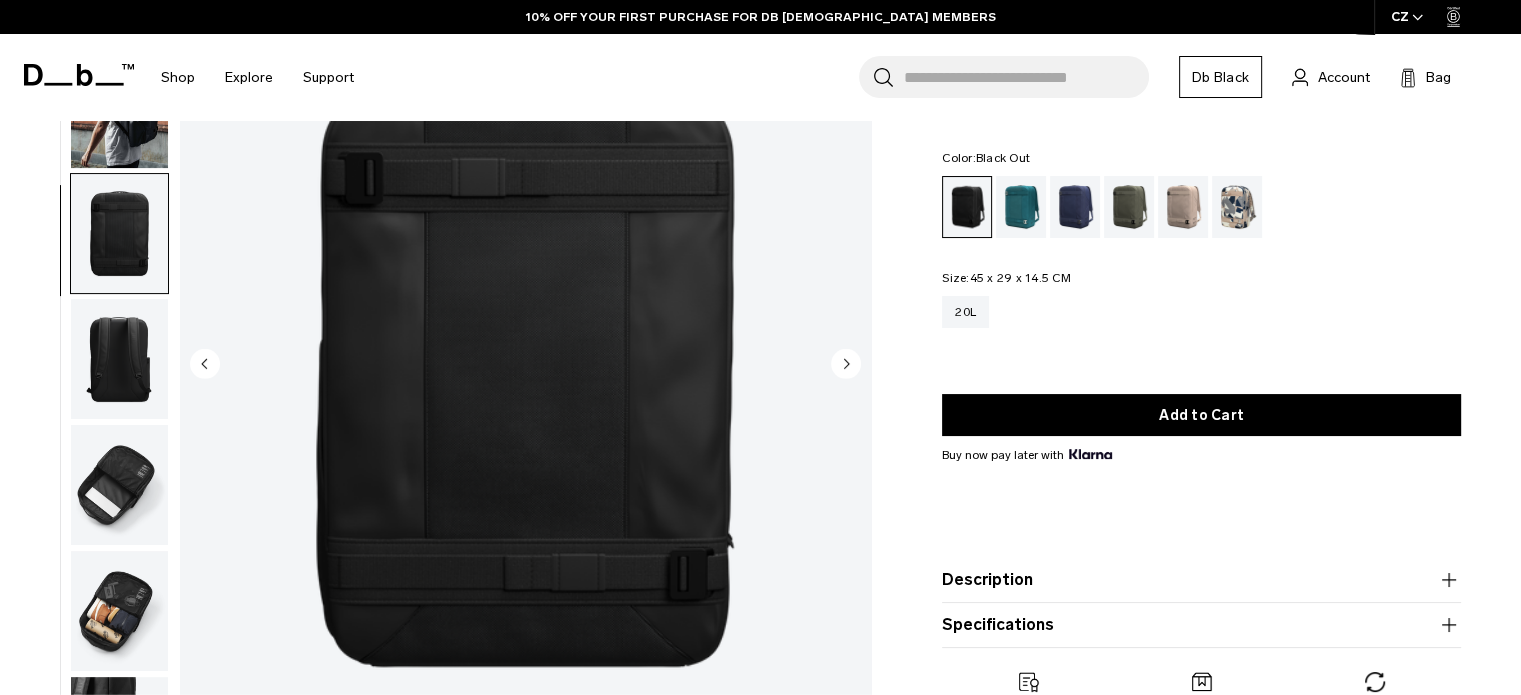 click at bounding box center (119, 108) 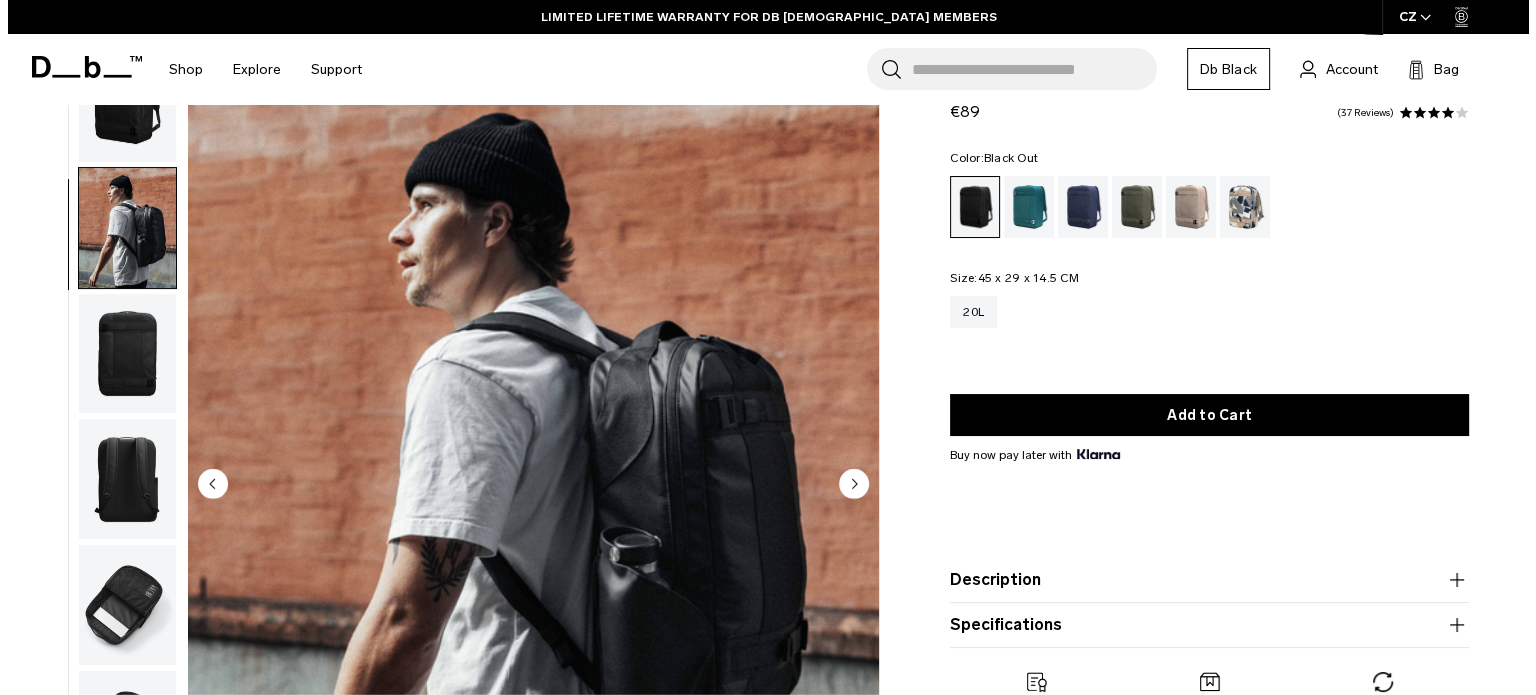 scroll, scrollTop: 0, scrollLeft: 0, axis: both 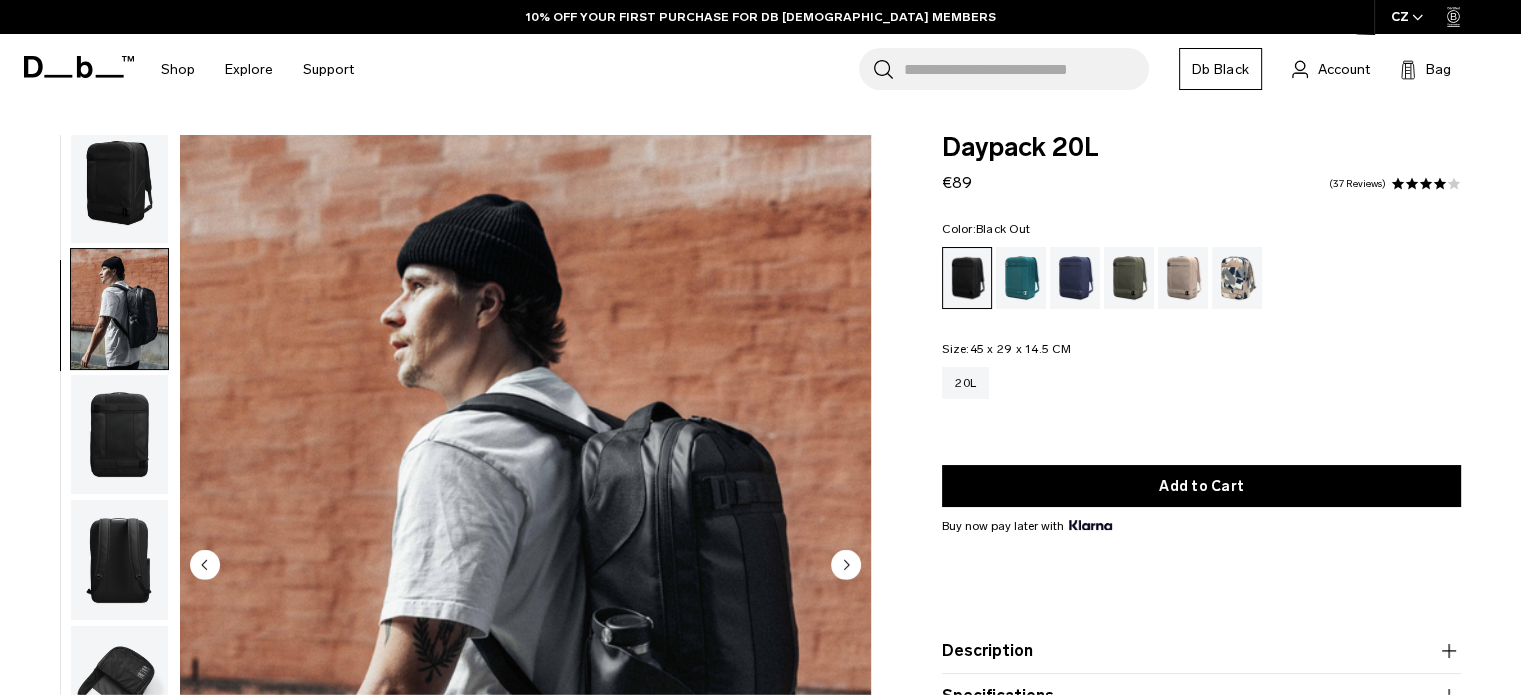 click on "CZ" at bounding box center [1407, 17] 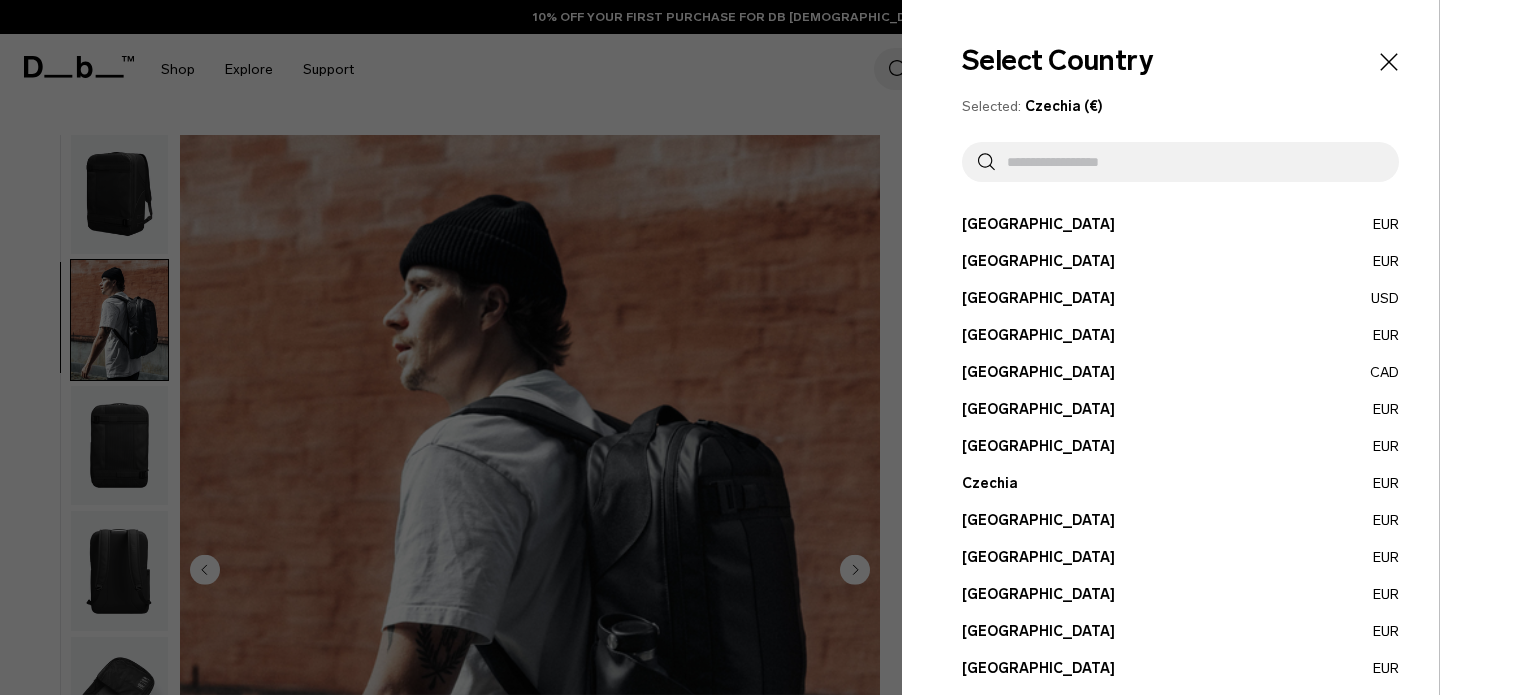 scroll, scrollTop: 3, scrollLeft: 0, axis: vertical 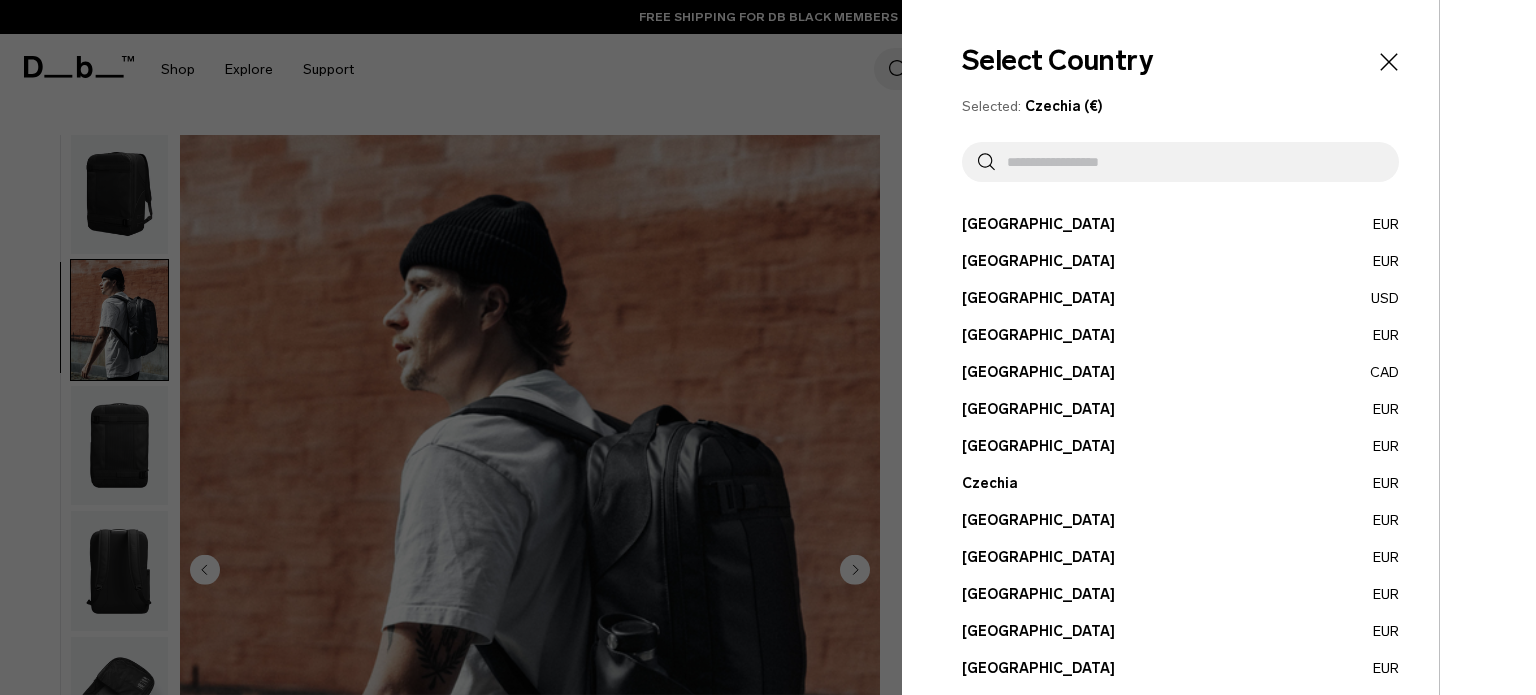 click on "Czechia
EUR" at bounding box center (1180, 483) 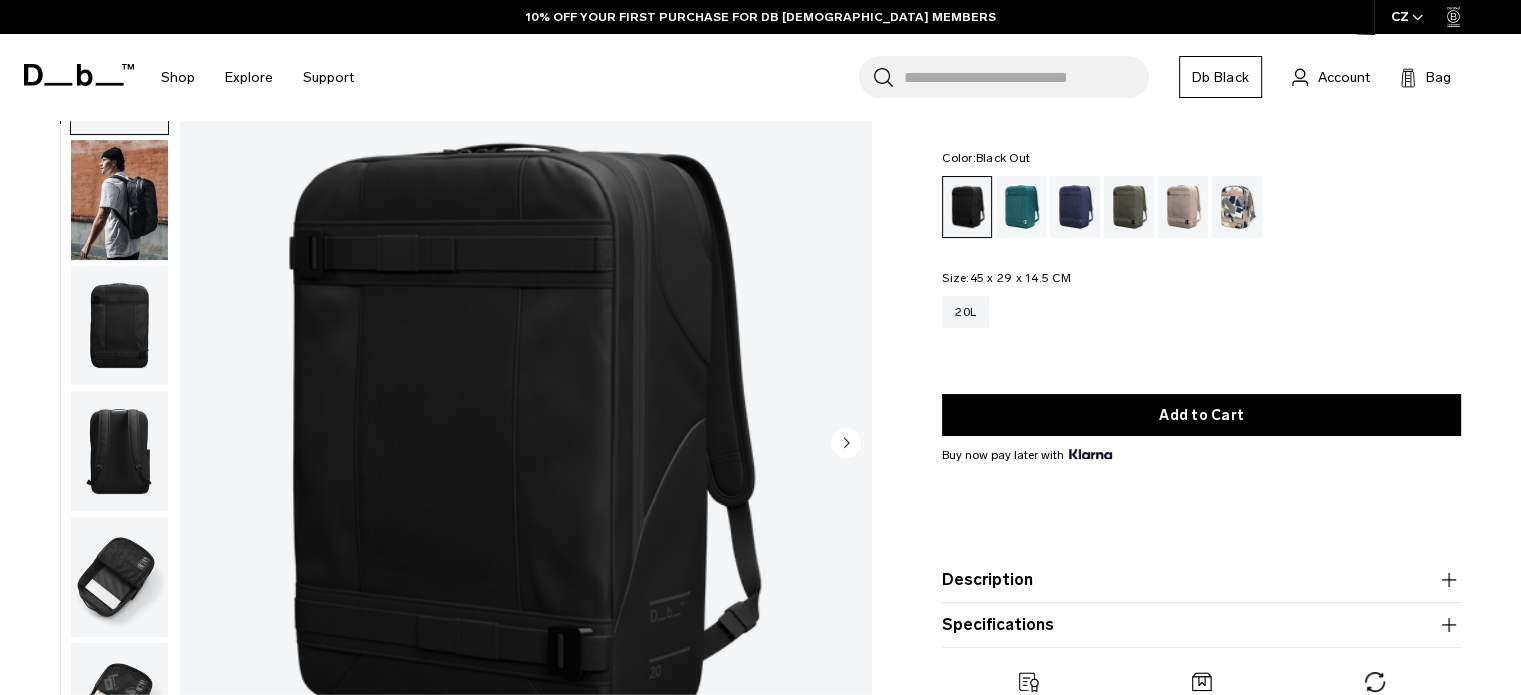 scroll, scrollTop: 334, scrollLeft: 0, axis: vertical 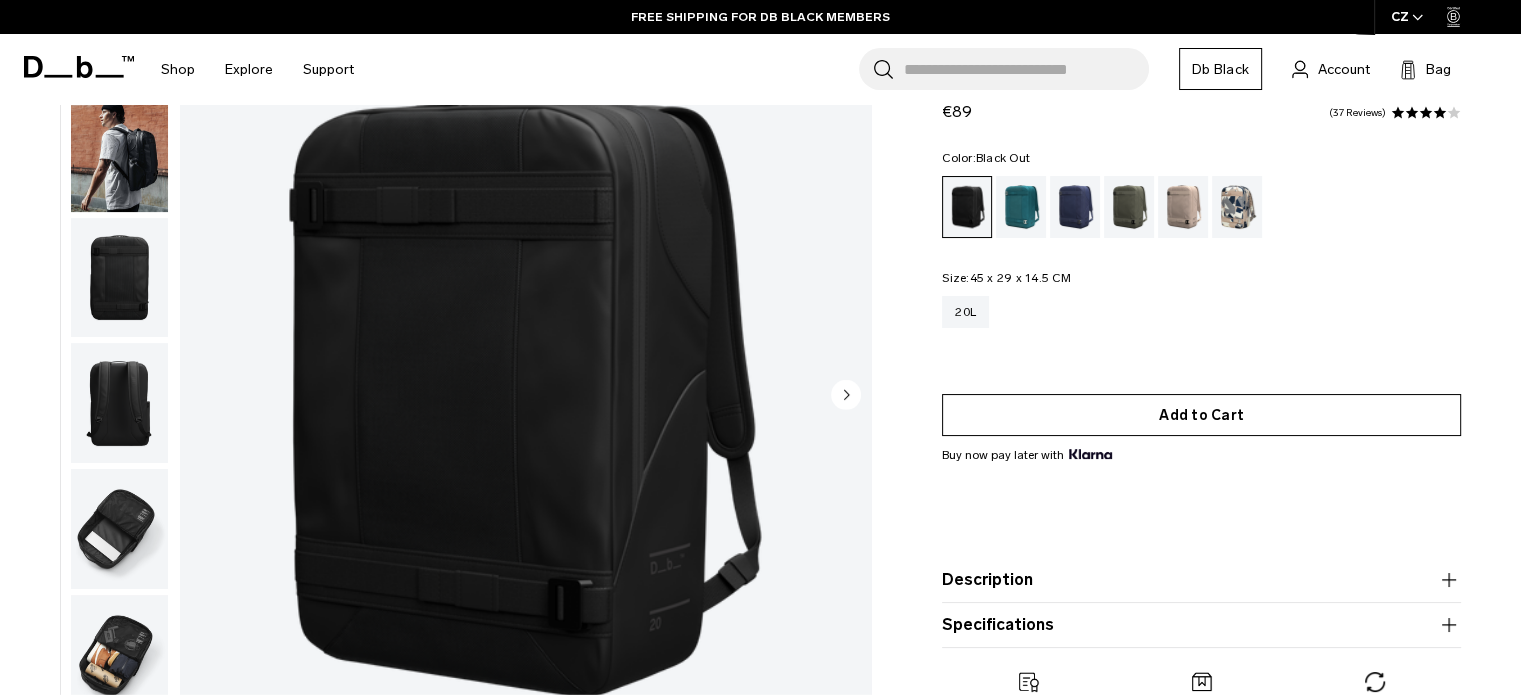 click on "Add to Cart" at bounding box center [1201, 415] 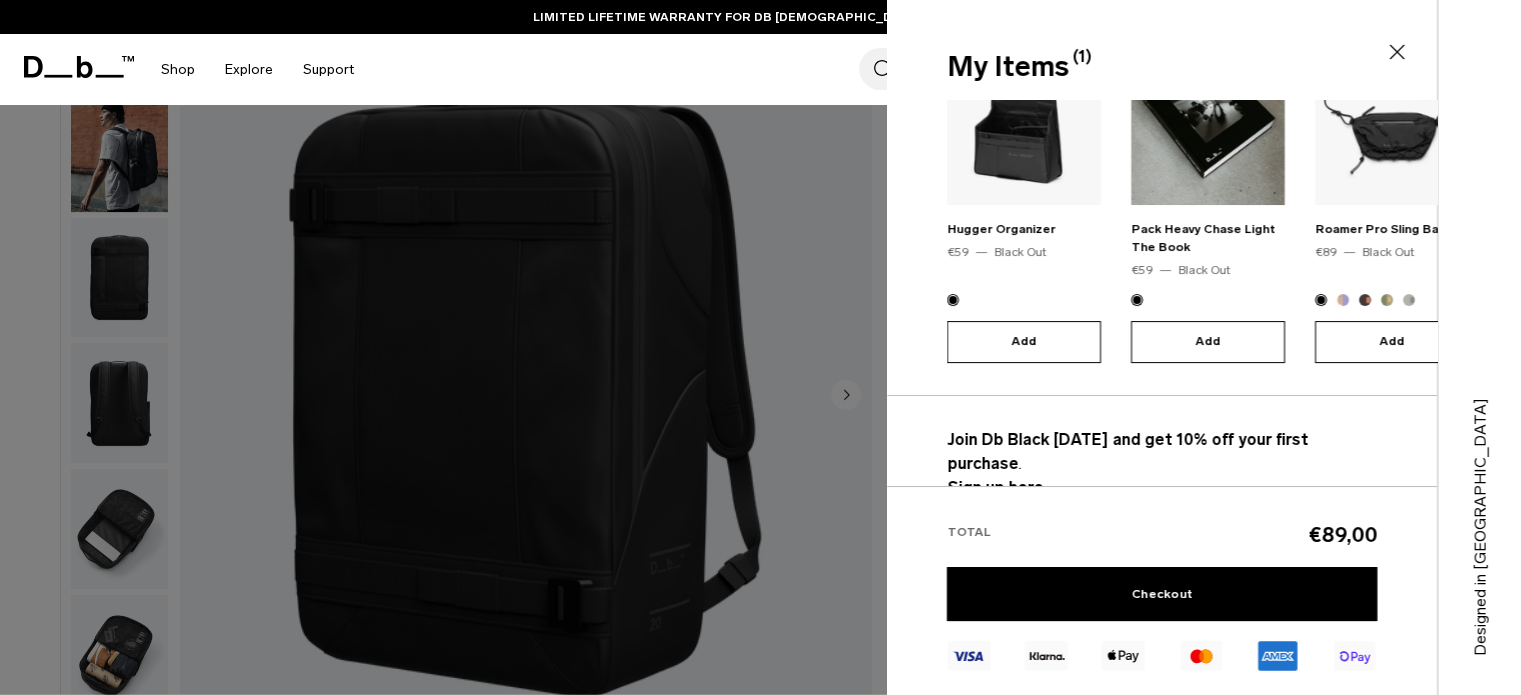 scroll, scrollTop: 351, scrollLeft: 0, axis: vertical 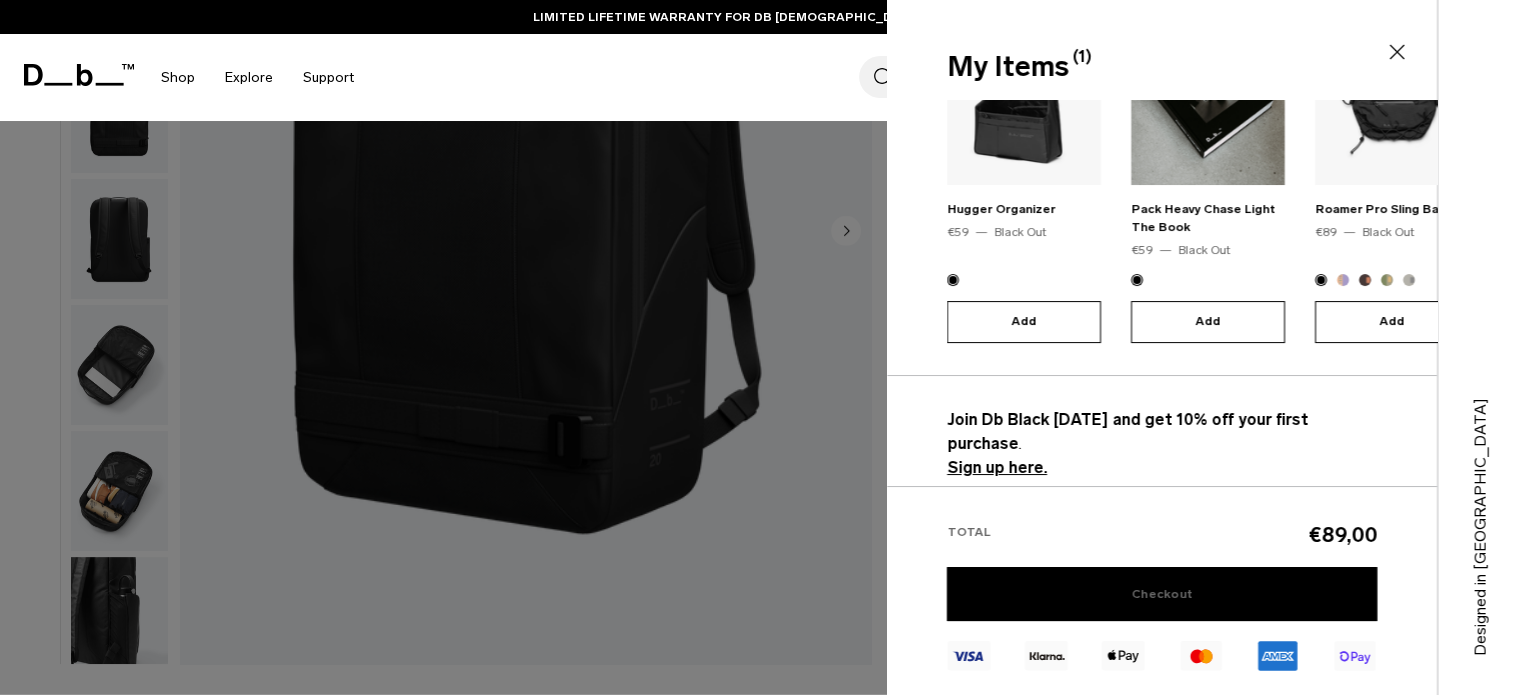 click on "Checkout" at bounding box center [1162, 594] 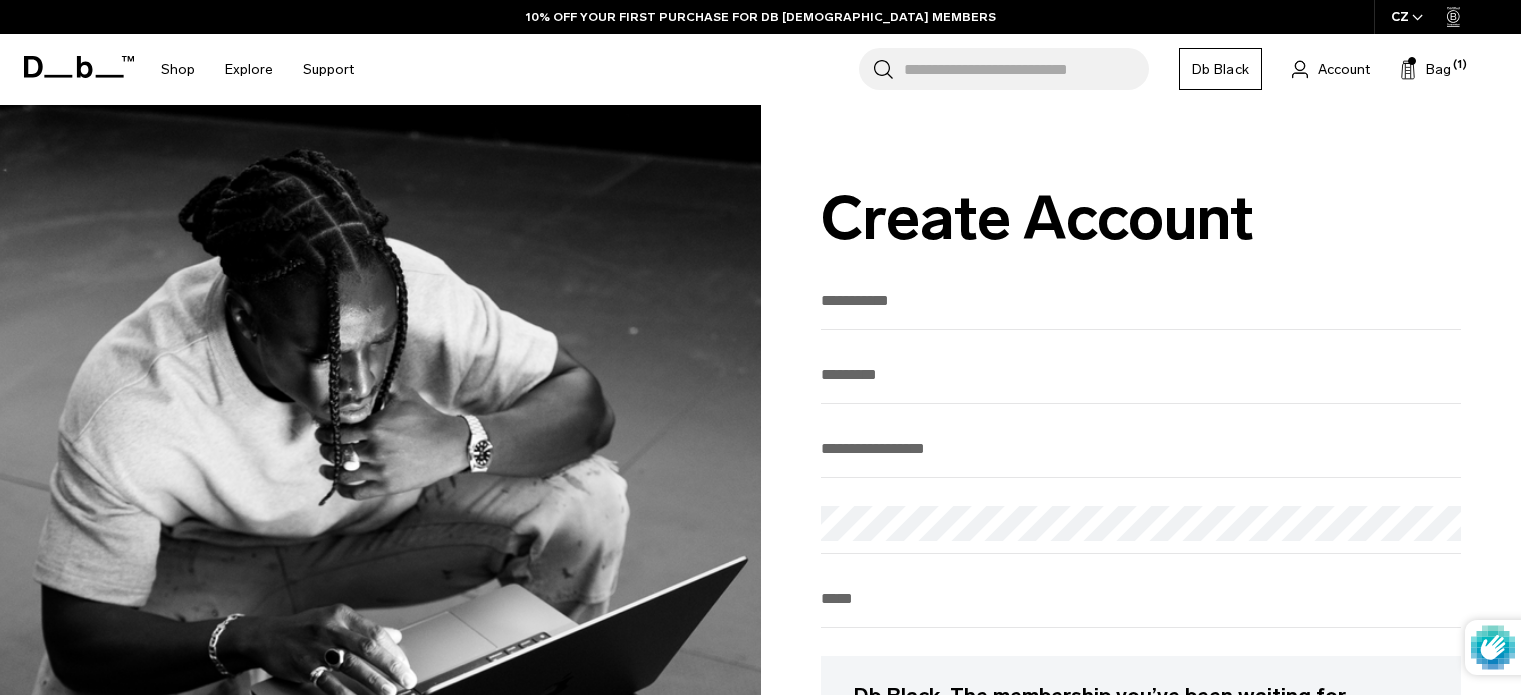 type on "***" 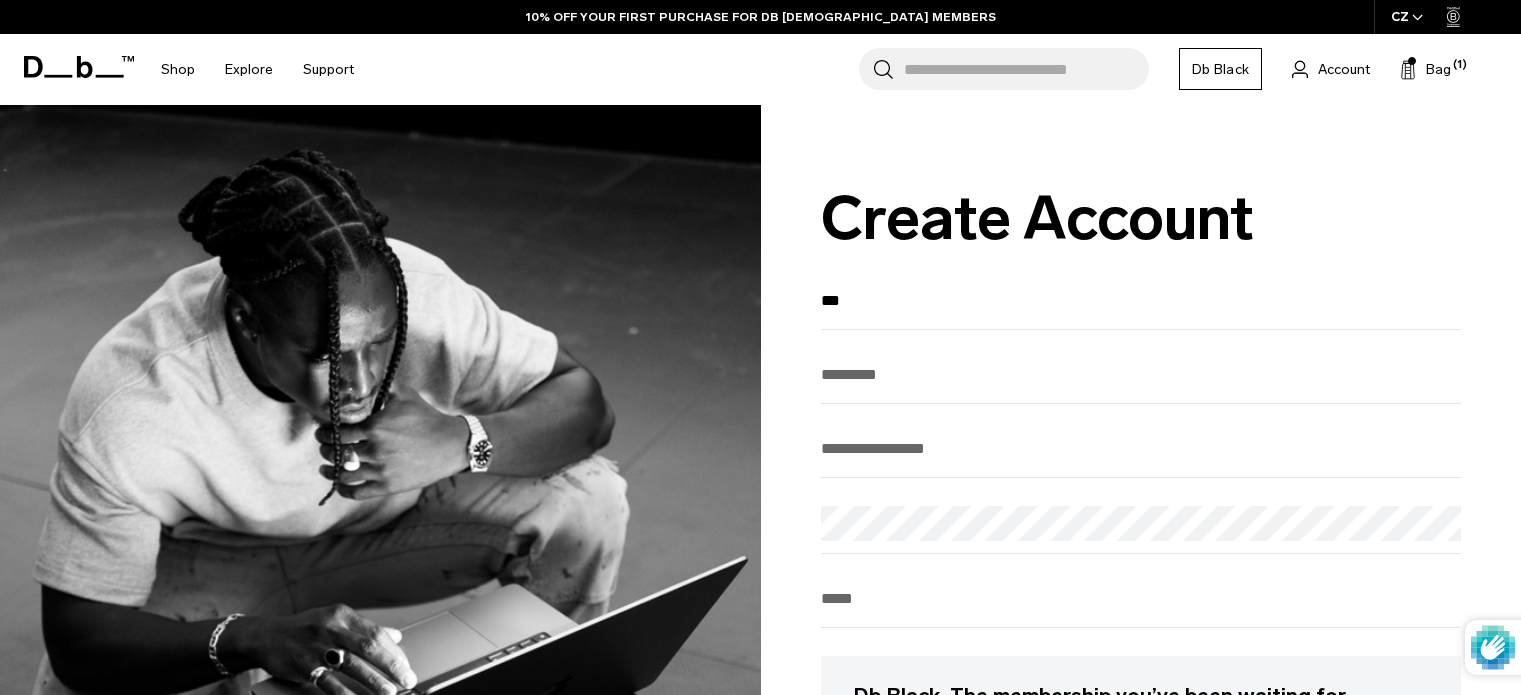type on "**********" 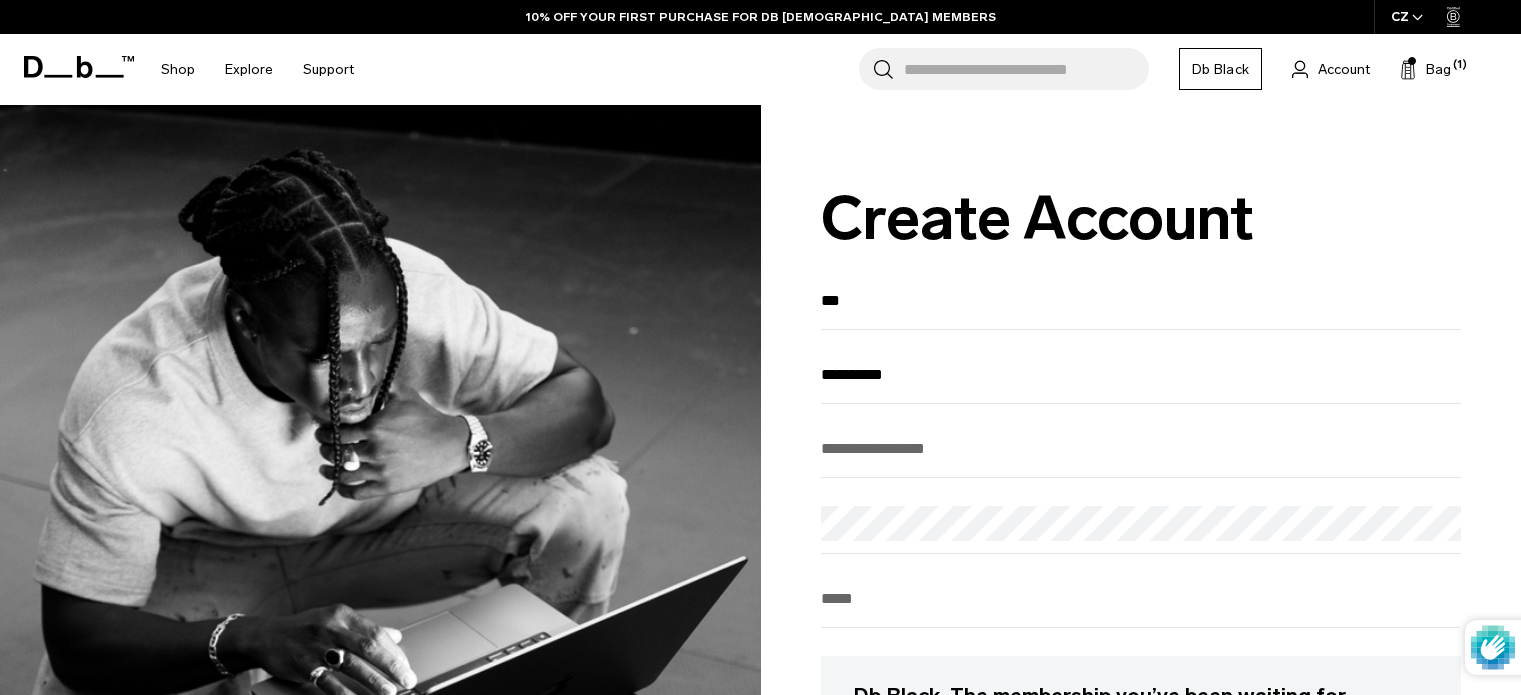 type on "**********" 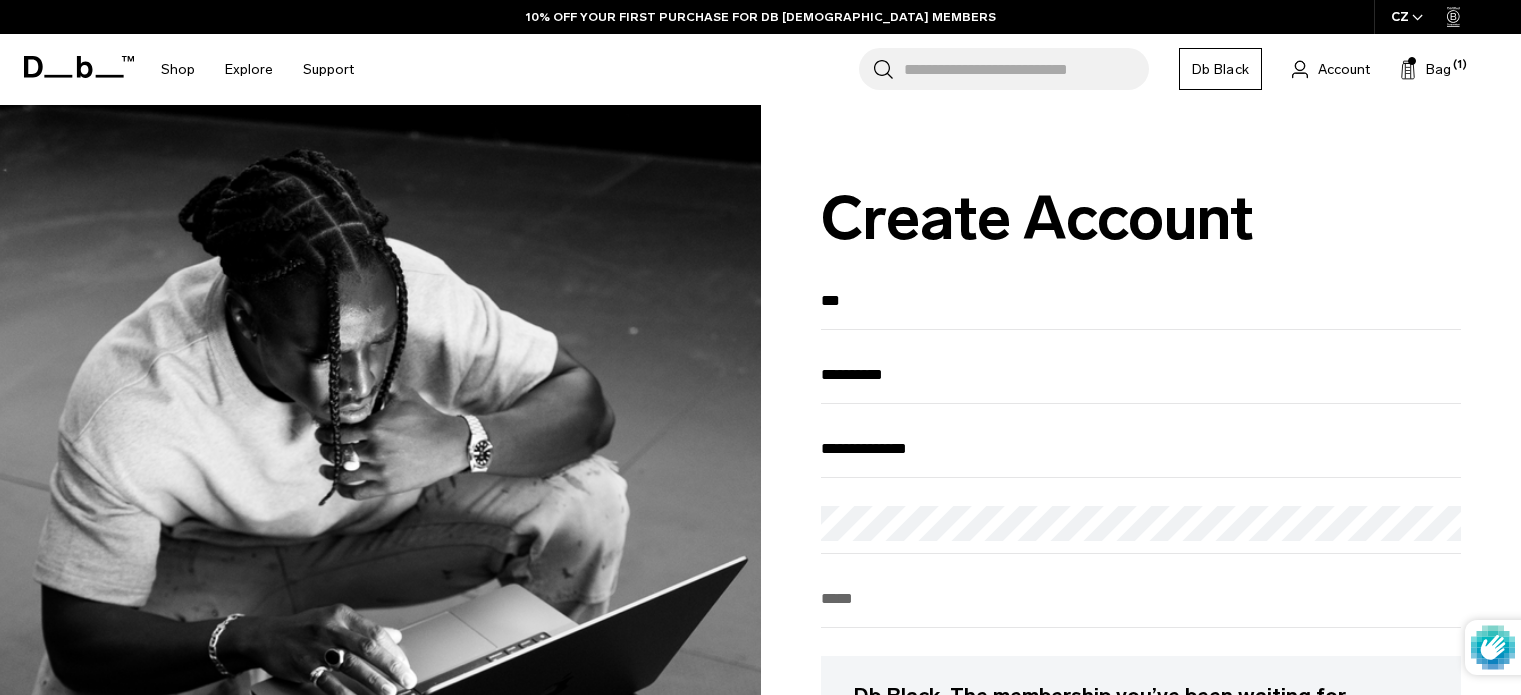 type on "*********" 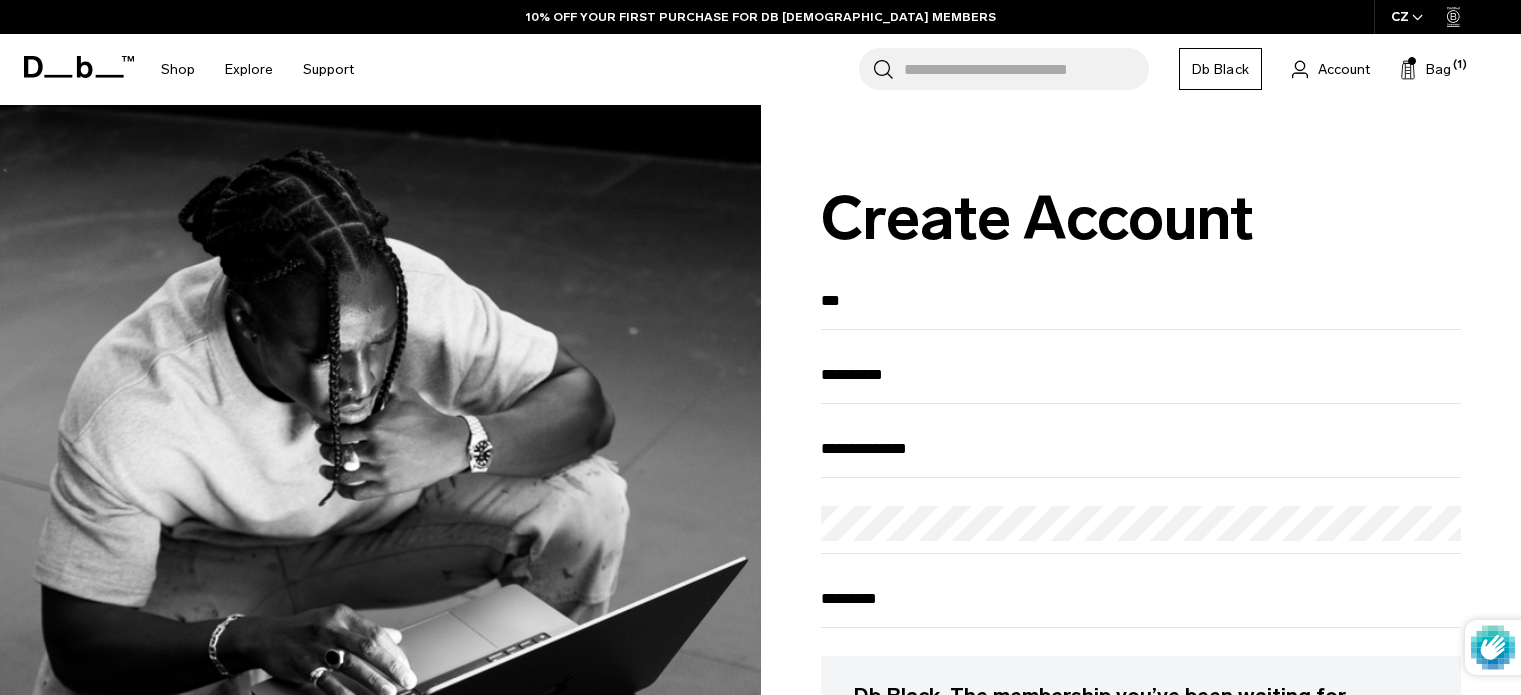 scroll, scrollTop: 0, scrollLeft: 0, axis: both 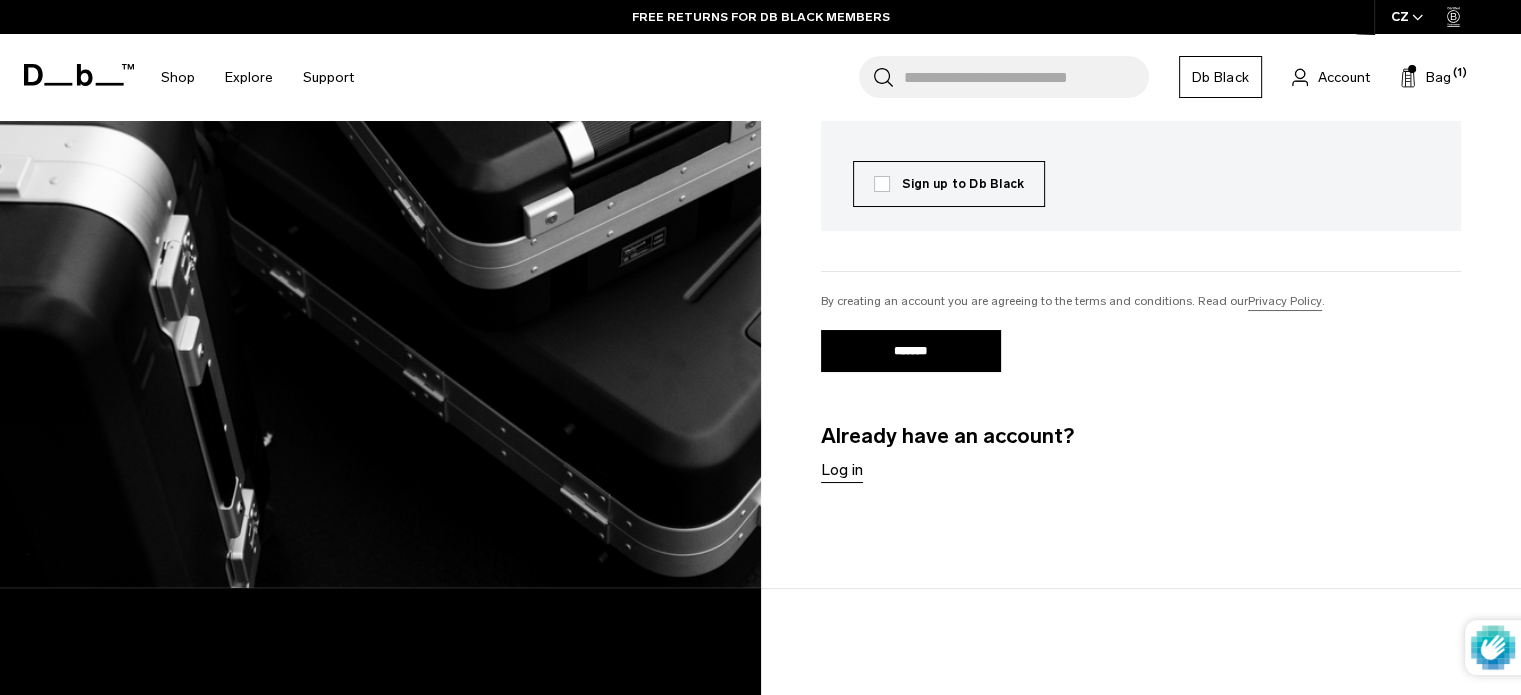 click on "*******" at bounding box center [911, 351] 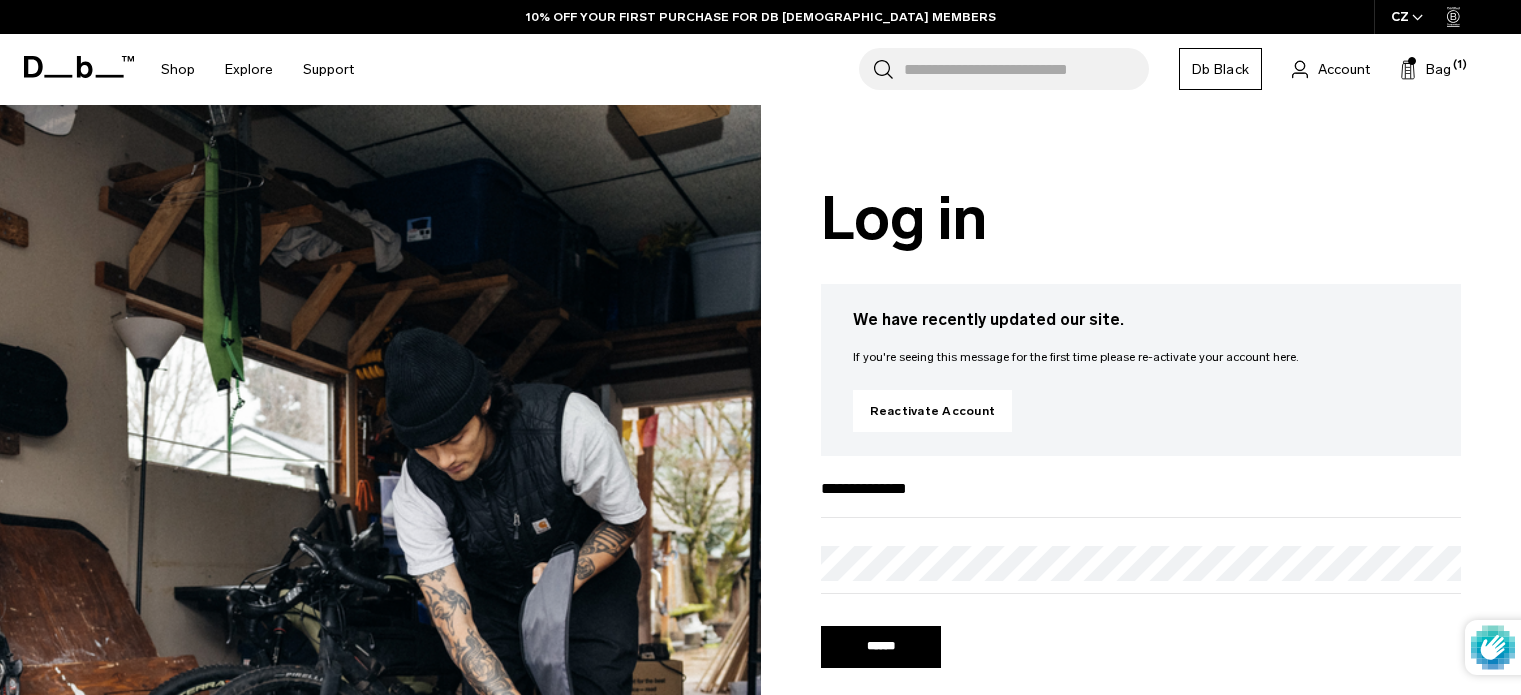 scroll, scrollTop: 0, scrollLeft: 0, axis: both 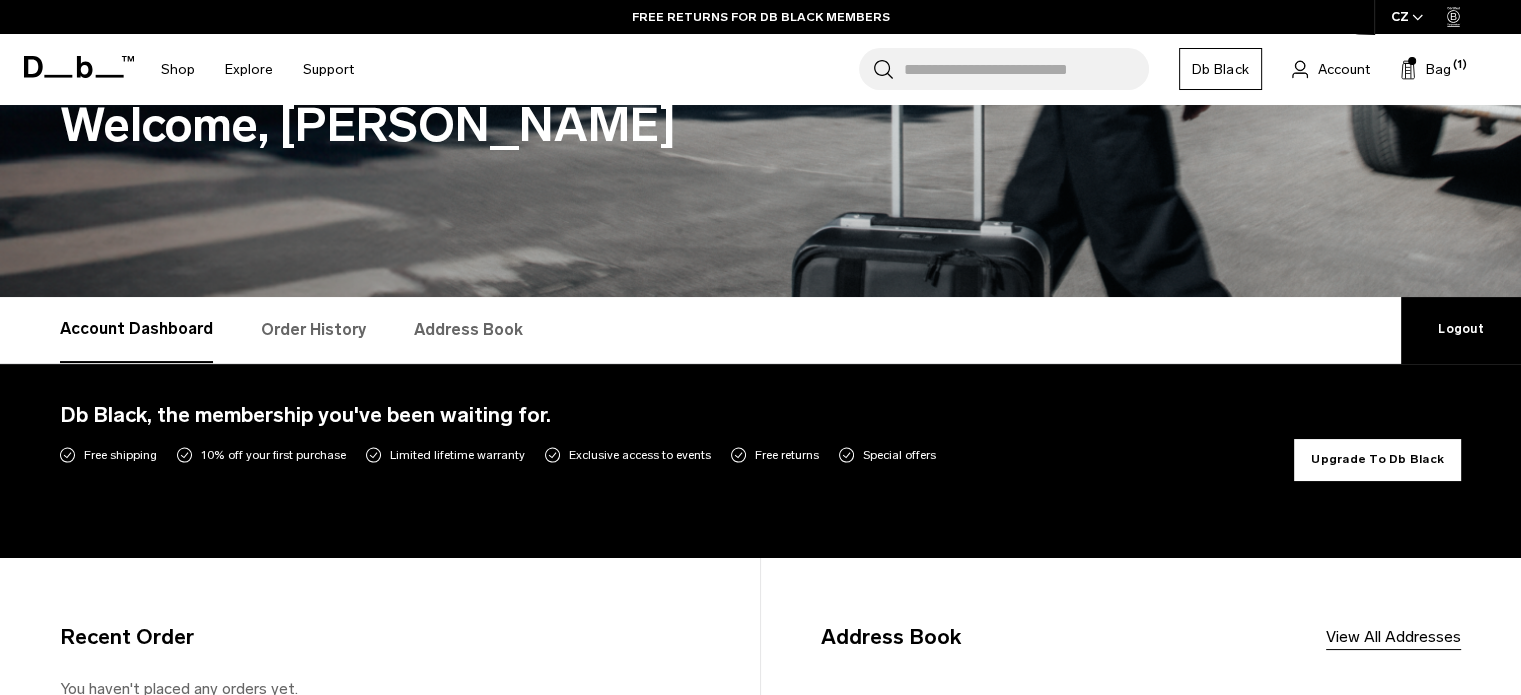 click on "Upgrade To Db Black" at bounding box center [1377, 460] 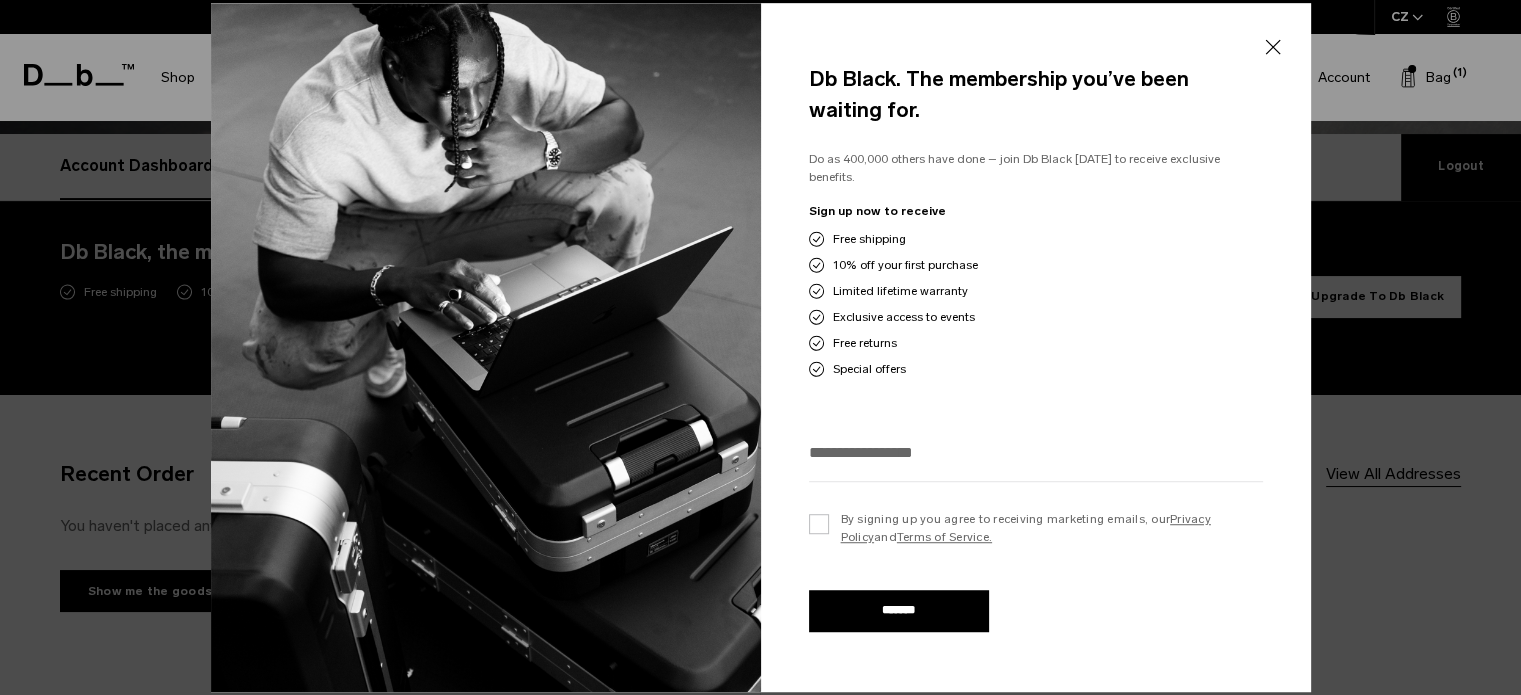 scroll, scrollTop: 456, scrollLeft: 0, axis: vertical 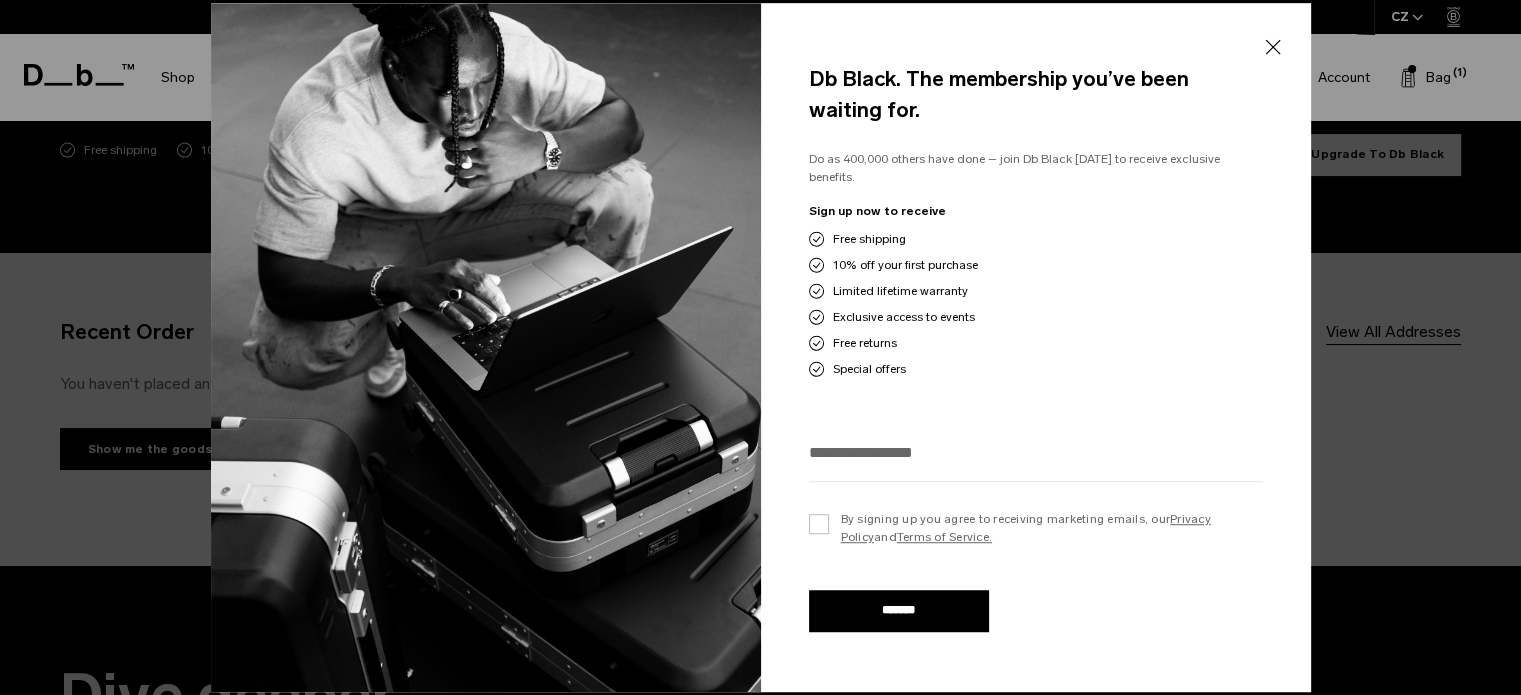 click on "Close" at bounding box center [1272, 48] 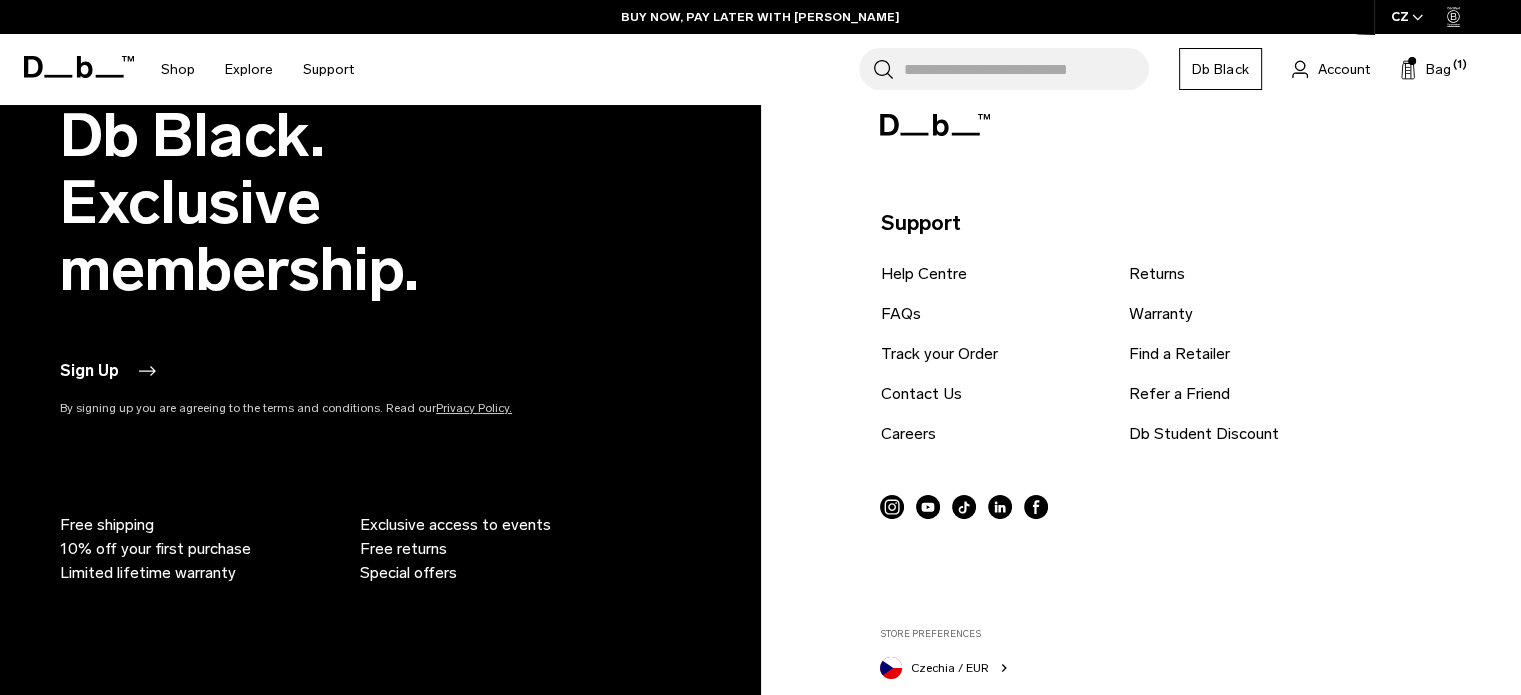 scroll, scrollTop: 1946, scrollLeft: 0, axis: vertical 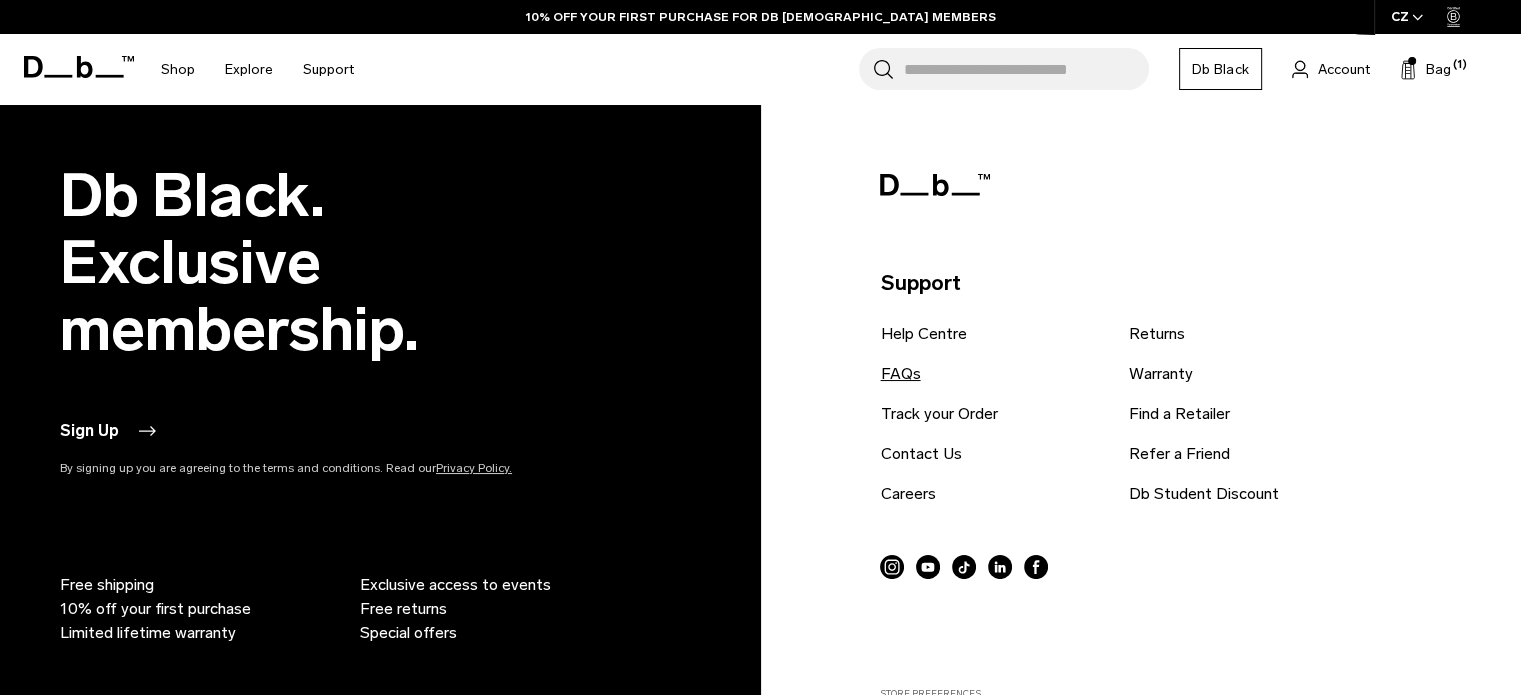click on "FAQs" at bounding box center (900, 374) 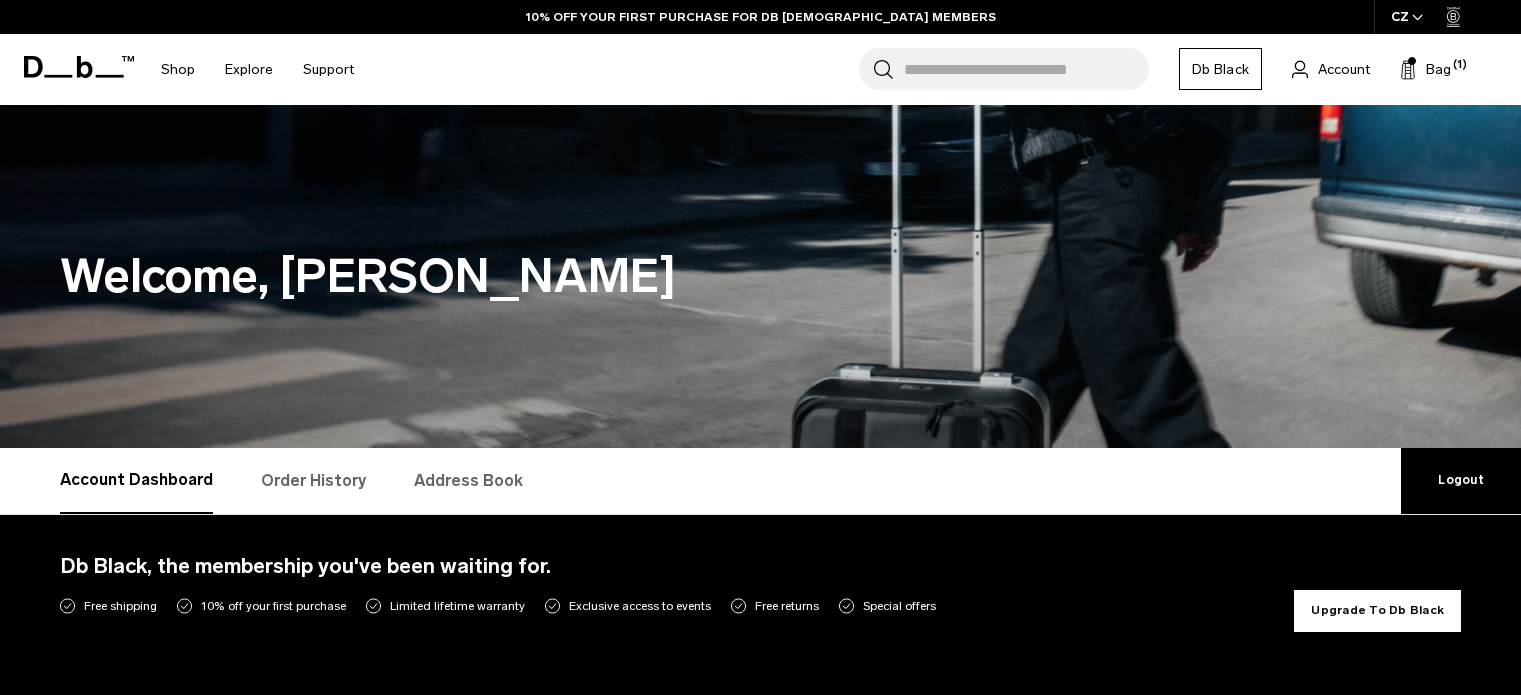 scroll, scrollTop: 0, scrollLeft: 0, axis: both 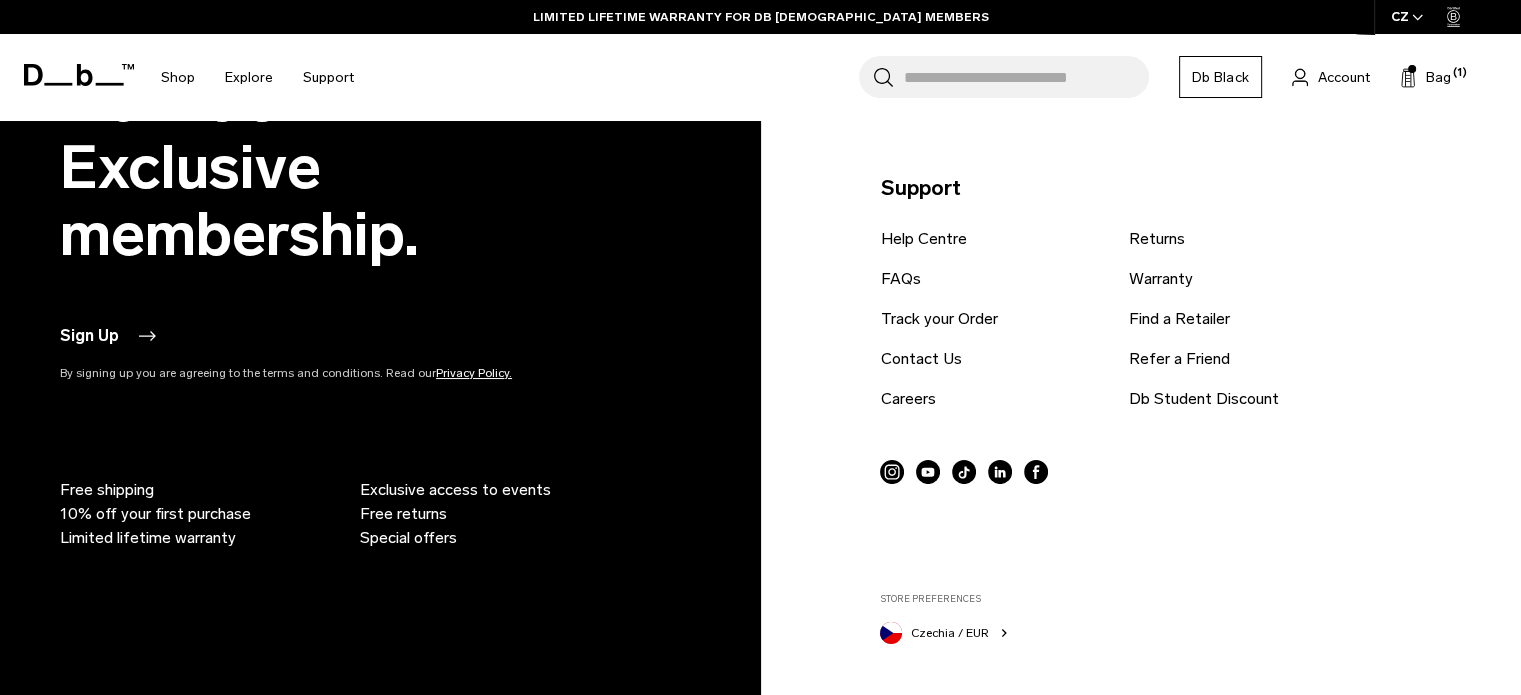 click on "Privacy Policy." at bounding box center (474, 373) 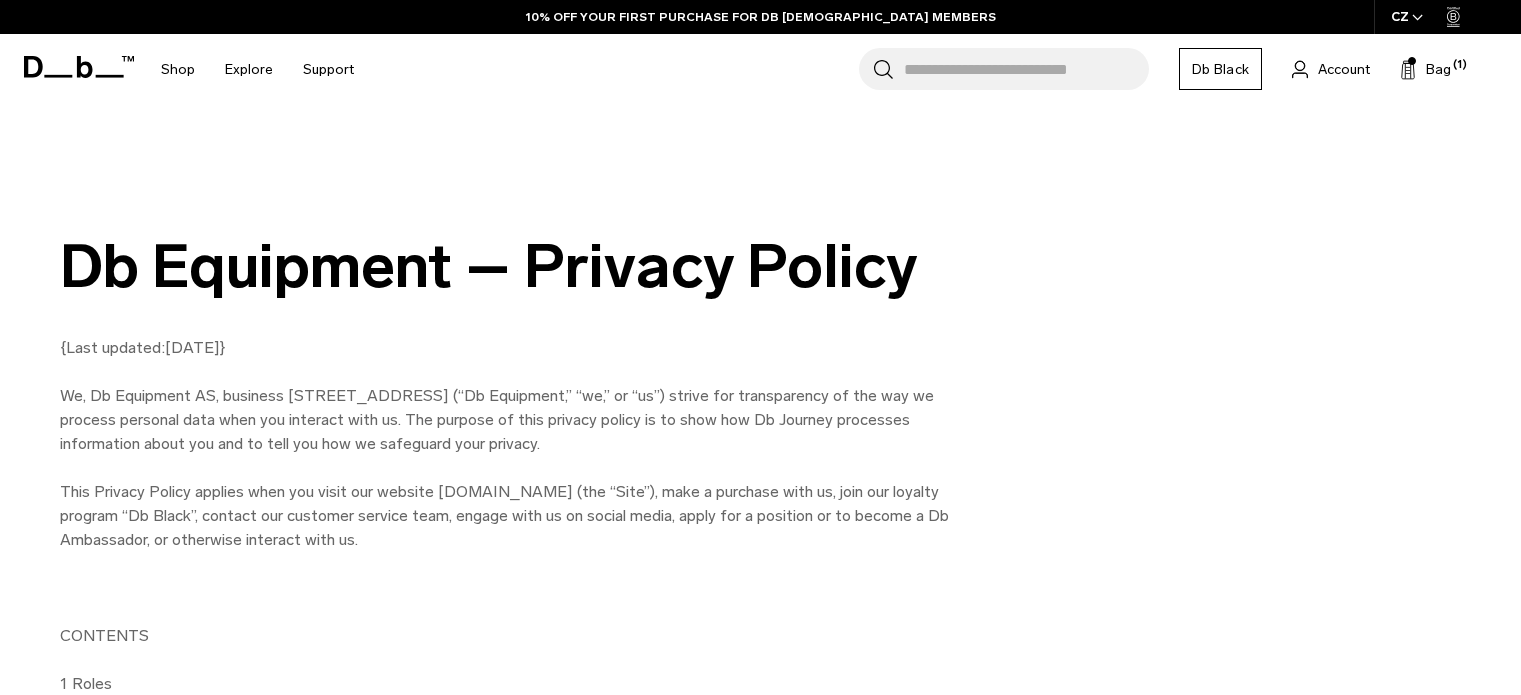 scroll, scrollTop: 0, scrollLeft: 0, axis: both 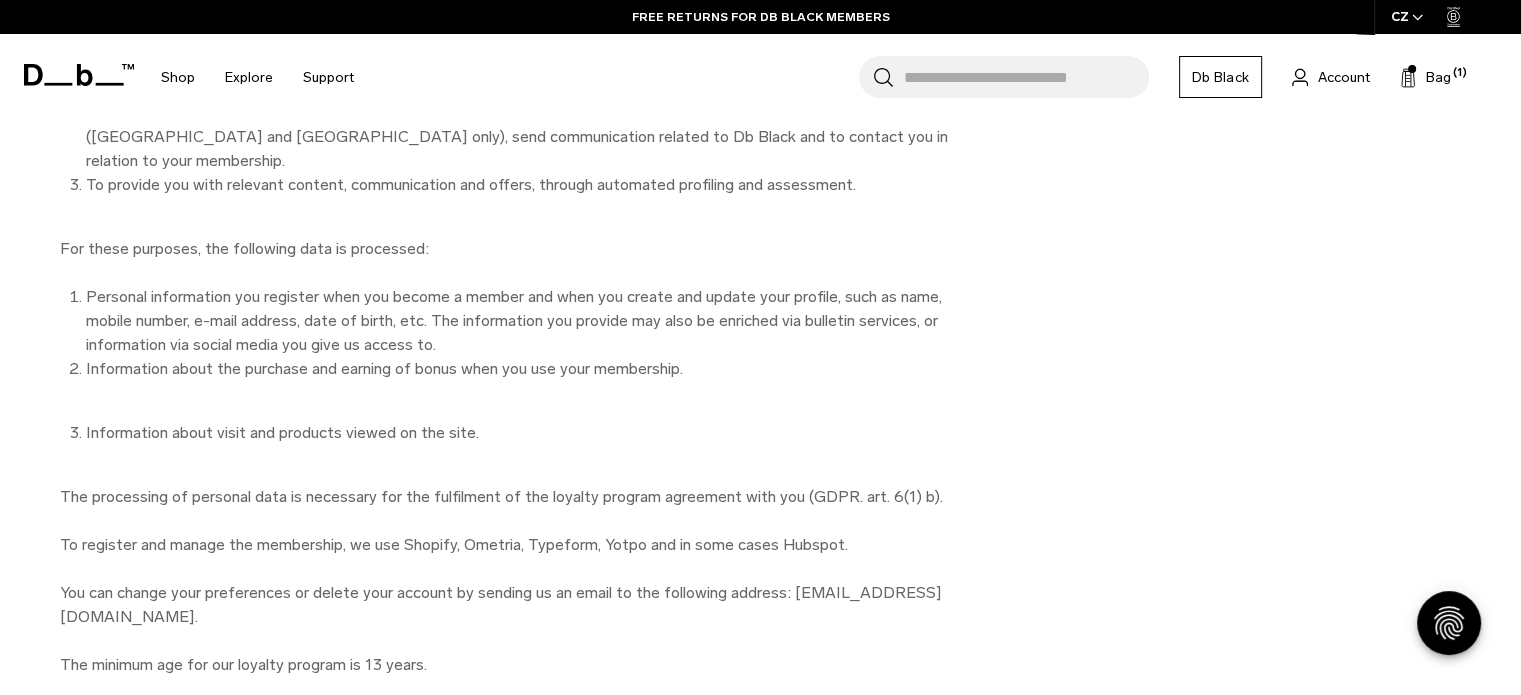 drag, startPoint x: 555, startPoint y: 269, endPoint x: 588, endPoint y: 312, distance: 54.20332 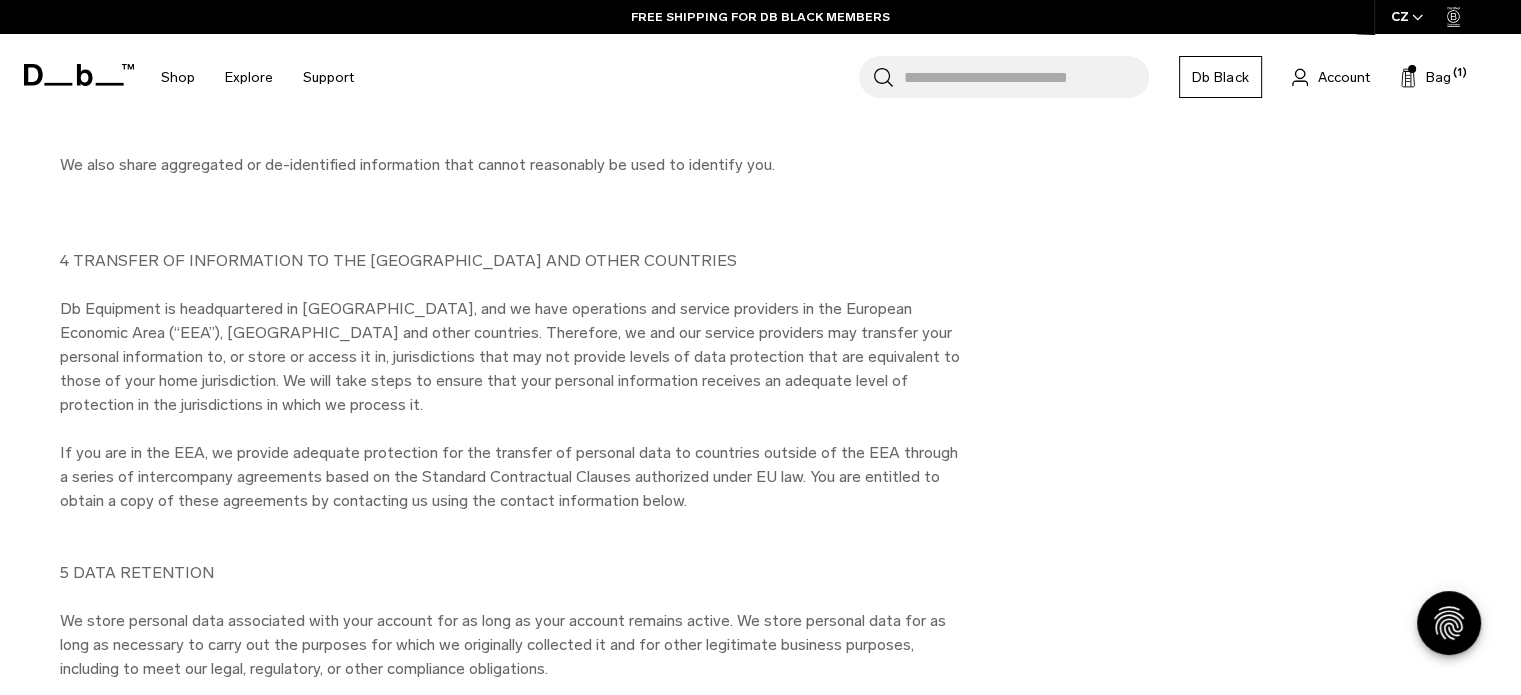 scroll, scrollTop: 6950, scrollLeft: 0, axis: vertical 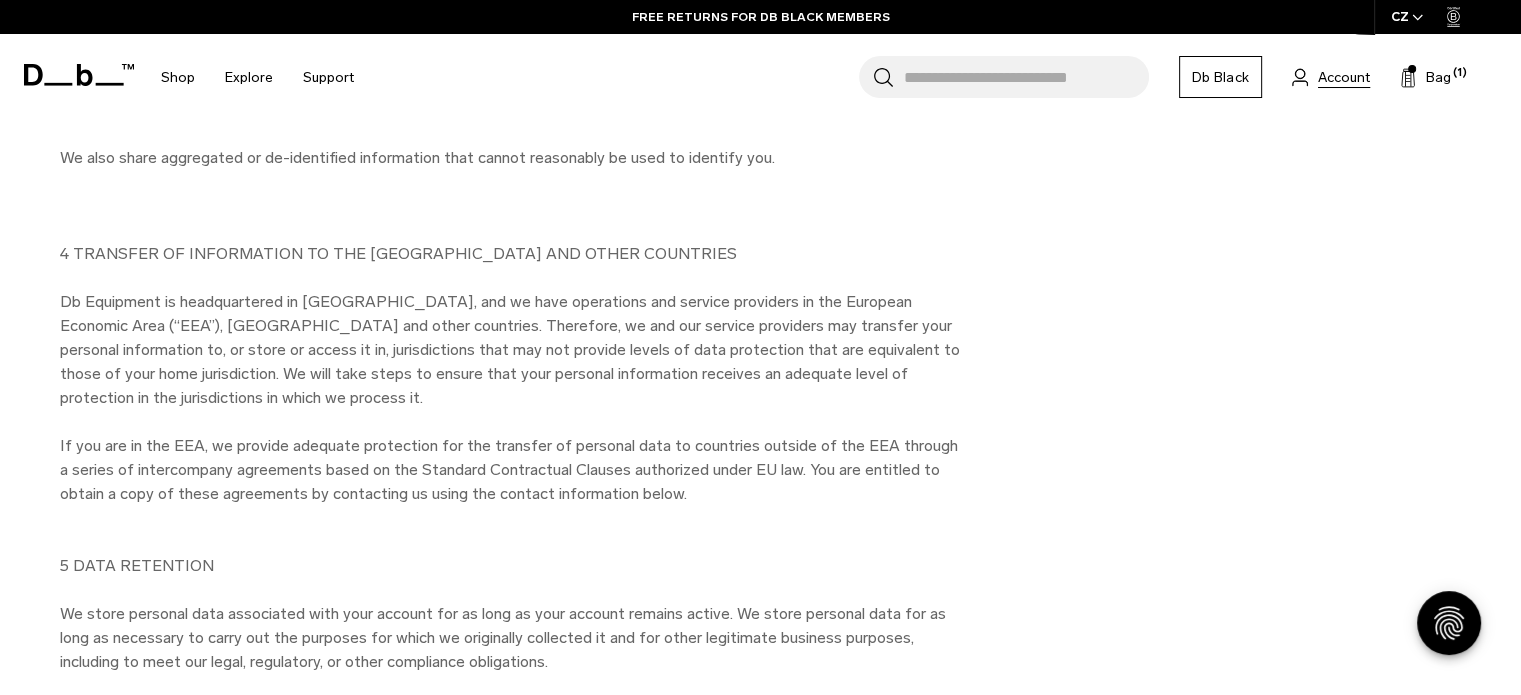 click on "Account" at bounding box center [1344, 77] 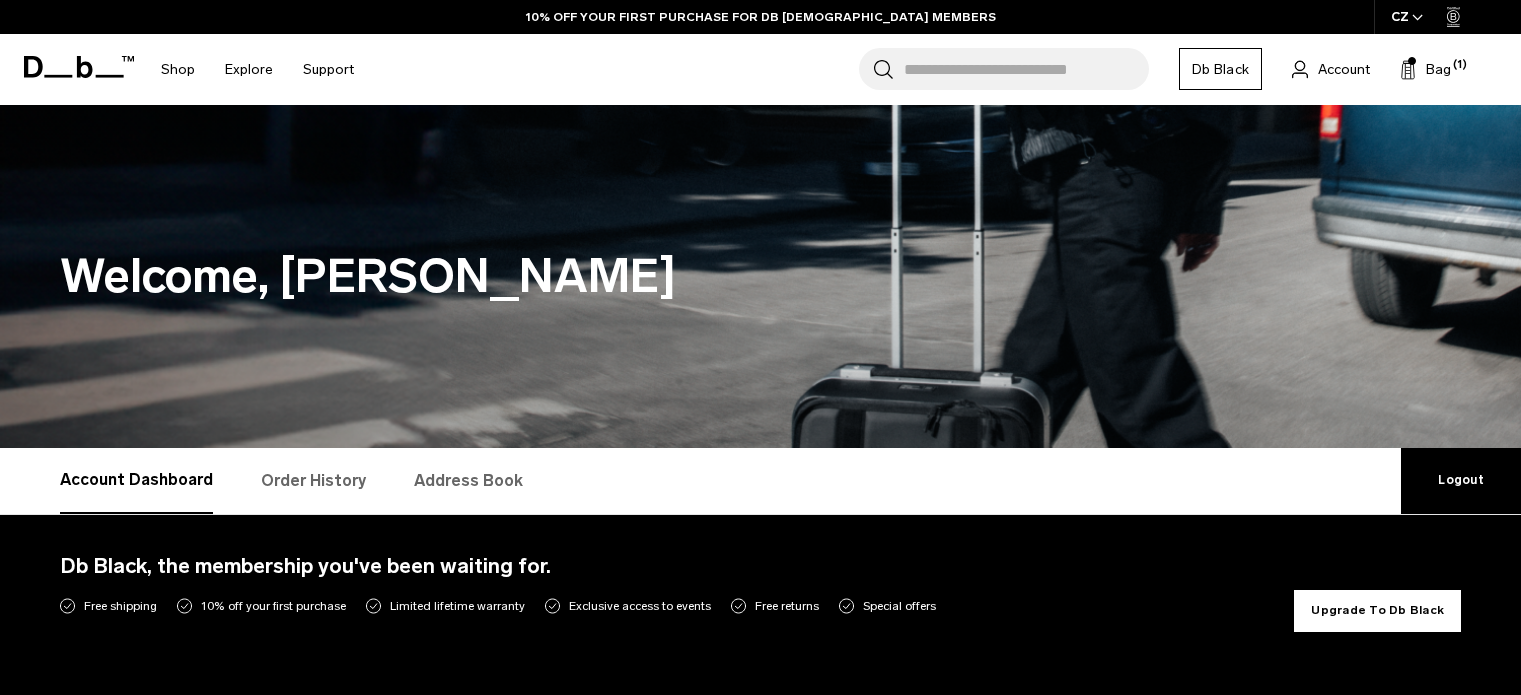 scroll, scrollTop: 267, scrollLeft: 0, axis: vertical 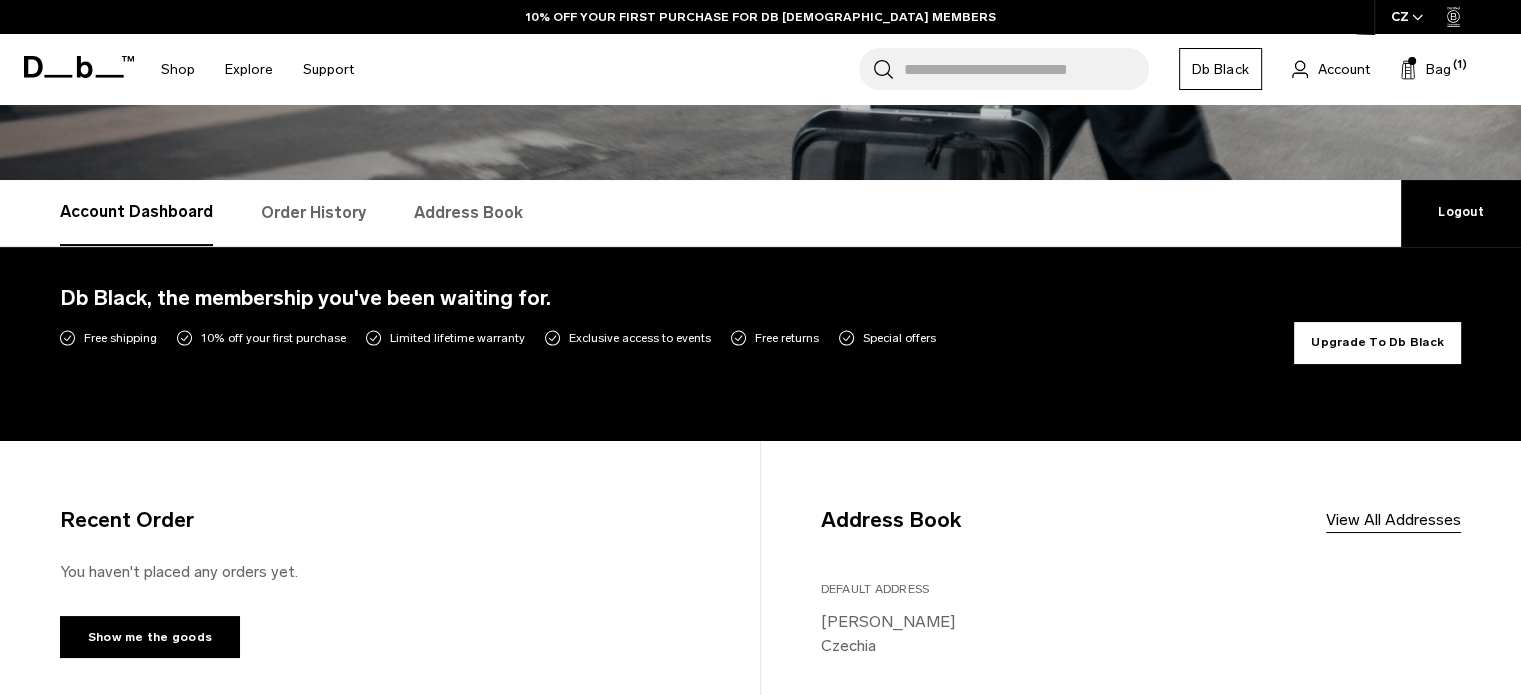 click on "Order History" at bounding box center [313, 213] 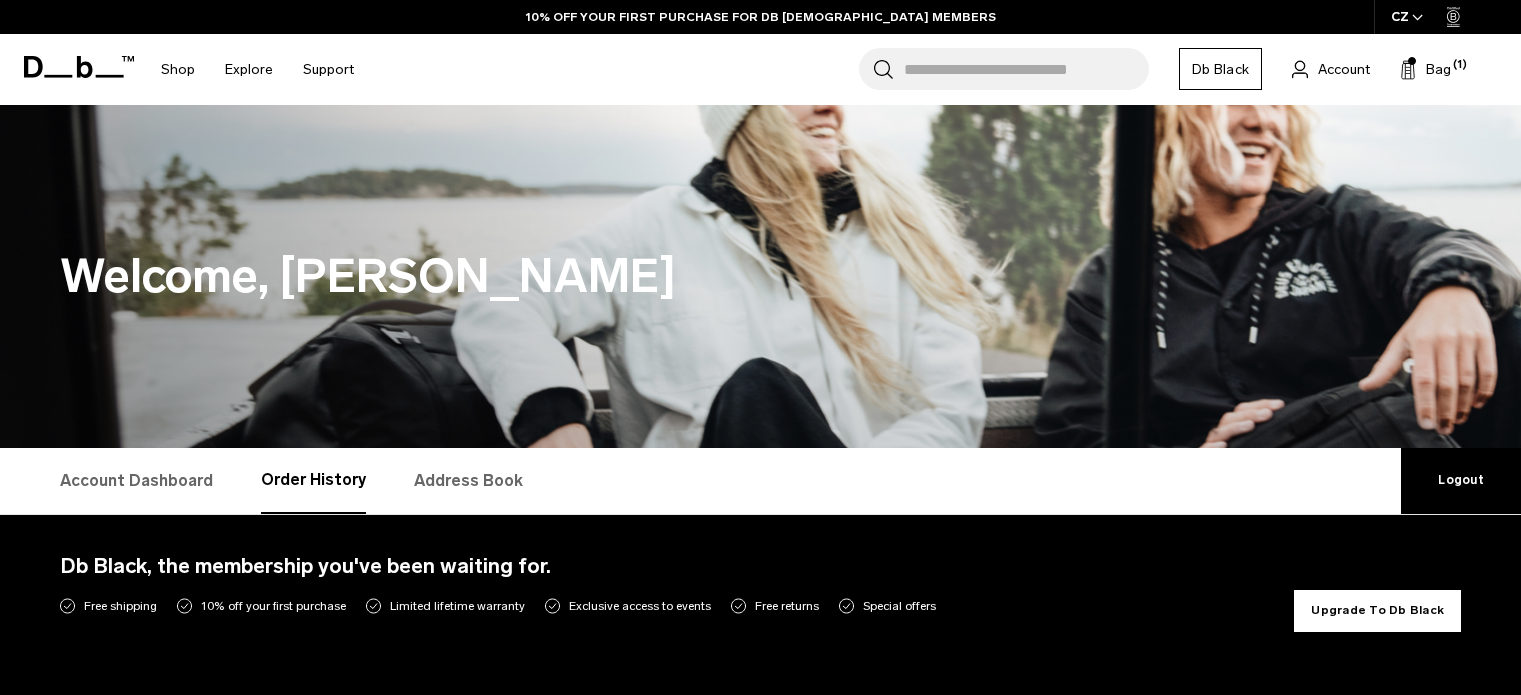 scroll, scrollTop: 503, scrollLeft: 0, axis: vertical 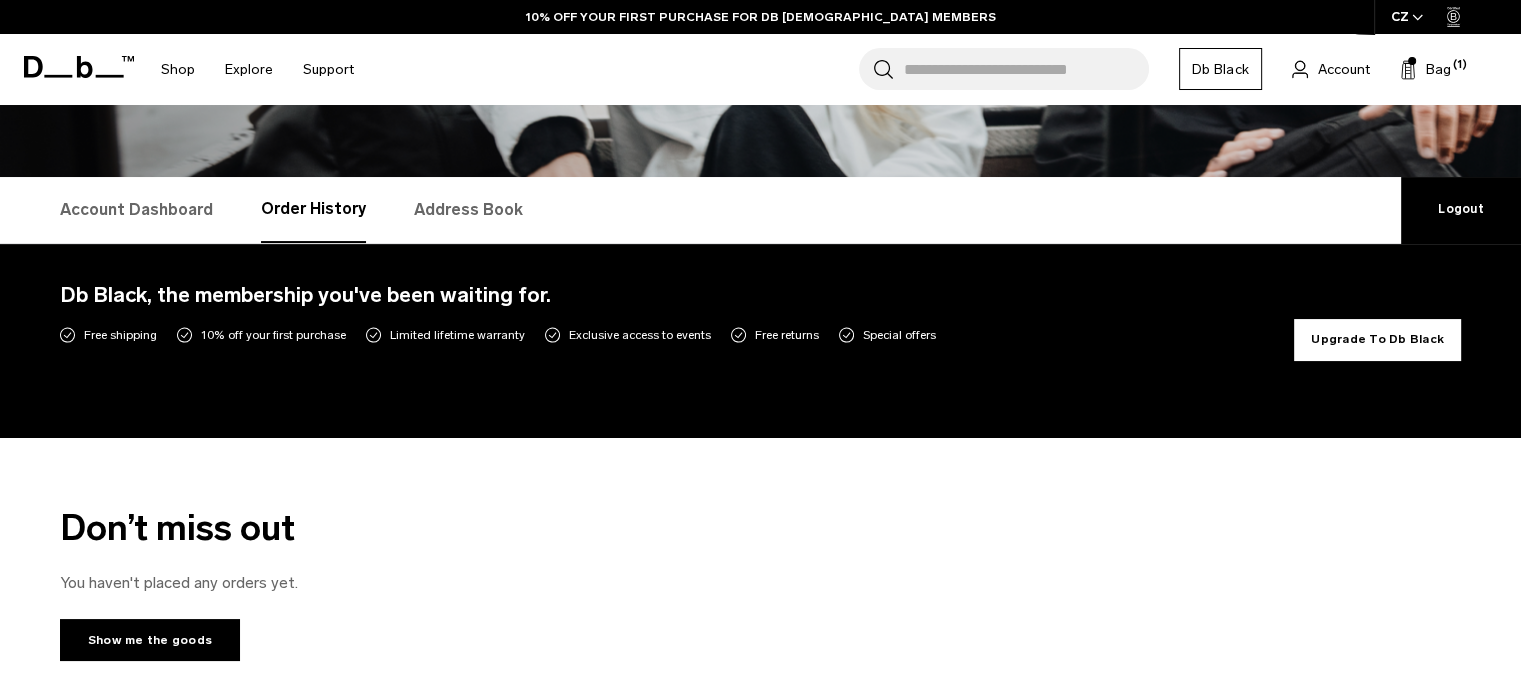 click on "Account Dashboard" at bounding box center [136, 210] 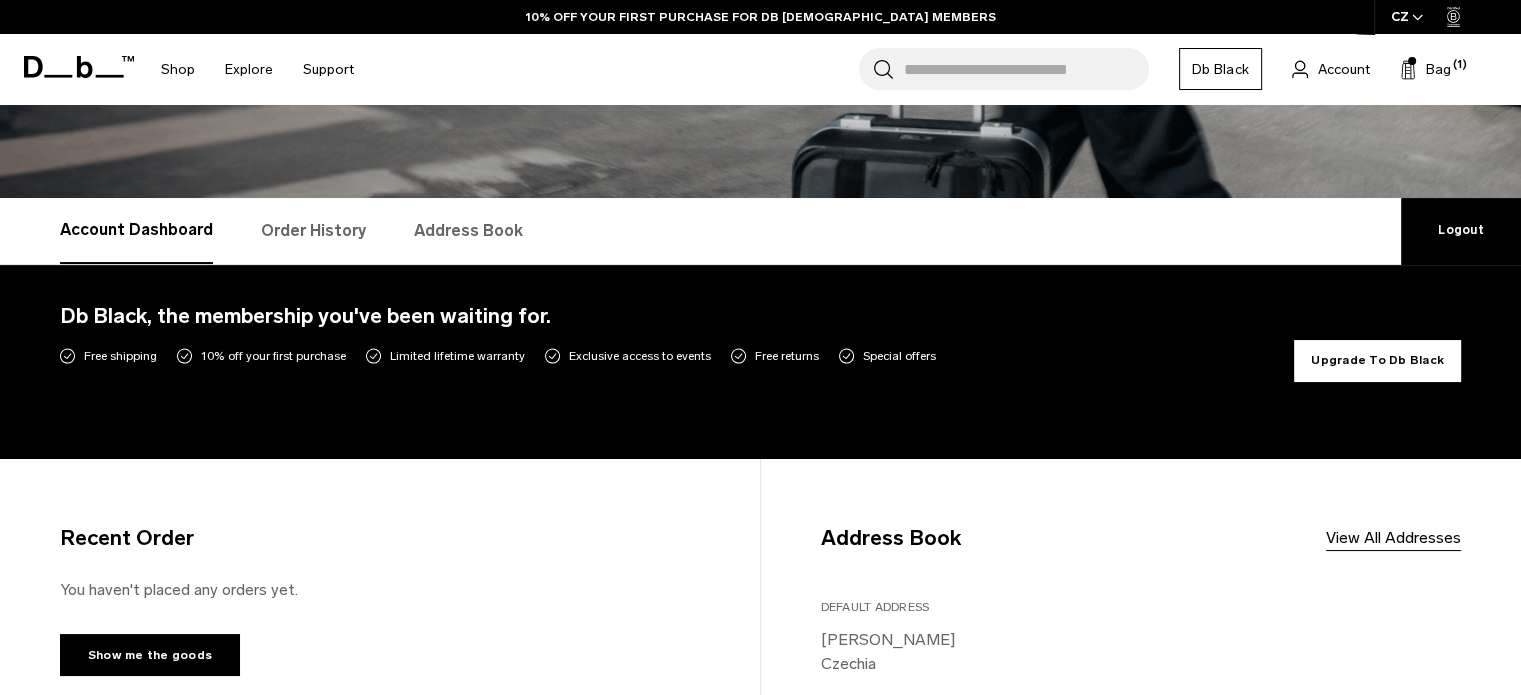 scroll, scrollTop: 250, scrollLeft: 0, axis: vertical 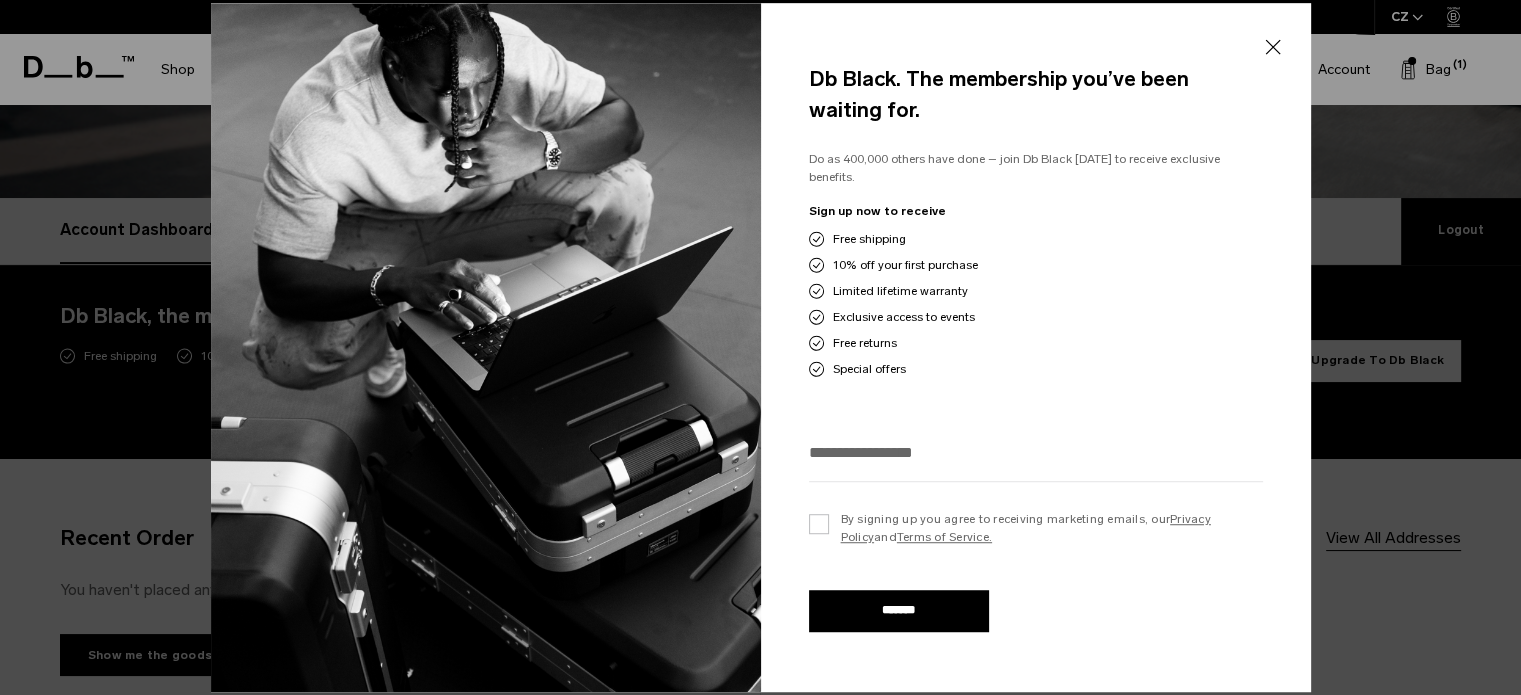 click at bounding box center [1036, 452] 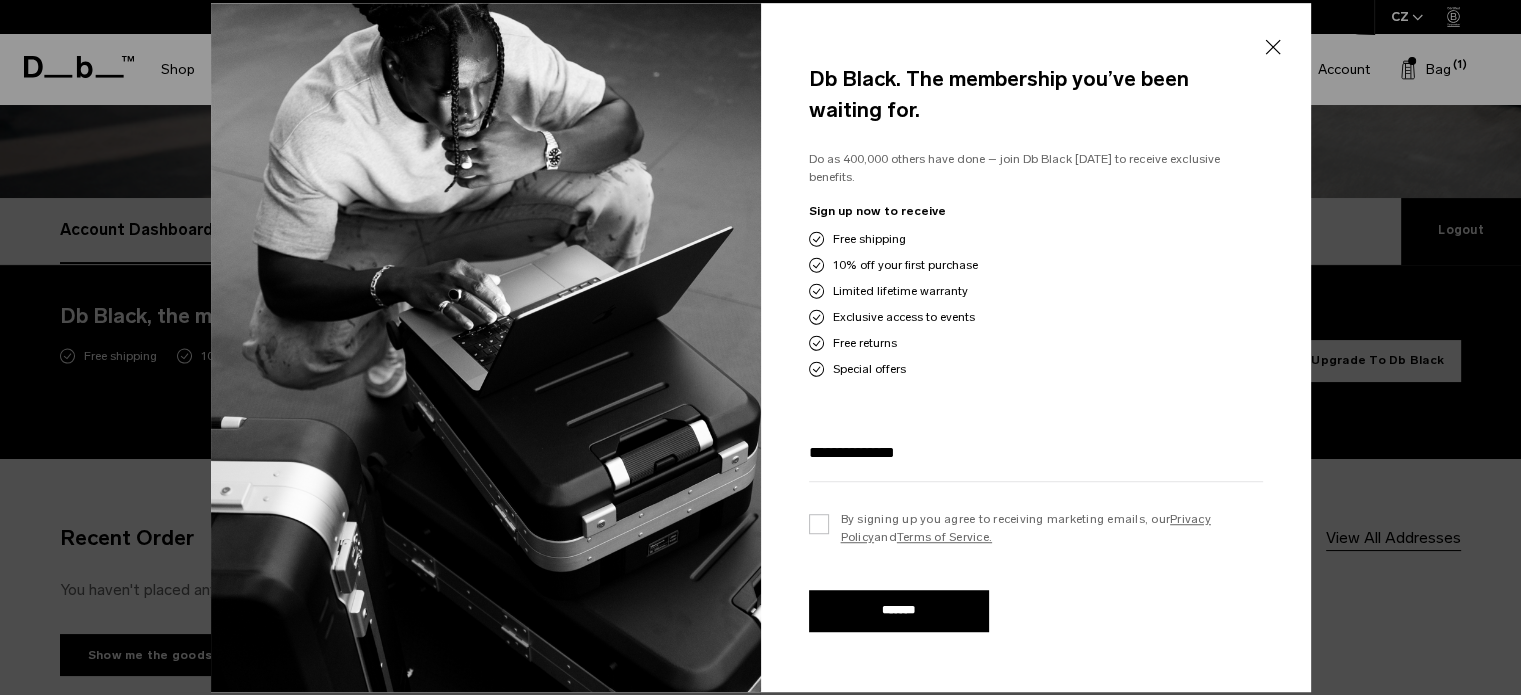 type on "**********" 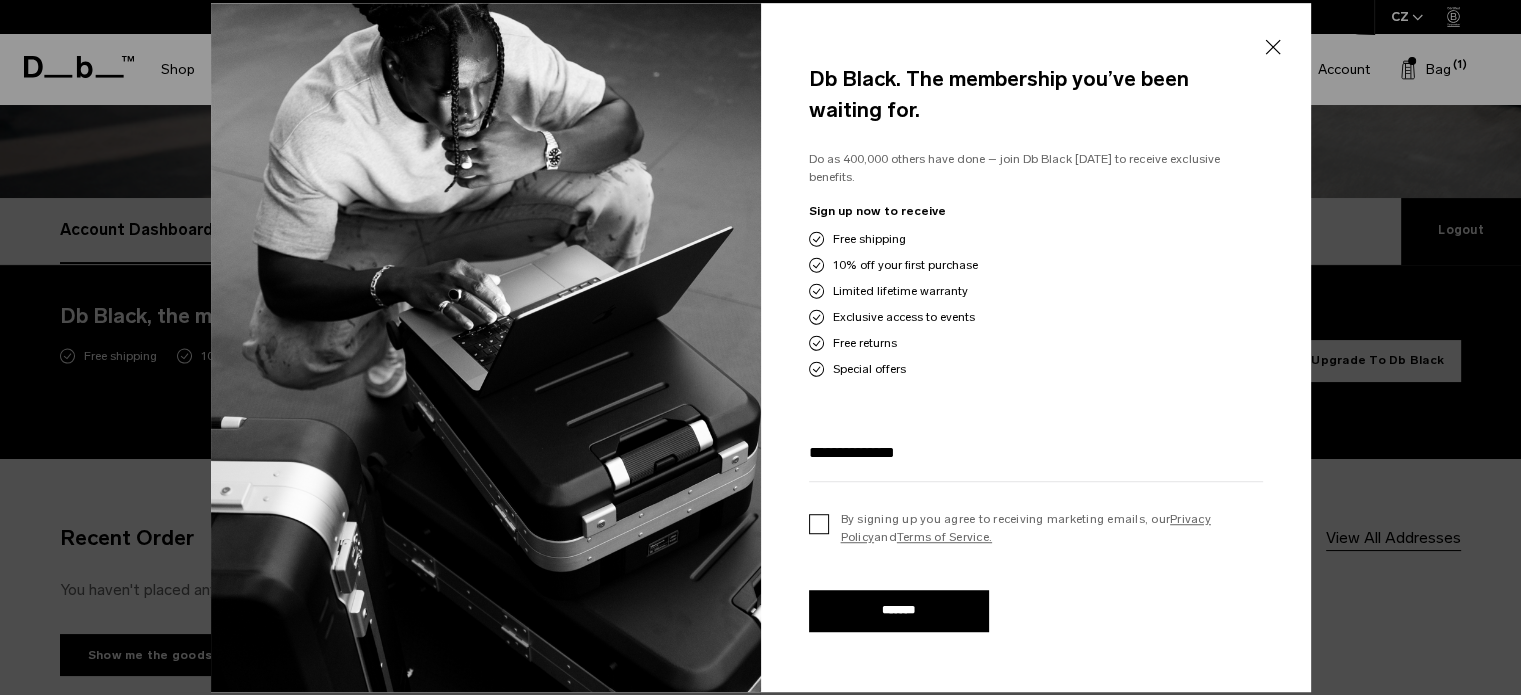 click on "By signing up you agree to receiving marketing emails, our  Privacy Policy  and  Terms of Service." at bounding box center (1036, 528) 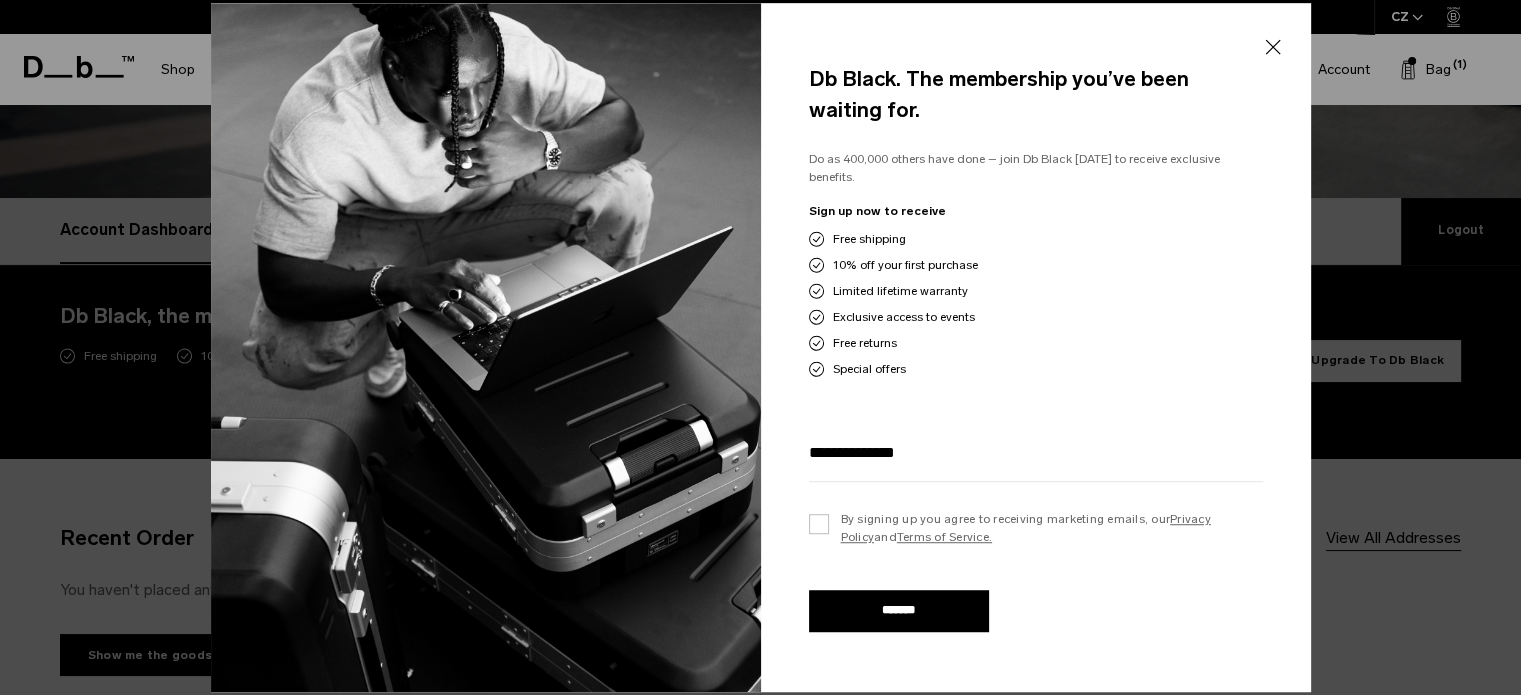 click on "*******" at bounding box center (899, 611) 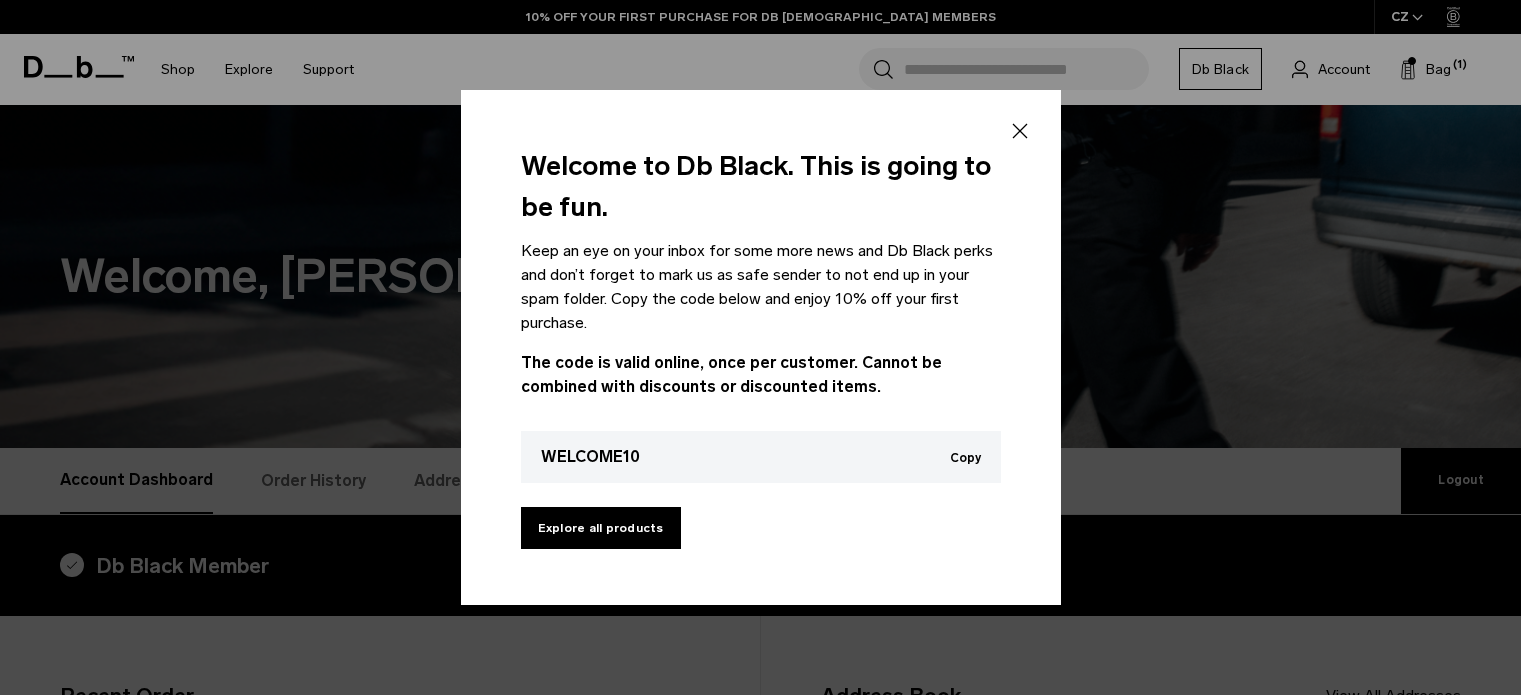 scroll, scrollTop: 0, scrollLeft: 0, axis: both 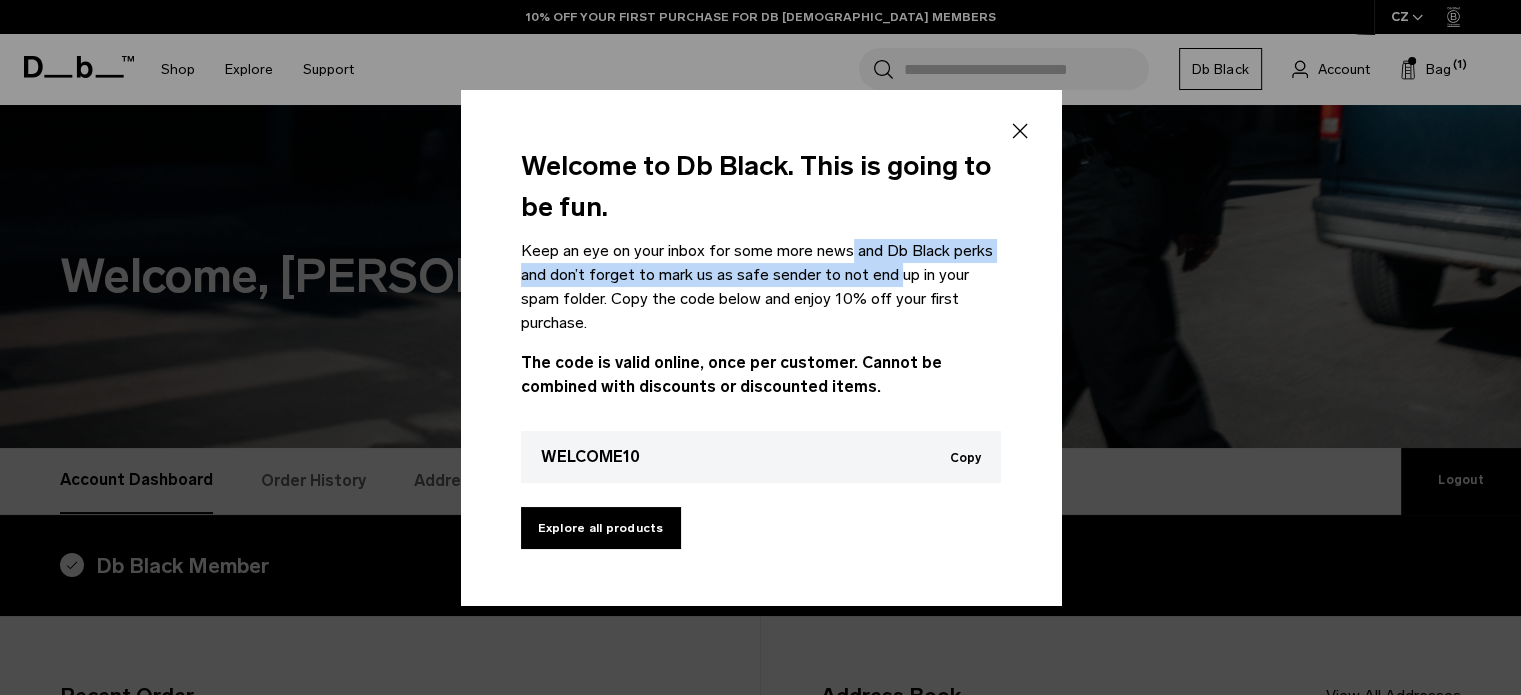 drag, startPoint x: 727, startPoint y: 250, endPoint x: 791, endPoint y: 276, distance: 69.079666 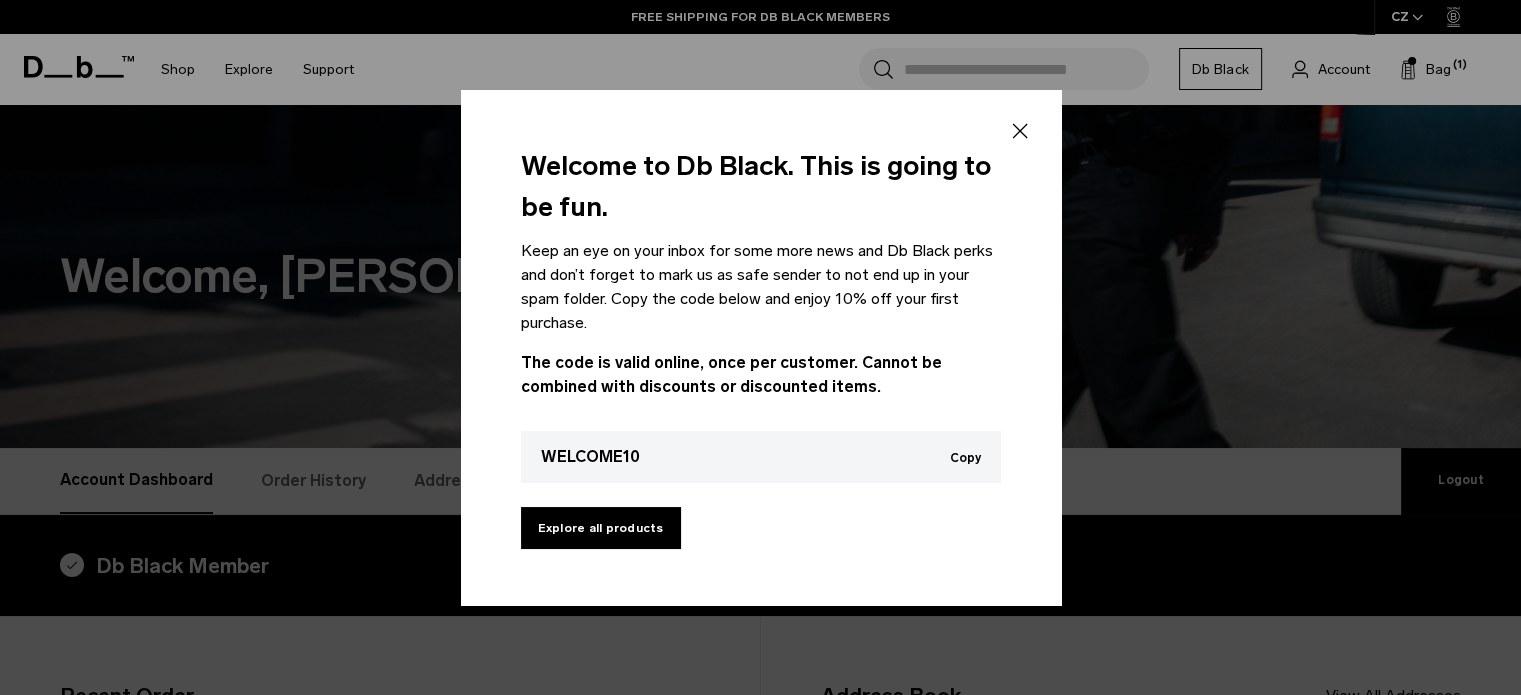 drag, startPoint x: 667, startPoint y: 462, endPoint x: 497, endPoint y: 439, distance: 171.54883 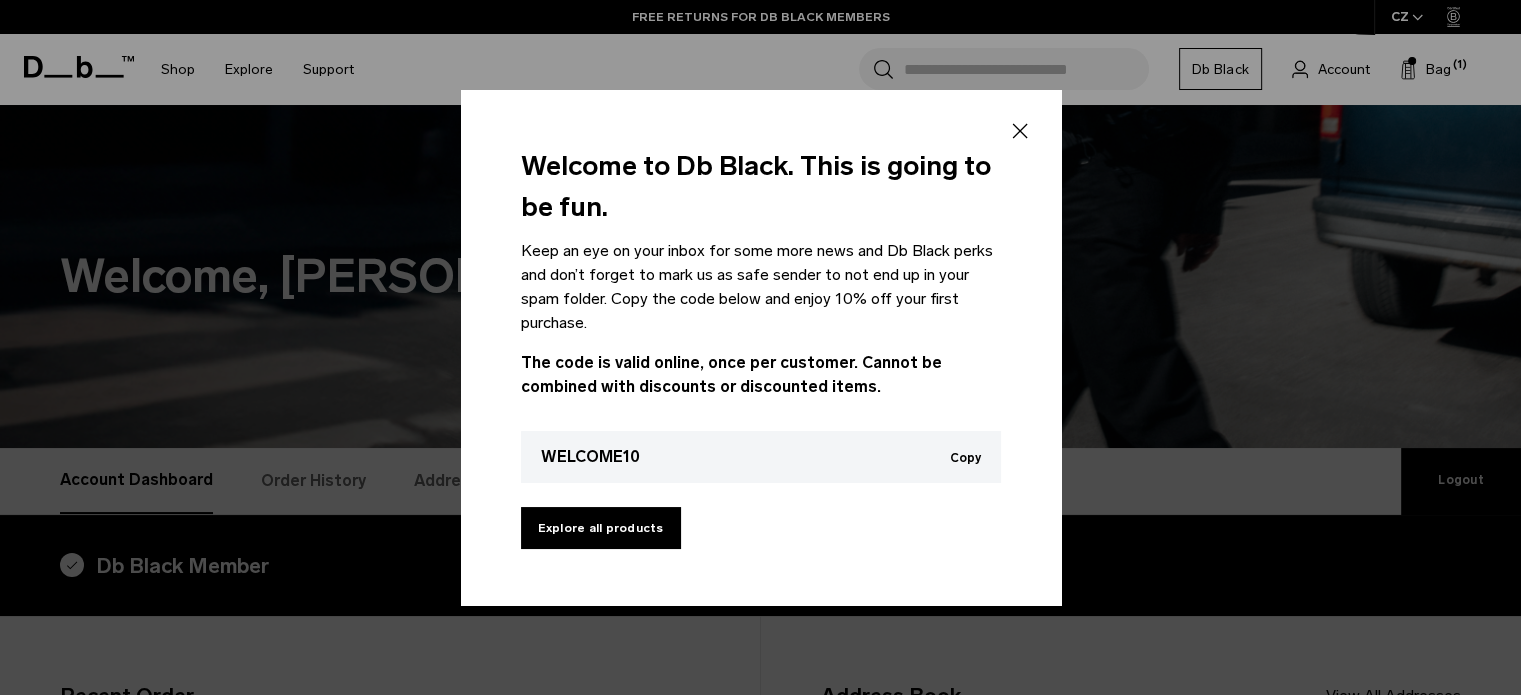 drag, startPoint x: 650, startPoint y: 453, endPoint x: 536, endPoint y: 444, distance: 114.35471 